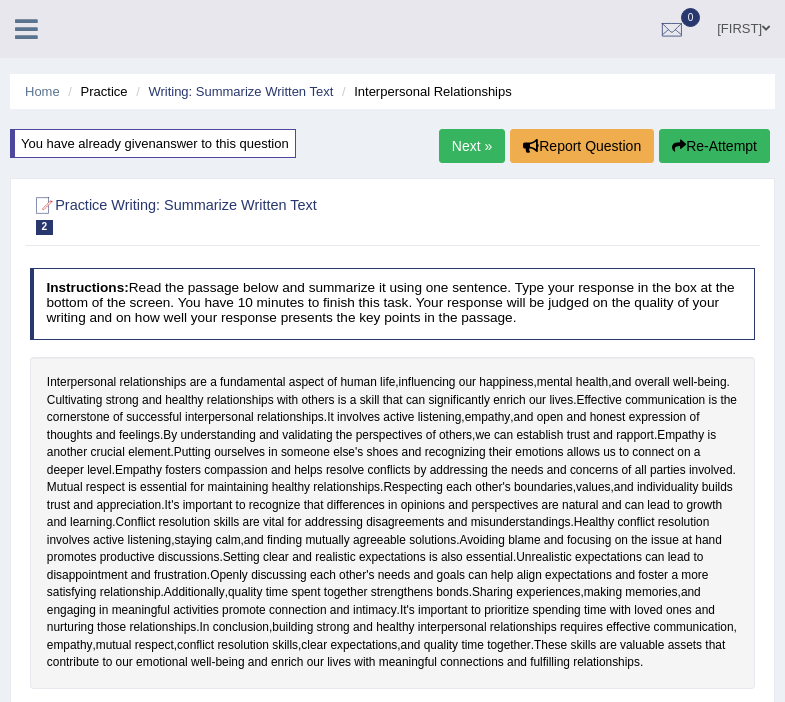 scroll, scrollTop: 670, scrollLeft: 0, axis: vertical 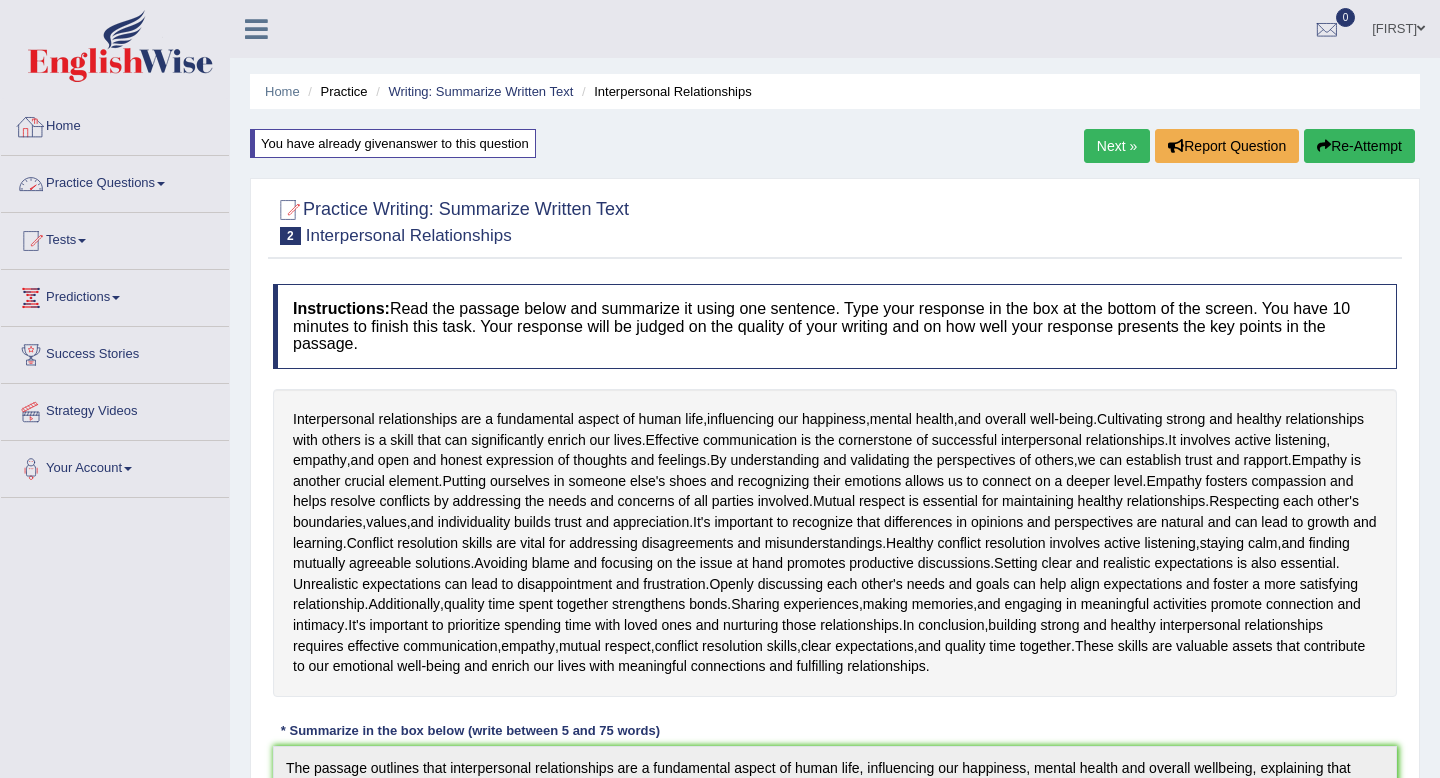 click on "Practice Questions" at bounding box center (115, 181) 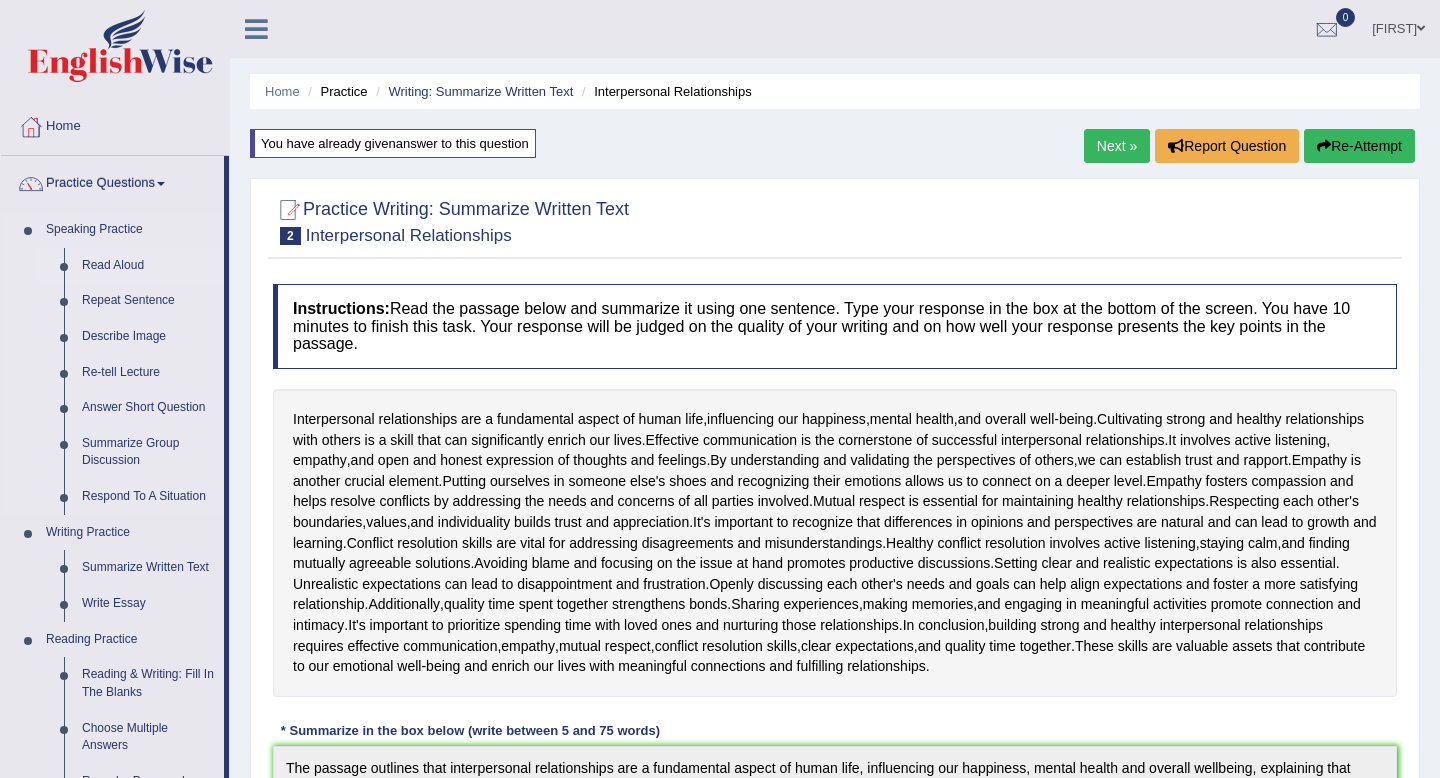 click on "Read Aloud" at bounding box center [148, 266] 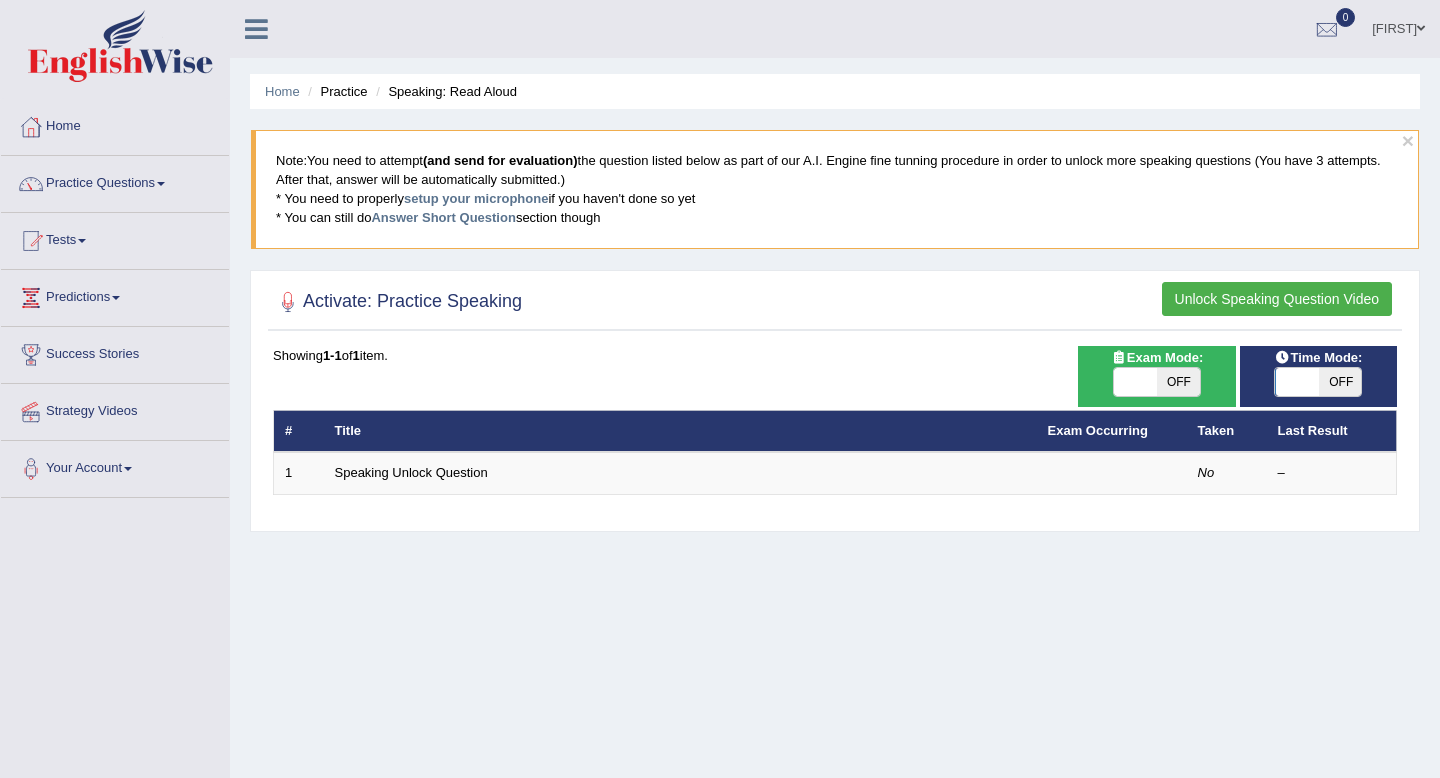 scroll, scrollTop: 52, scrollLeft: 0, axis: vertical 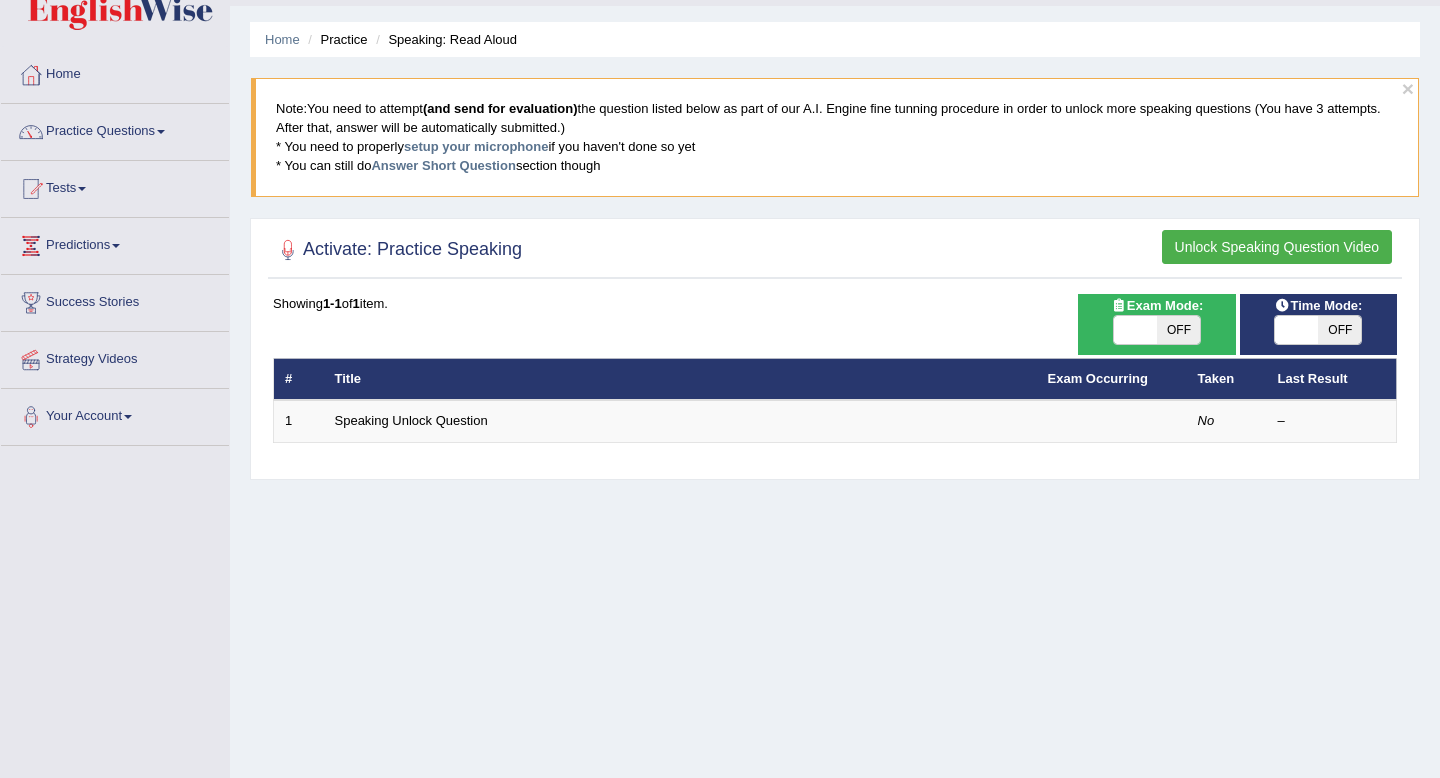 click on "Unlock Speaking Question Video" at bounding box center [1277, 247] 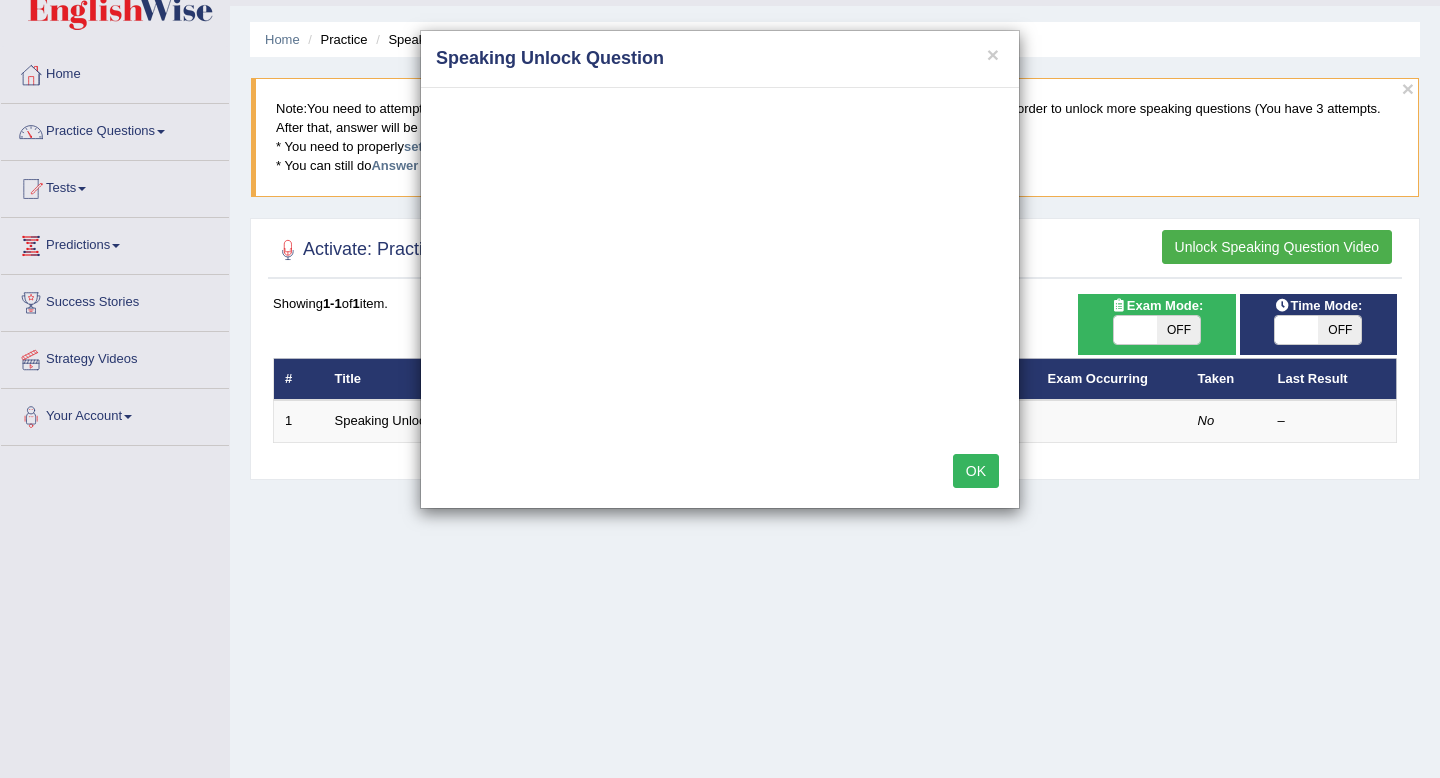 click on "OK" at bounding box center (976, 471) 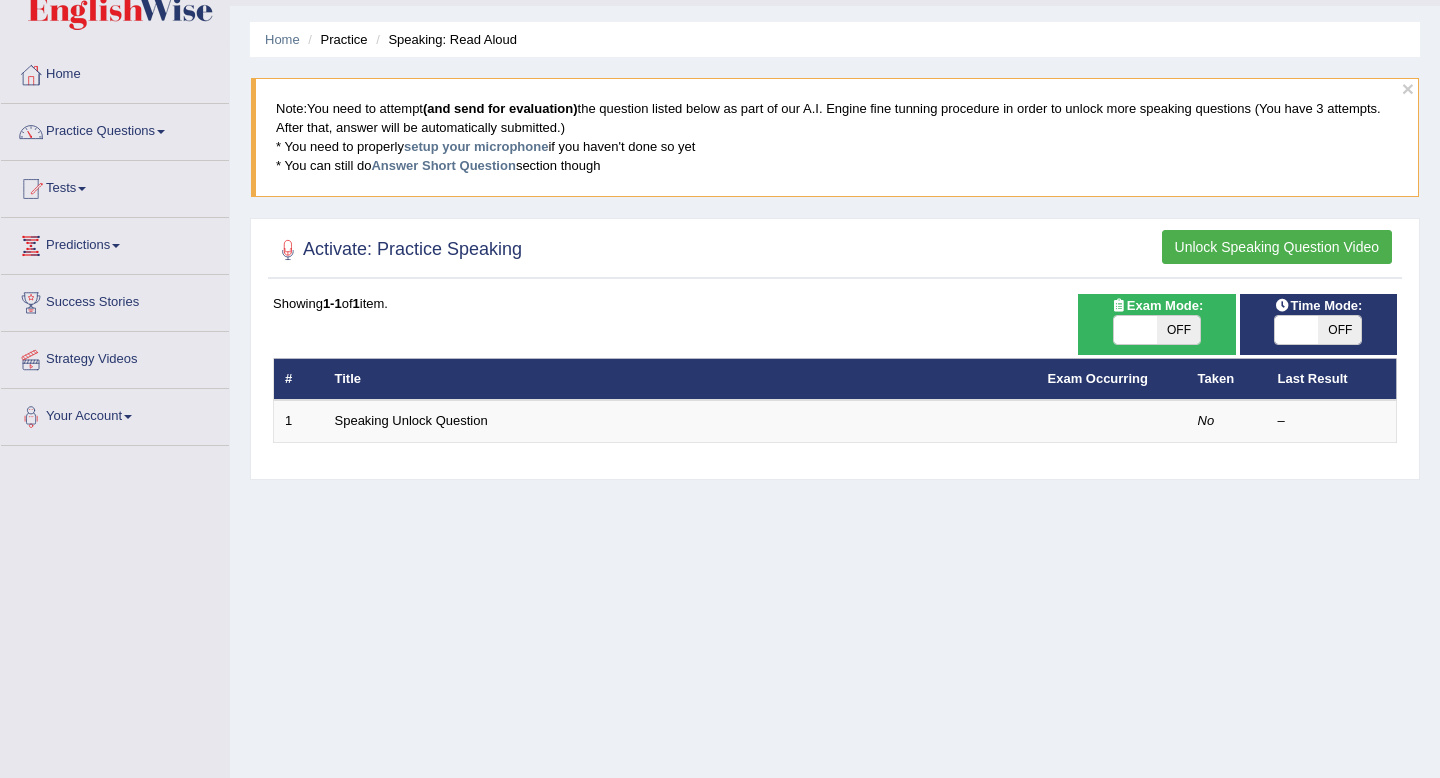 scroll, scrollTop: 0, scrollLeft: 0, axis: both 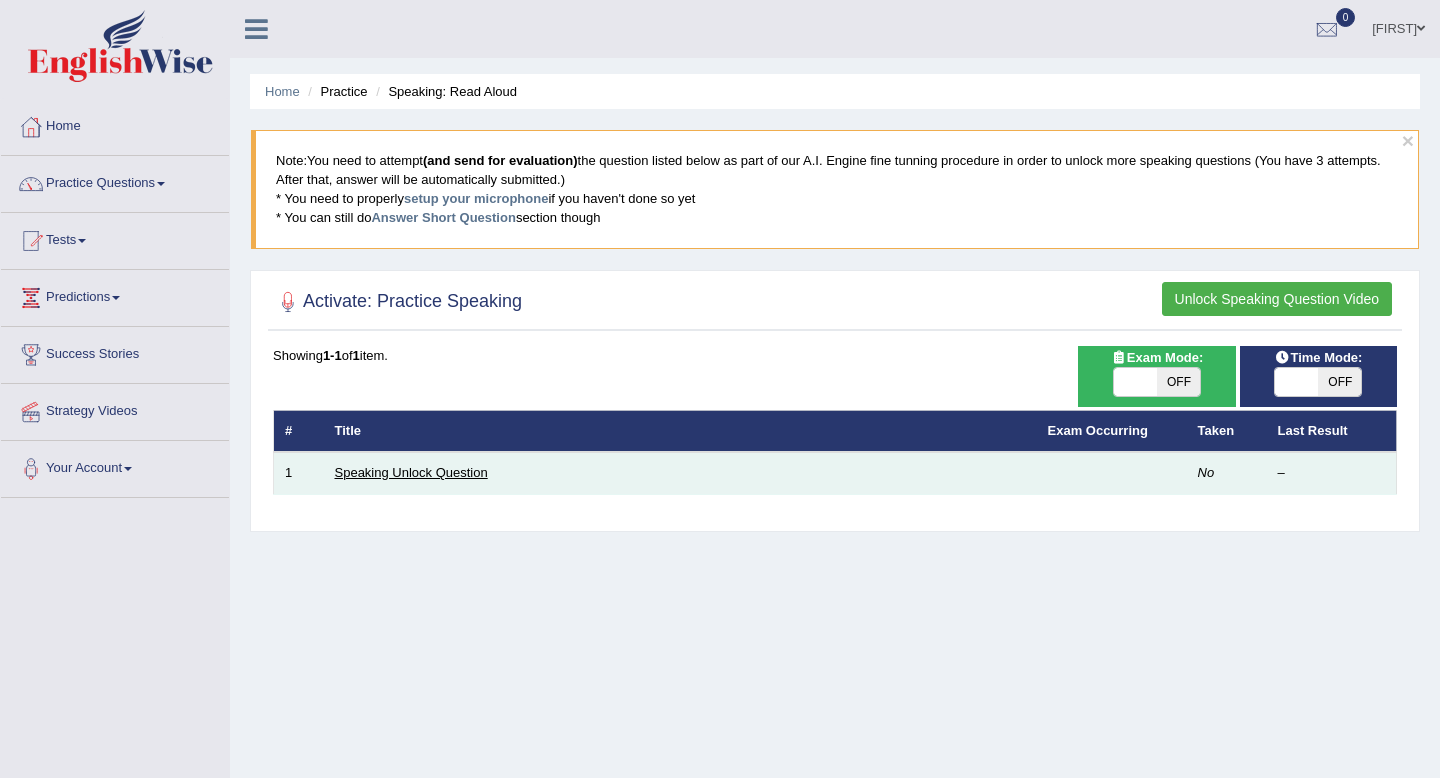 click on "Speaking Unlock Question" at bounding box center [411, 472] 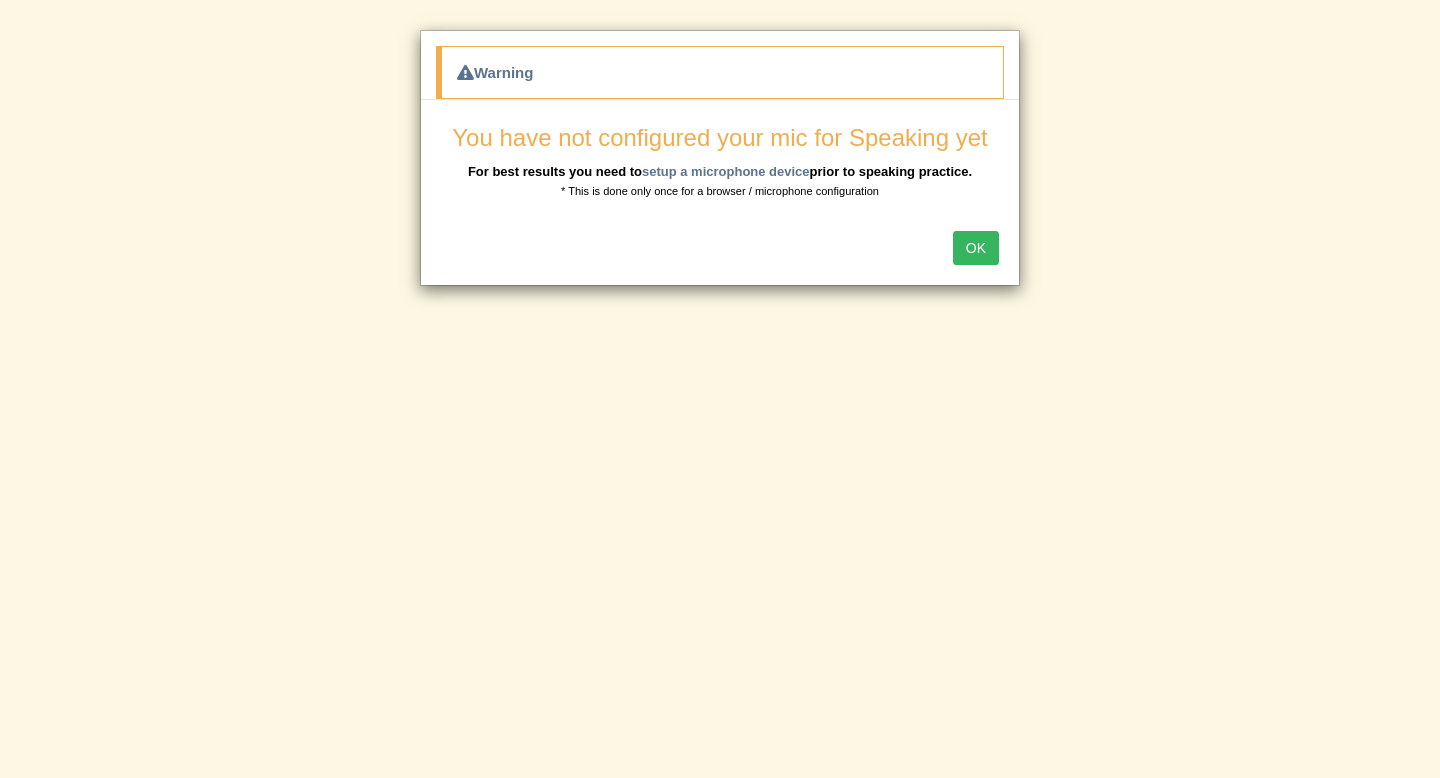 scroll, scrollTop: 0, scrollLeft: 0, axis: both 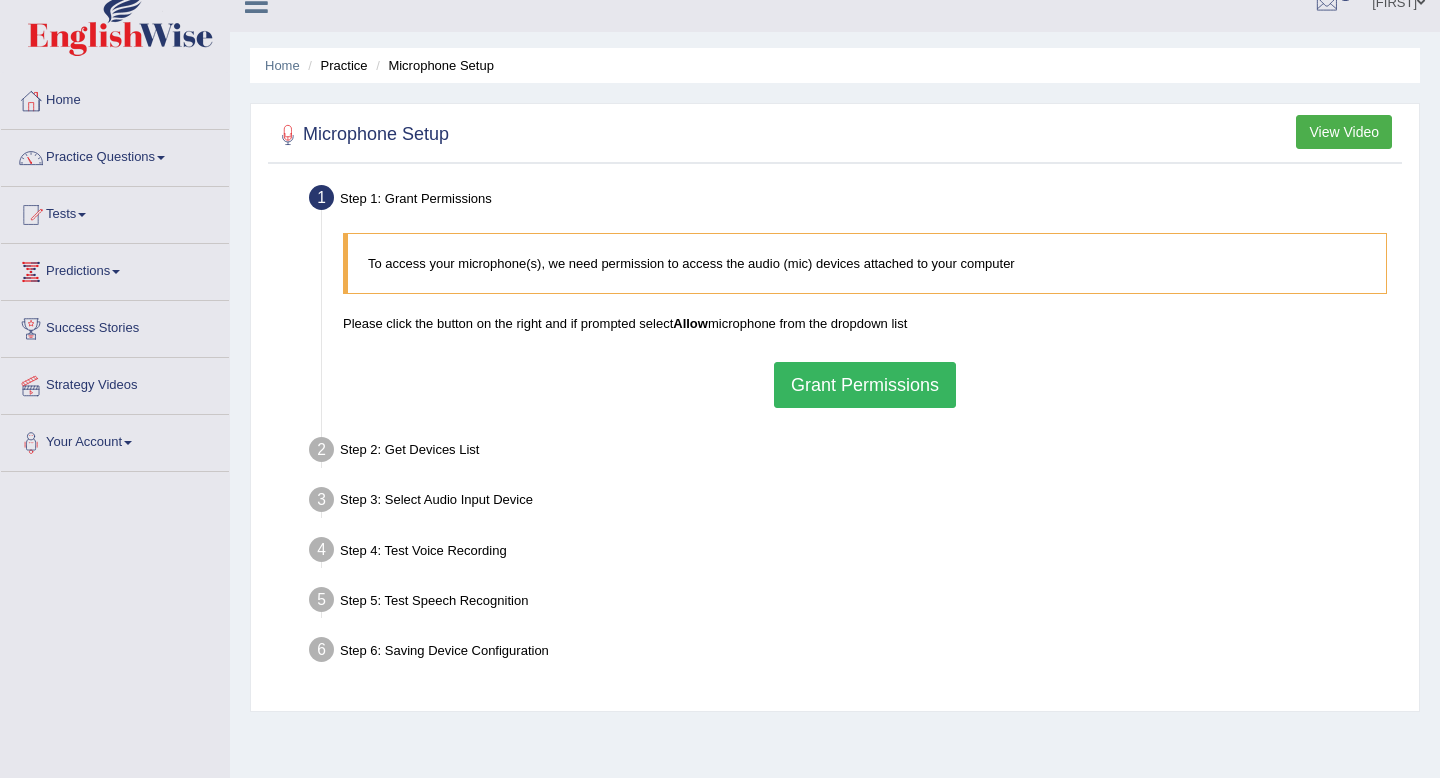 click on "Grant Permissions" at bounding box center (865, 385) 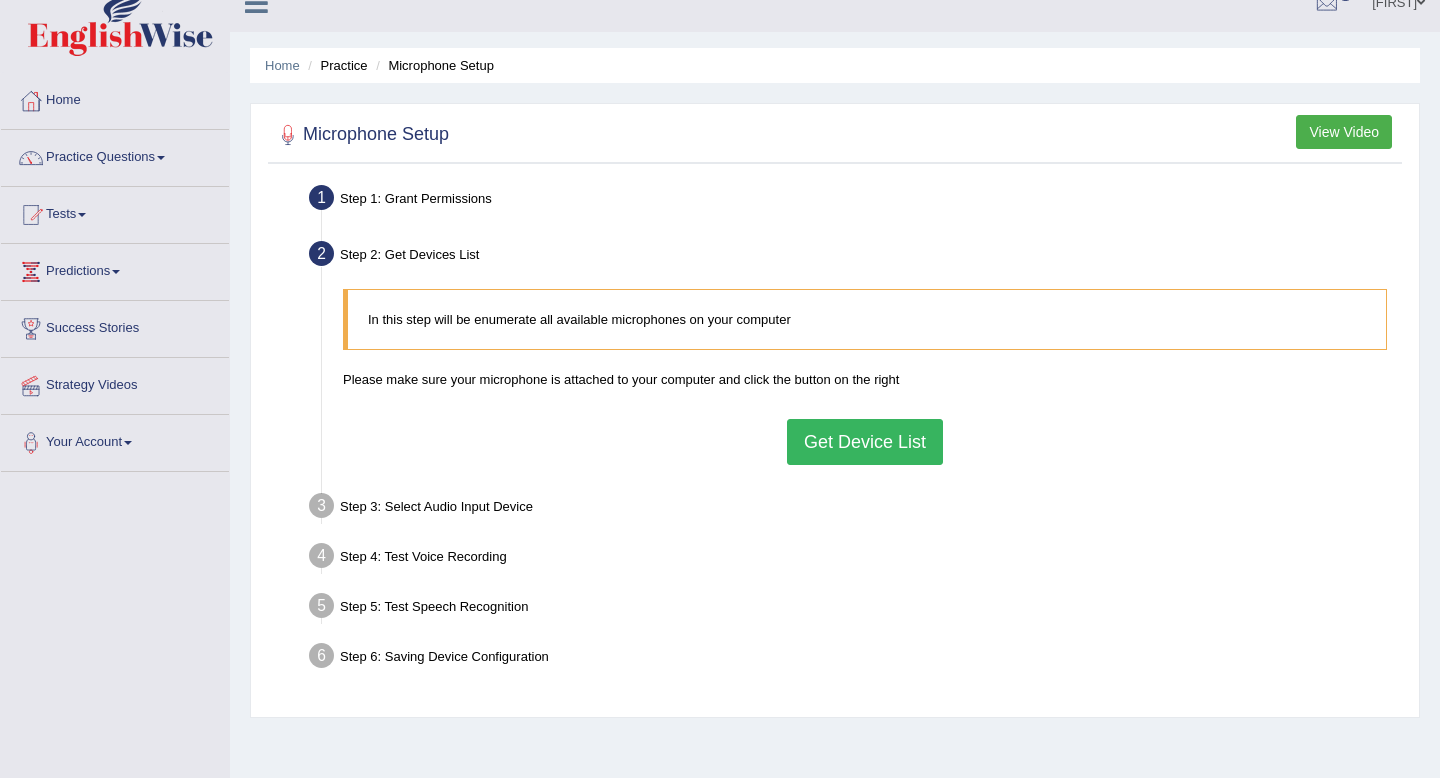 click on "Get Device List" at bounding box center (865, 442) 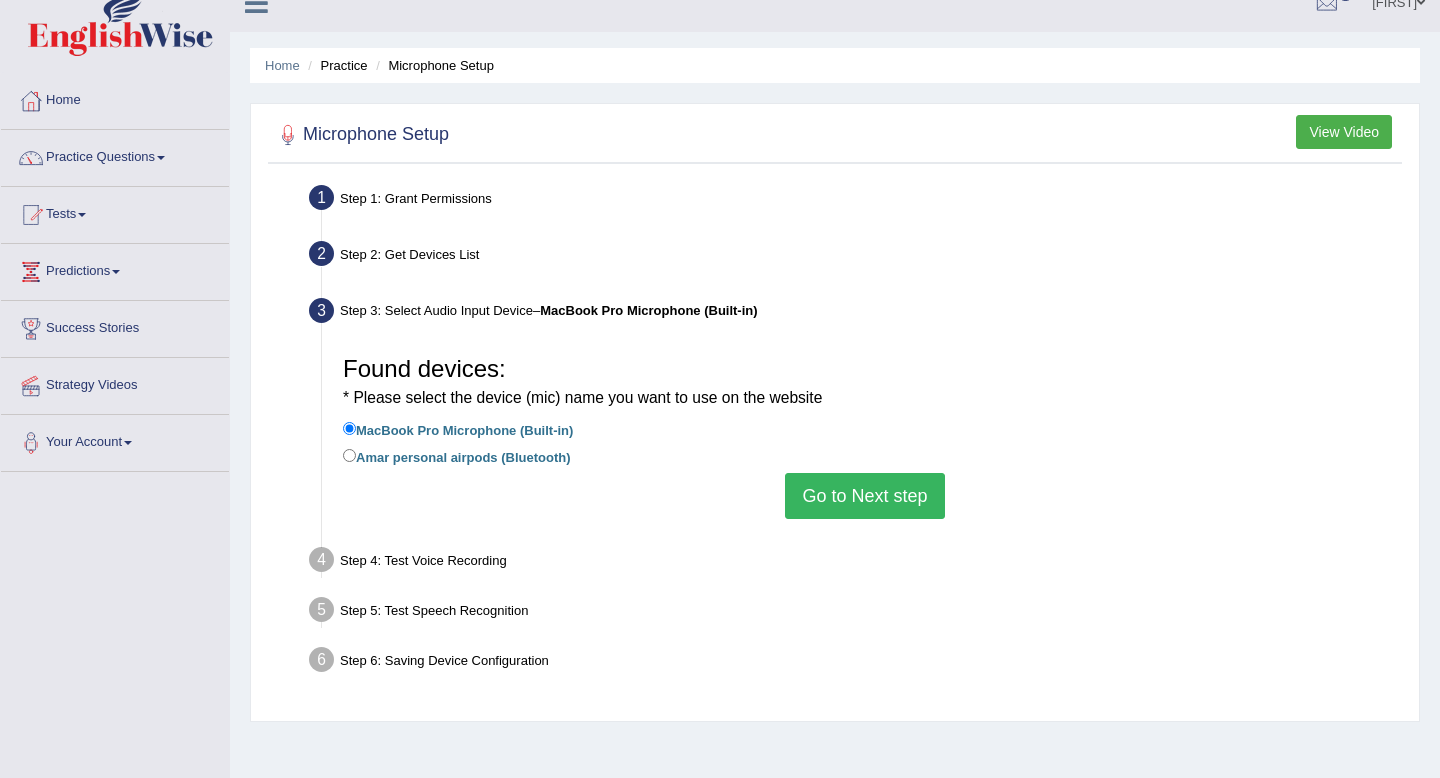 click on "Go to Next step" at bounding box center (864, 496) 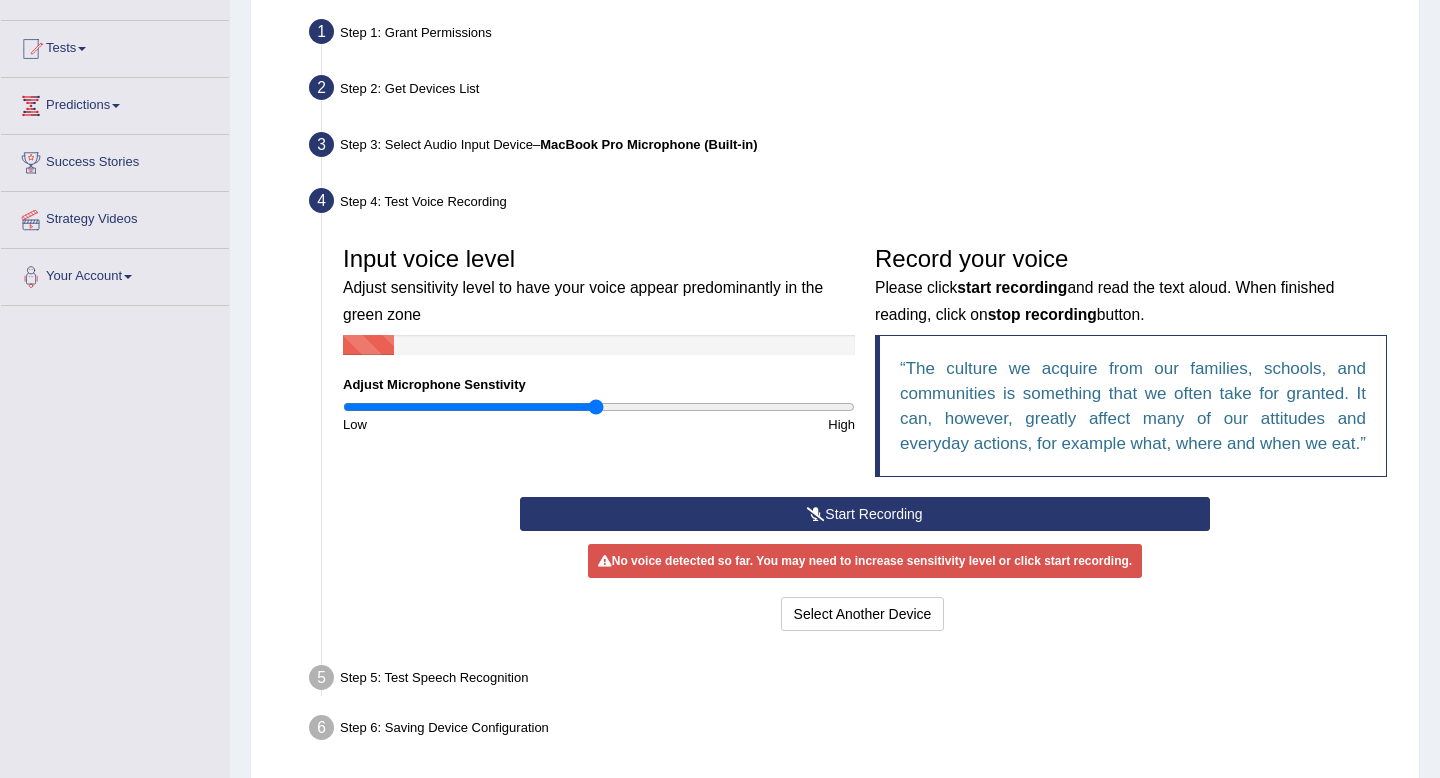 scroll, scrollTop: 197, scrollLeft: 0, axis: vertical 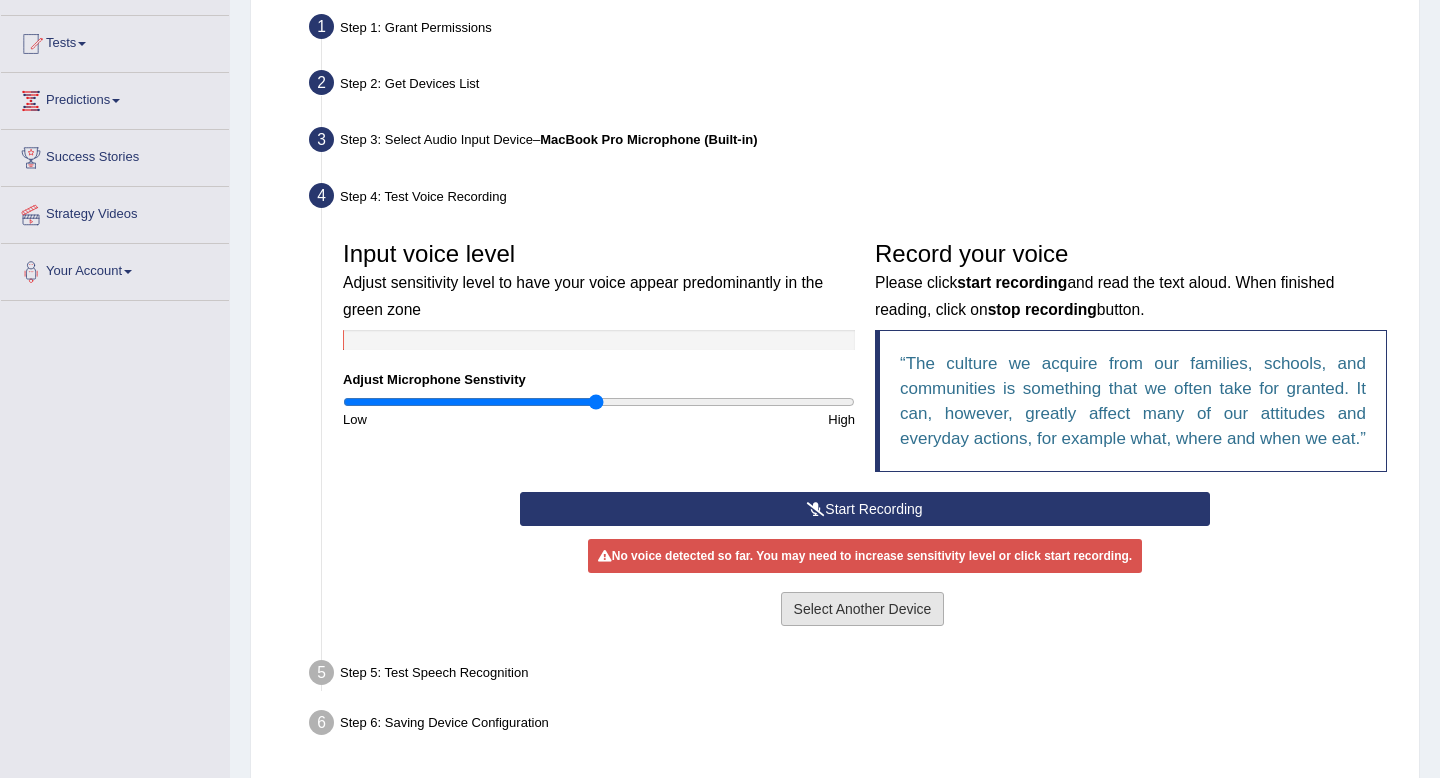 click on "Select Another Device" at bounding box center [863, 609] 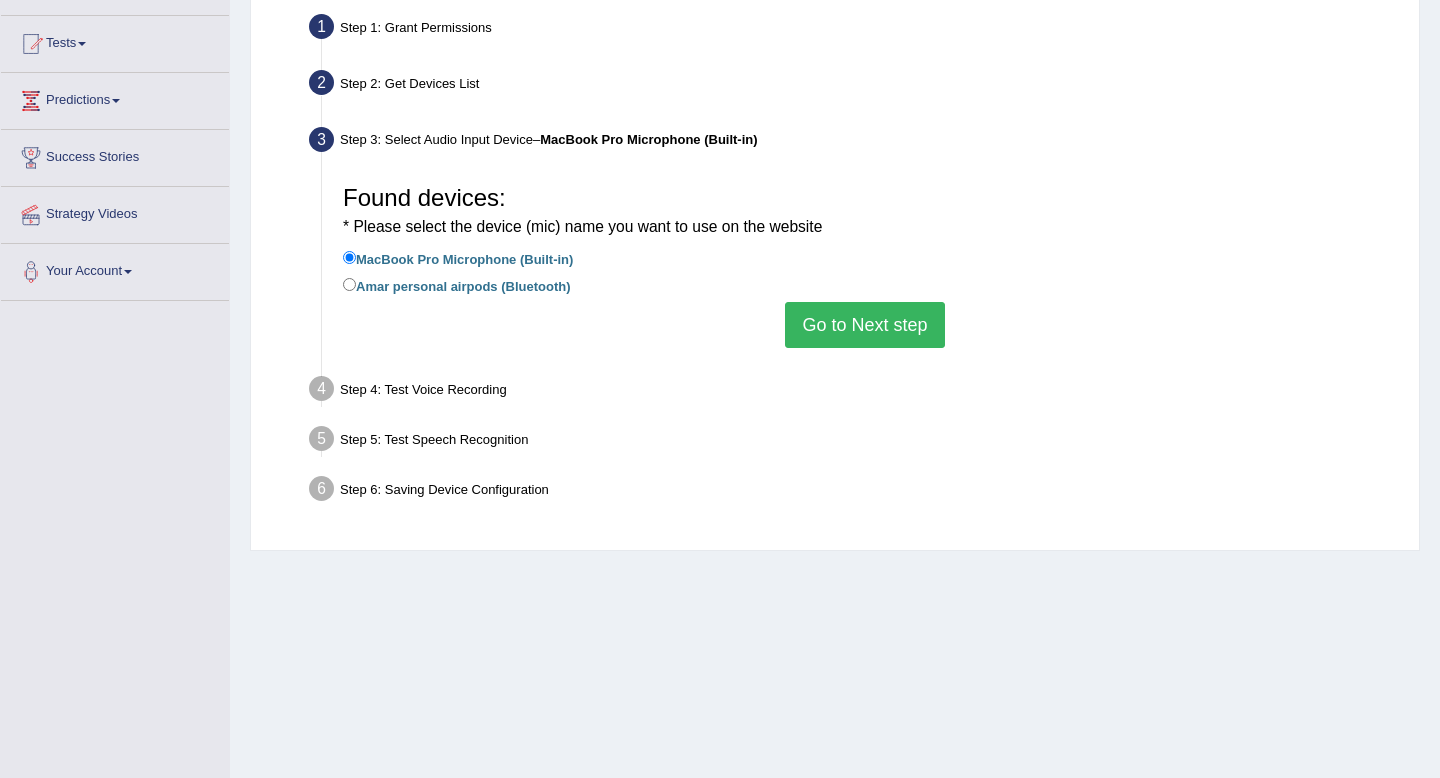 click on "Go to Next step" at bounding box center [864, 325] 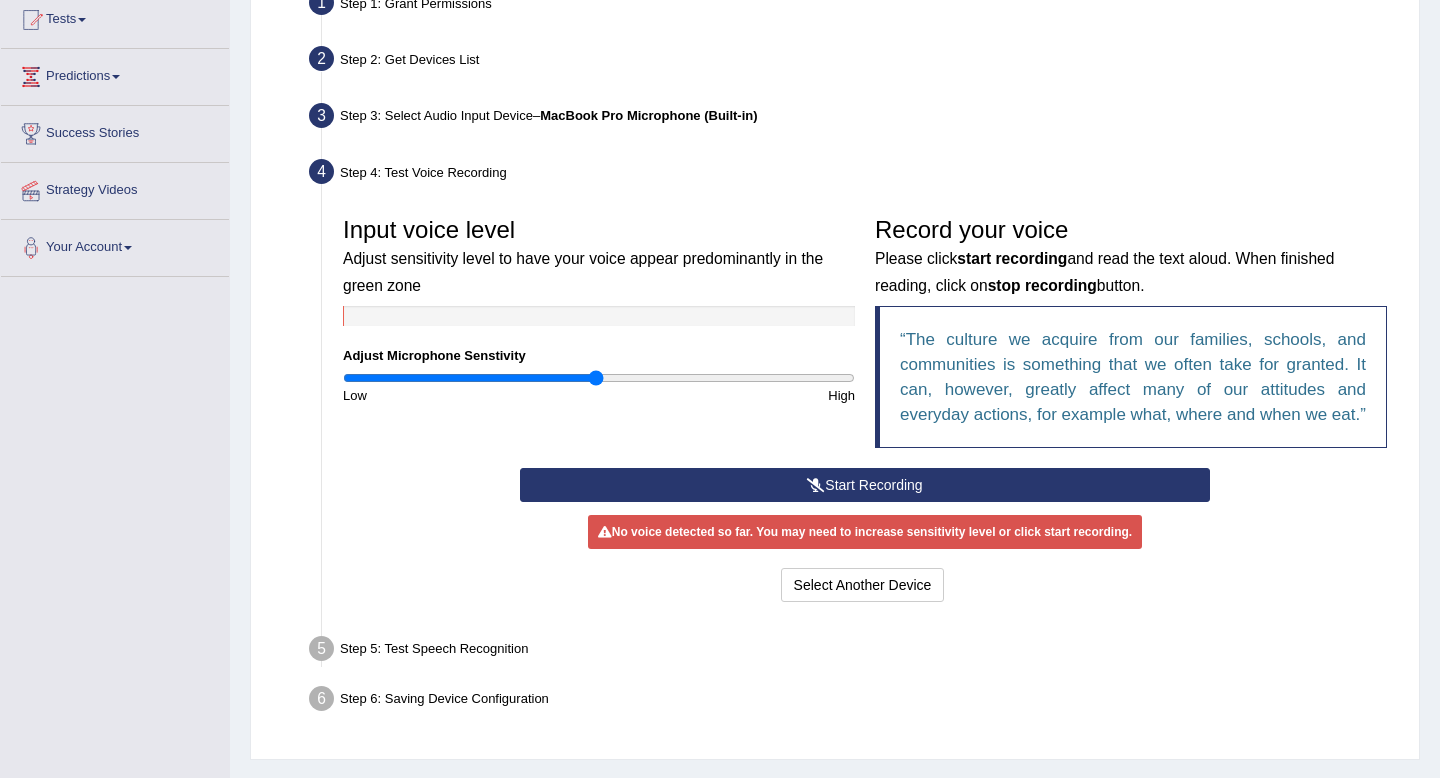 scroll, scrollTop: 223, scrollLeft: 0, axis: vertical 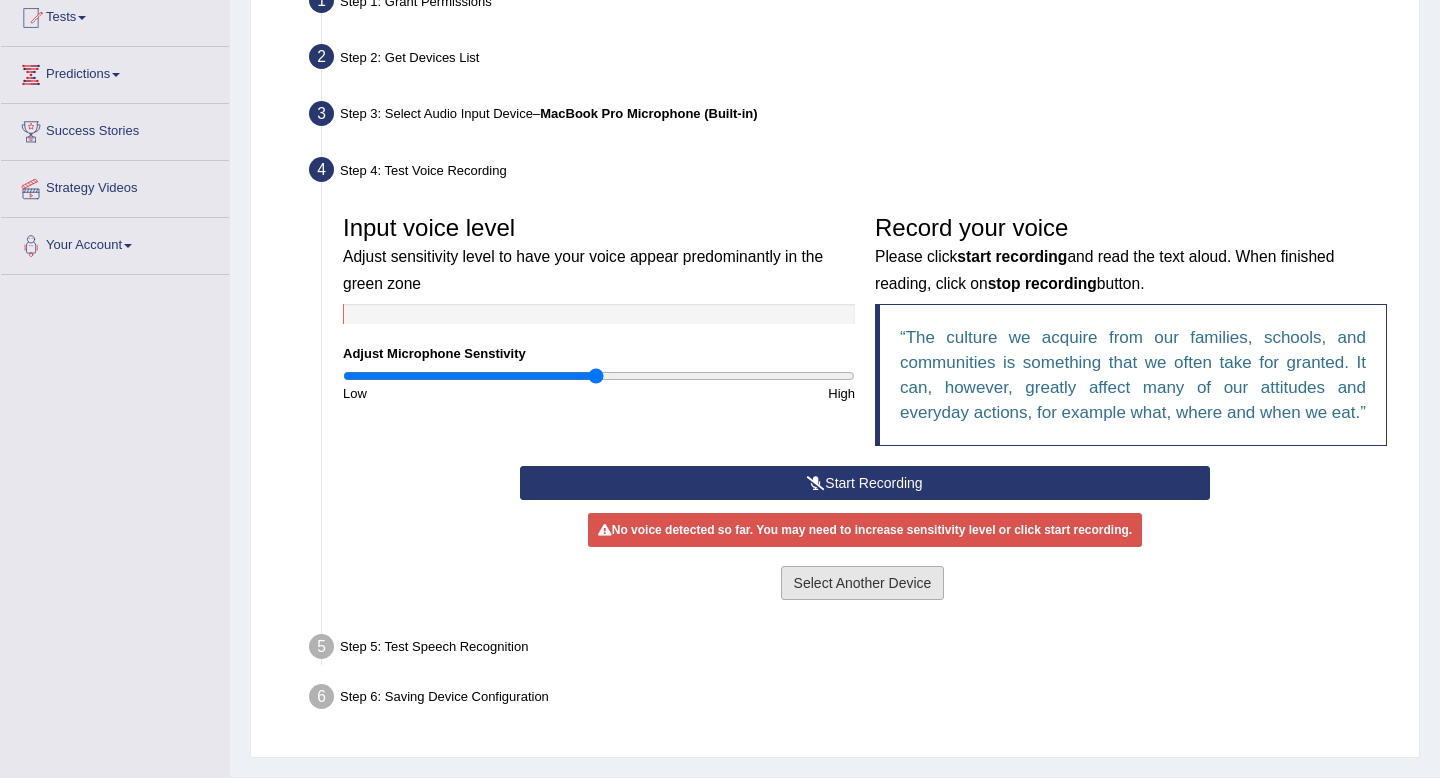 click on "Select Another Device" at bounding box center (863, 583) 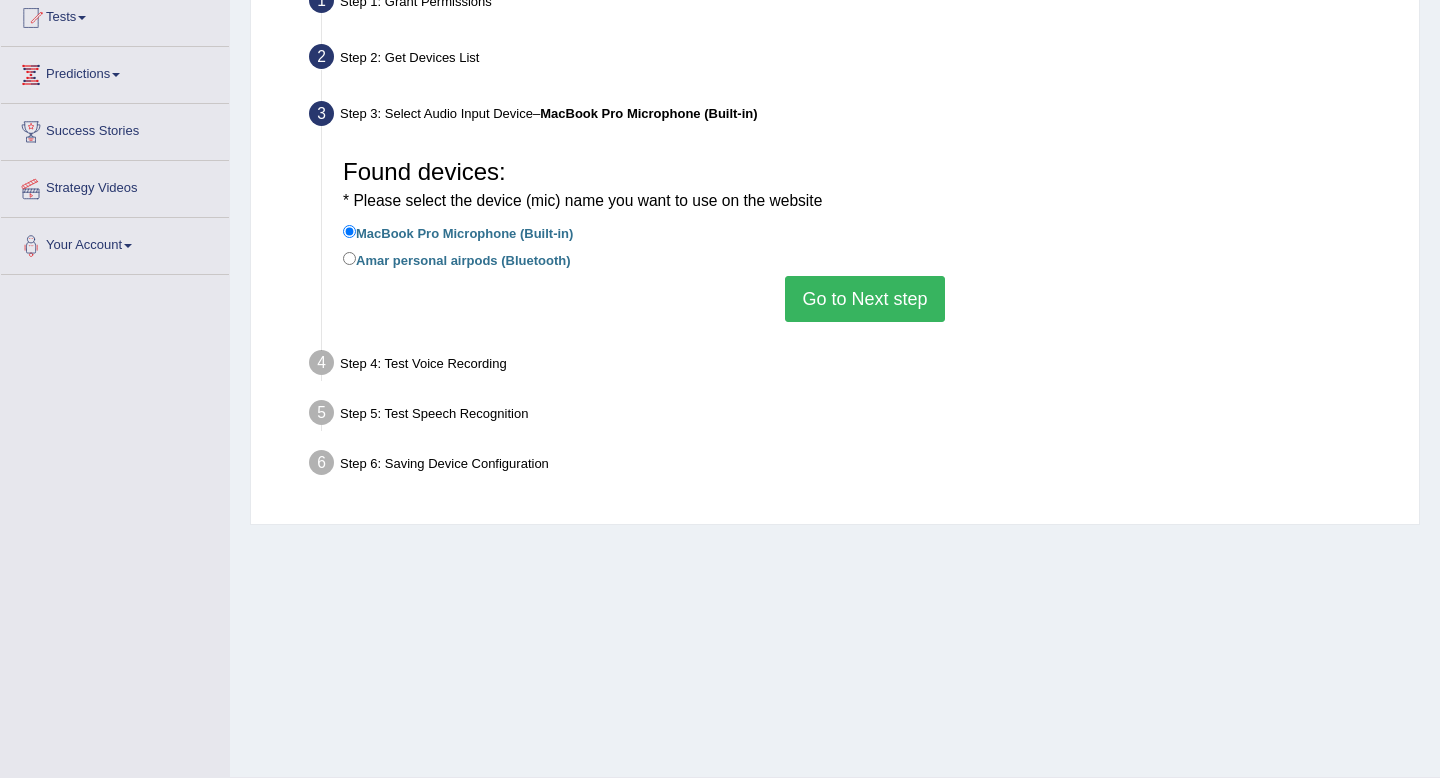 click on "Go to Next step" at bounding box center [864, 299] 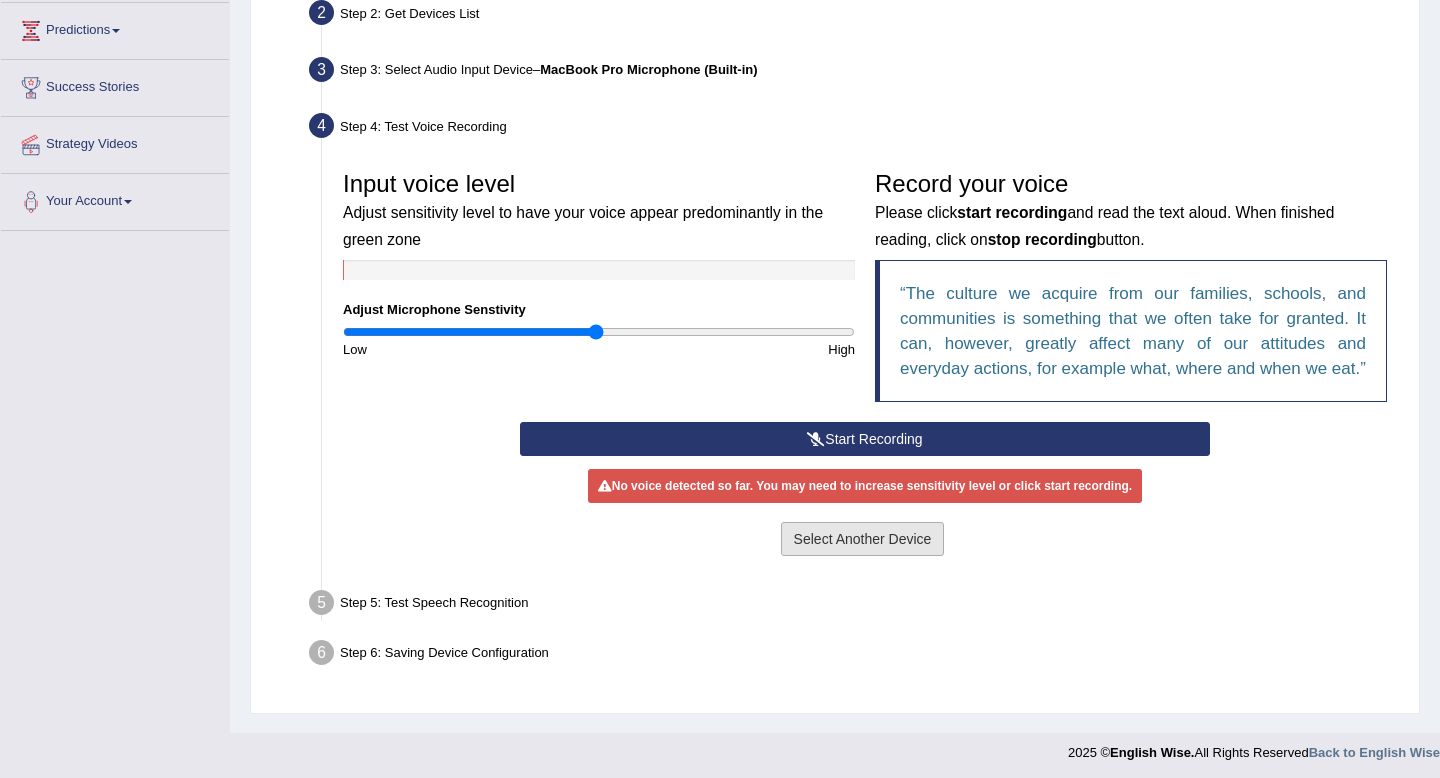 scroll, scrollTop: 277, scrollLeft: 0, axis: vertical 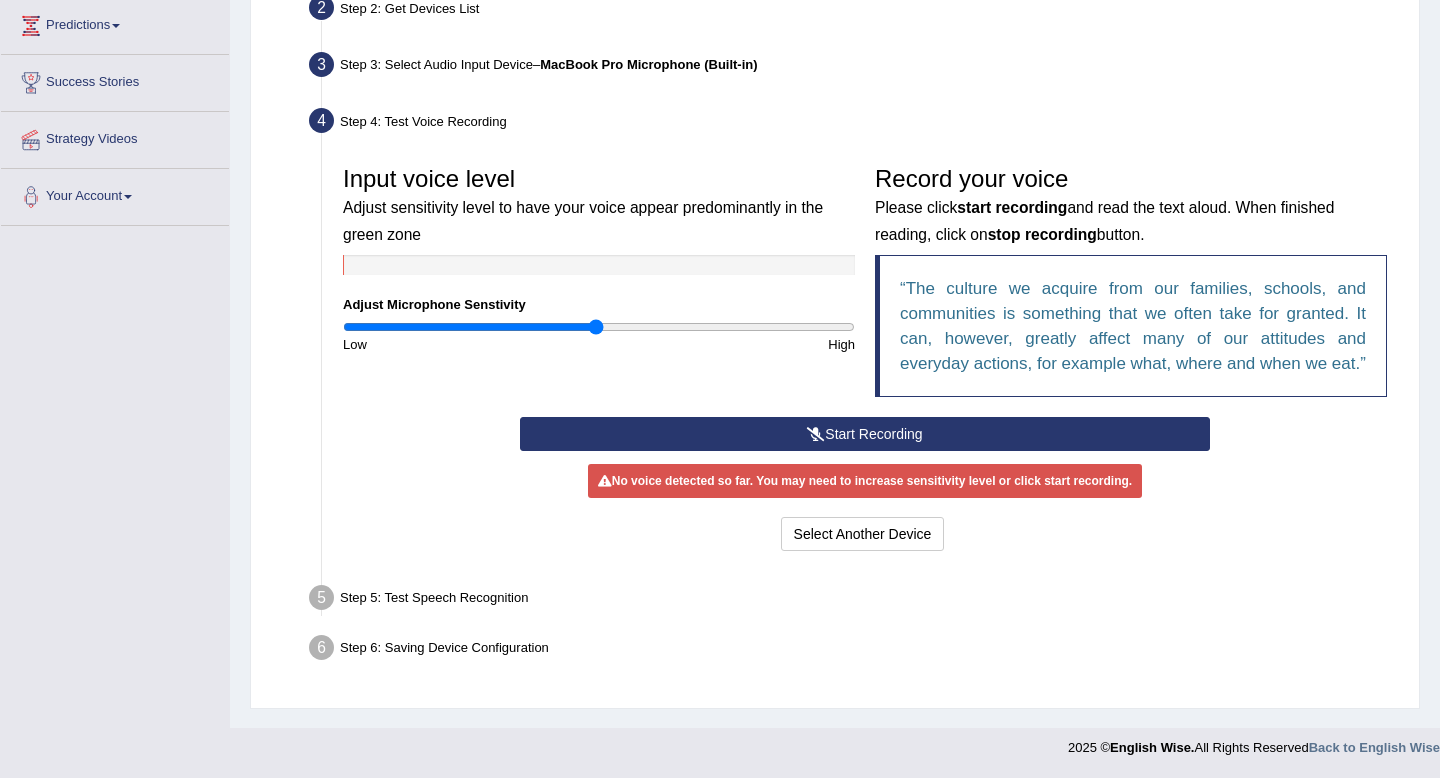 click on "Start Recording" at bounding box center (864, 434) 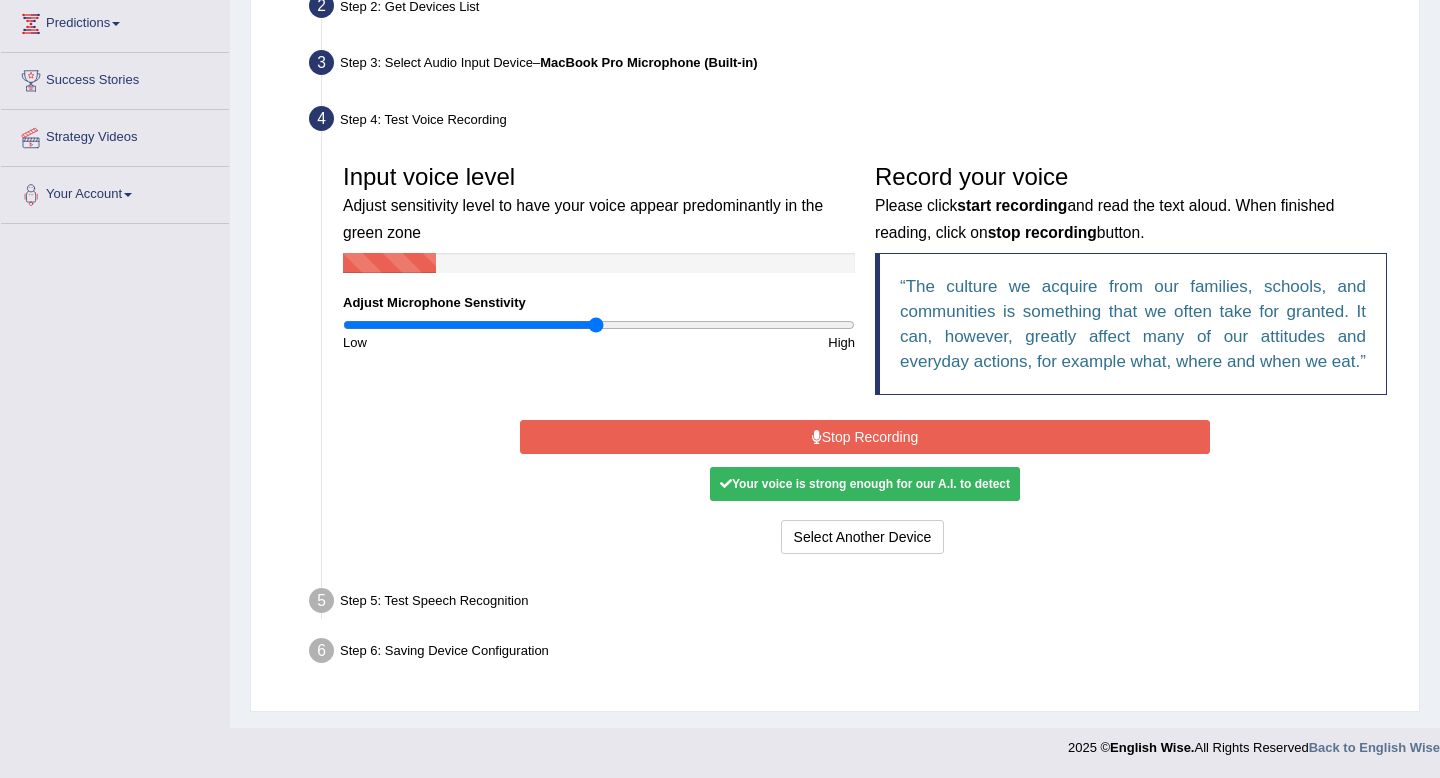 scroll, scrollTop: 261, scrollLeft: 0, axis: vertical 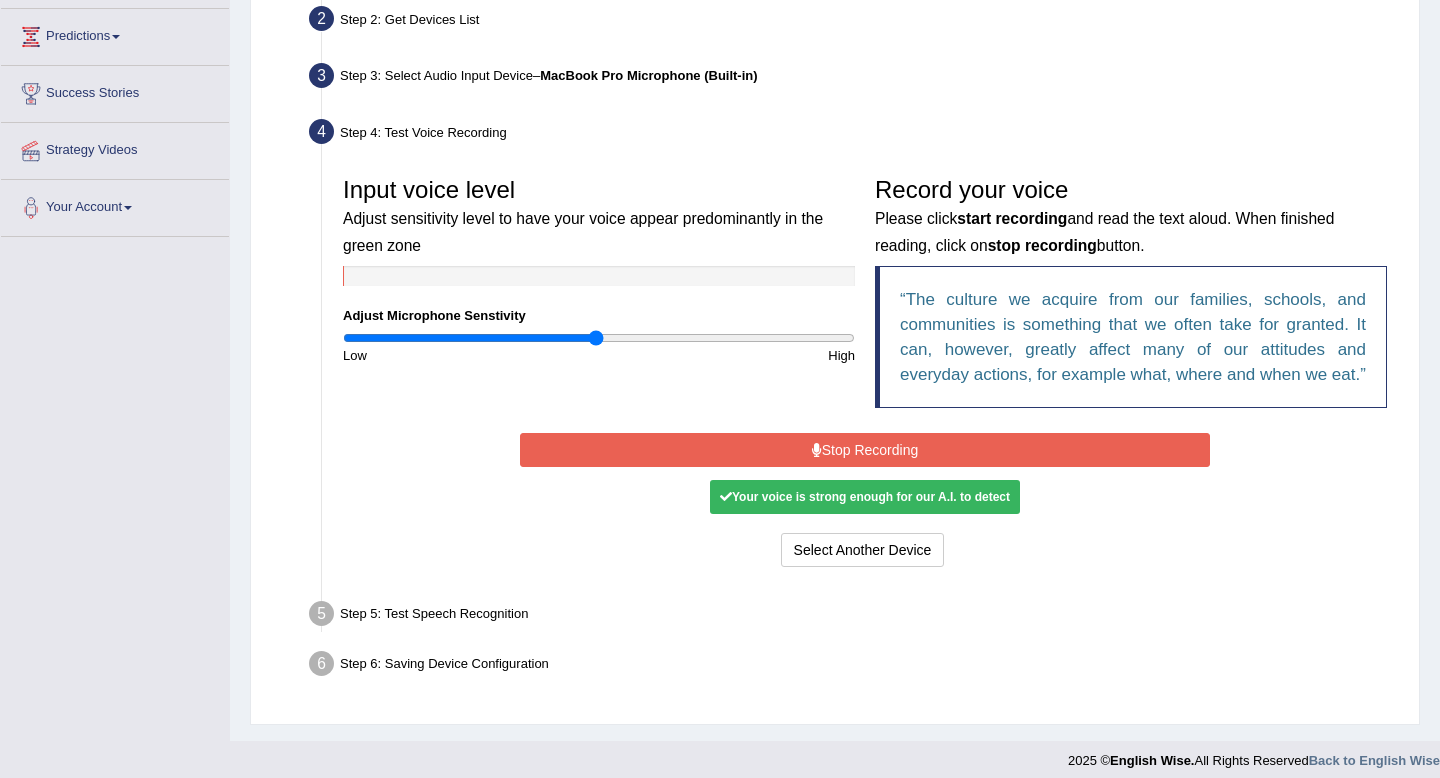 click on "Stop Recording" at bounding box center (864, 450) 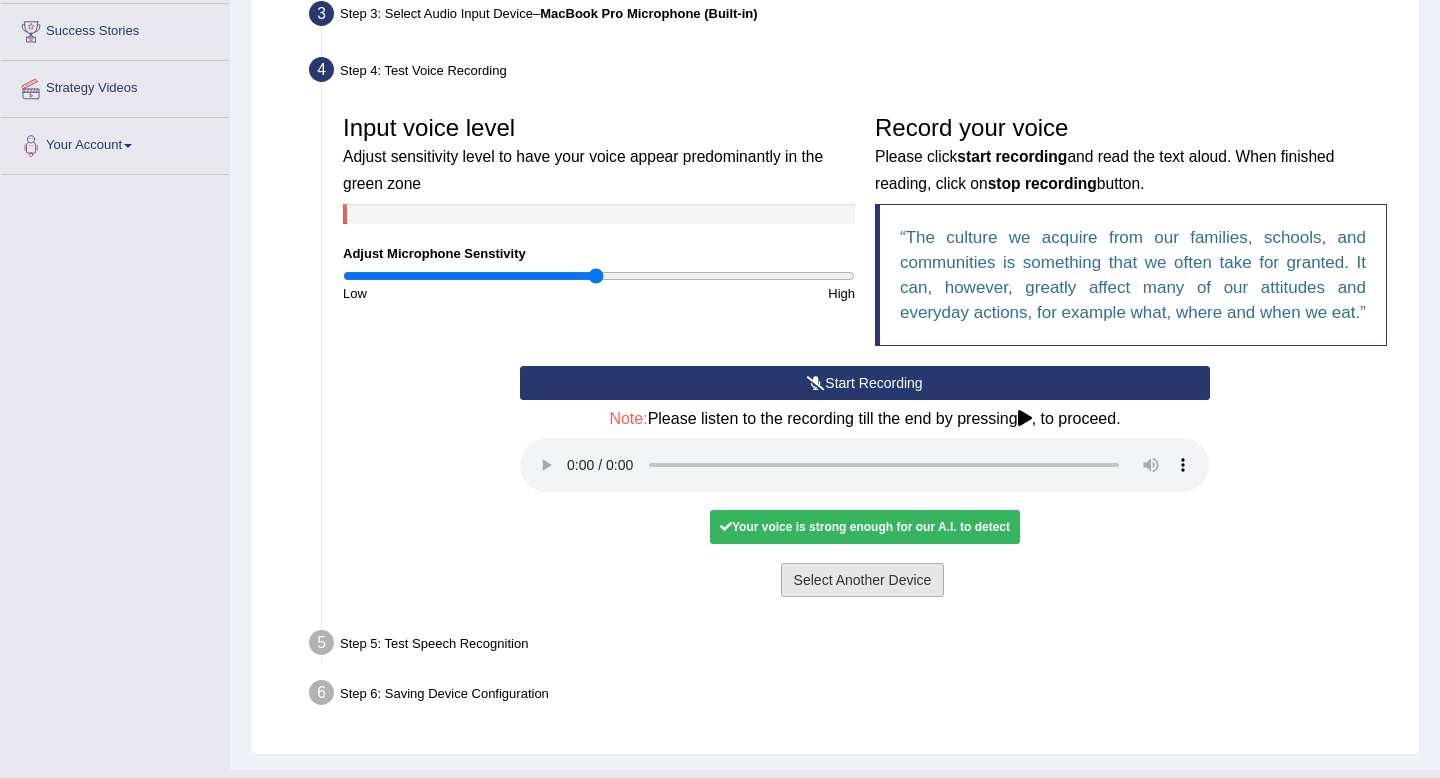 scroll, scrollTop: 324, scrollLeft: 0, axis: vertical 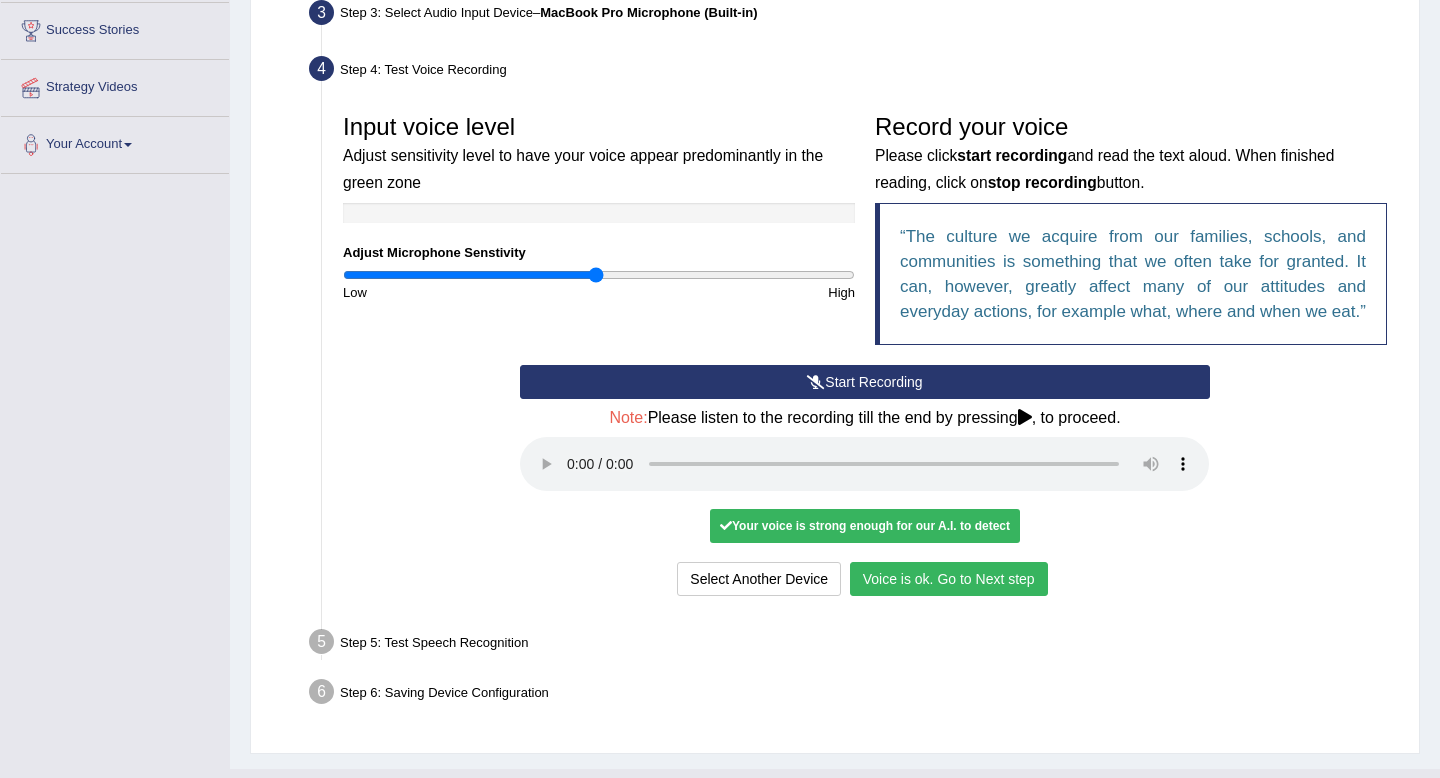 click on "Voice is ok. Go to Next step" at bounding box center [949, 579] 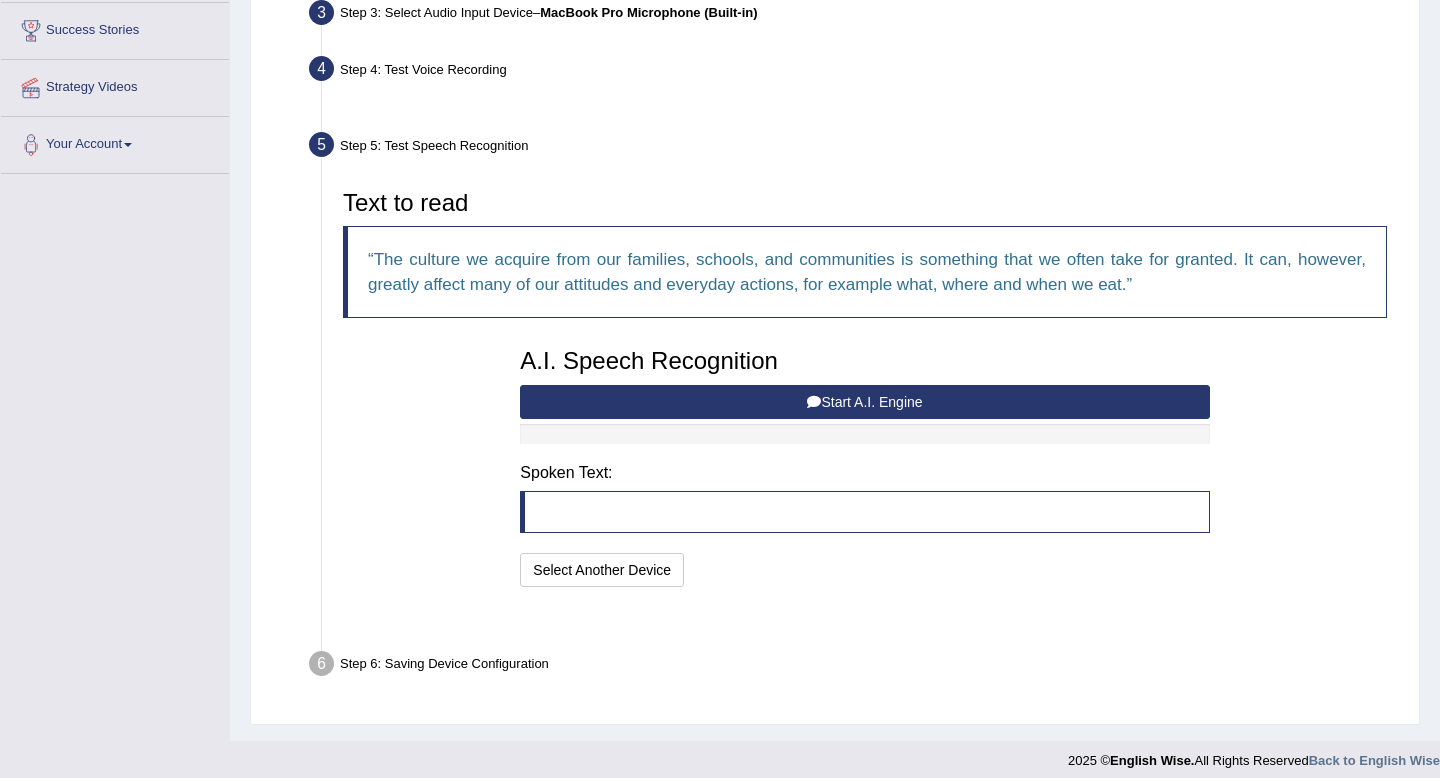 scroll, scrollTop: 287, scrollLeft: 0, axis: vertical 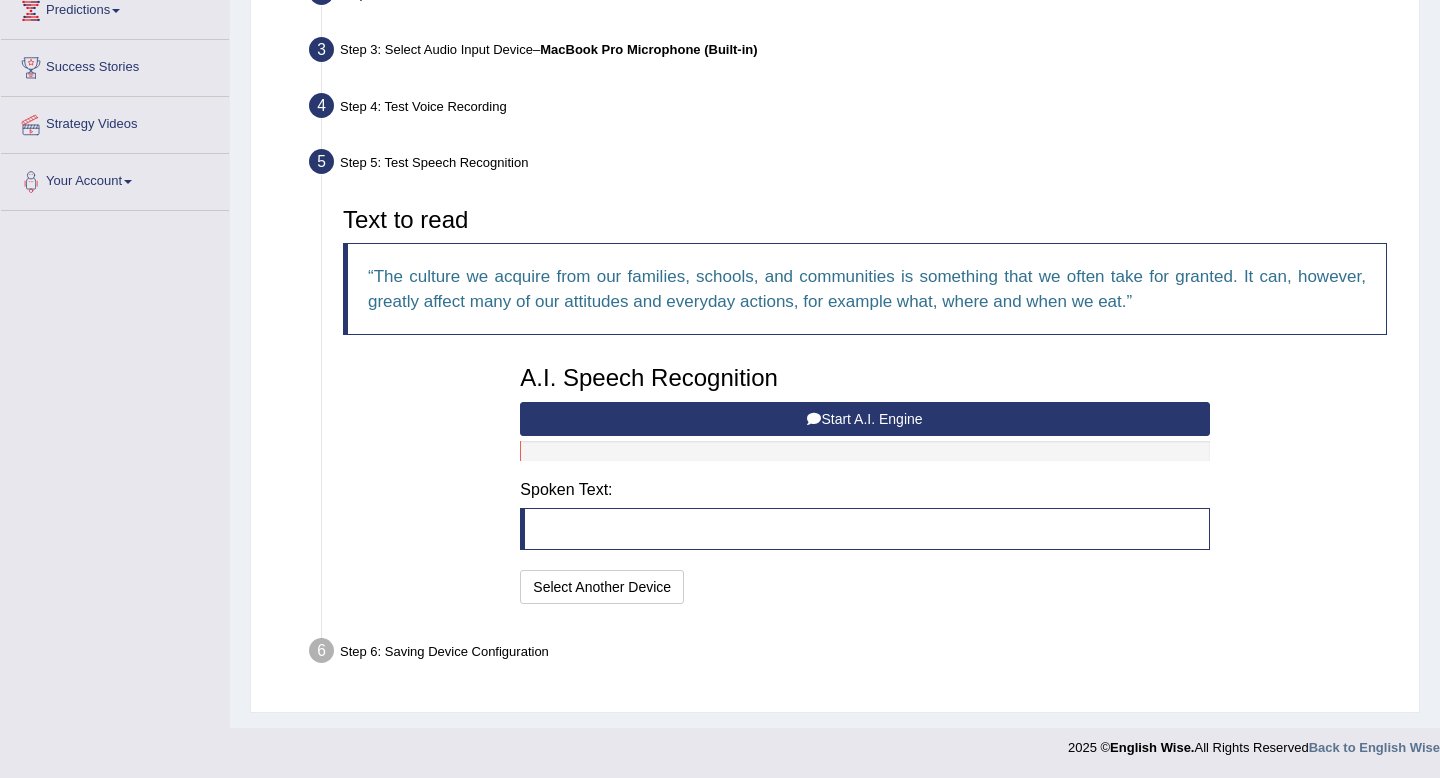 click on "Start A.I. Engine" at bounding box center (864, 419) 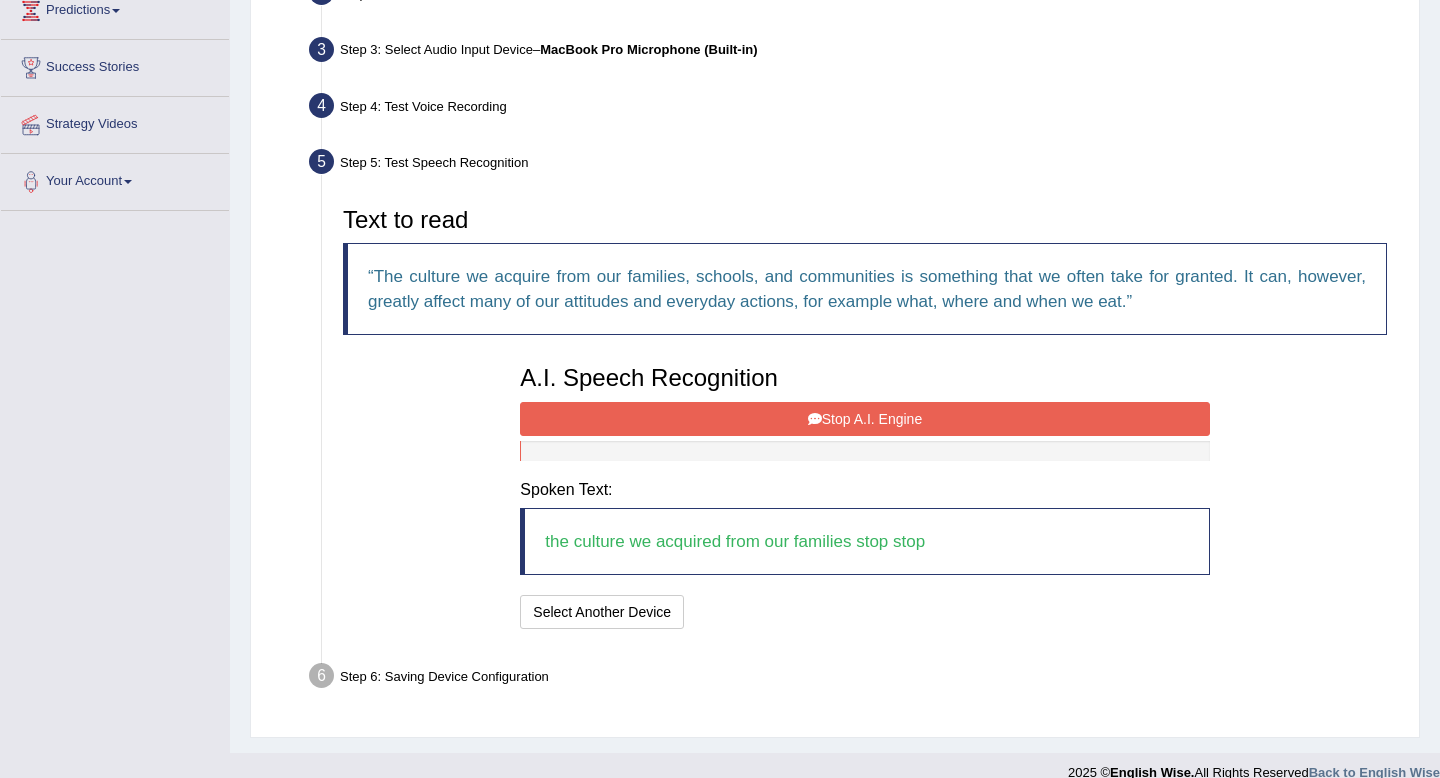 click at bounding box center [815, 419] 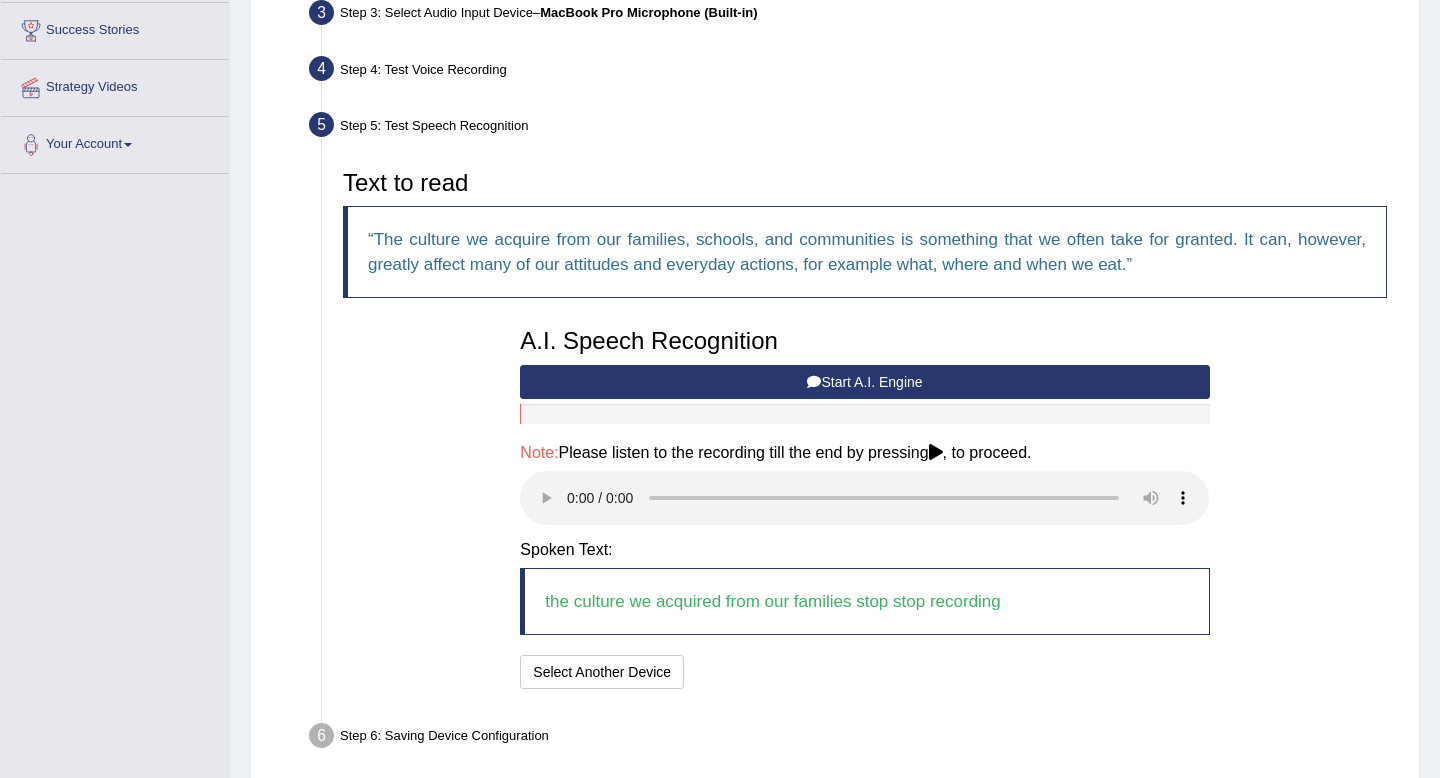 scroll, scrollTop: 328, scrollLeft: 0, axis: vertical 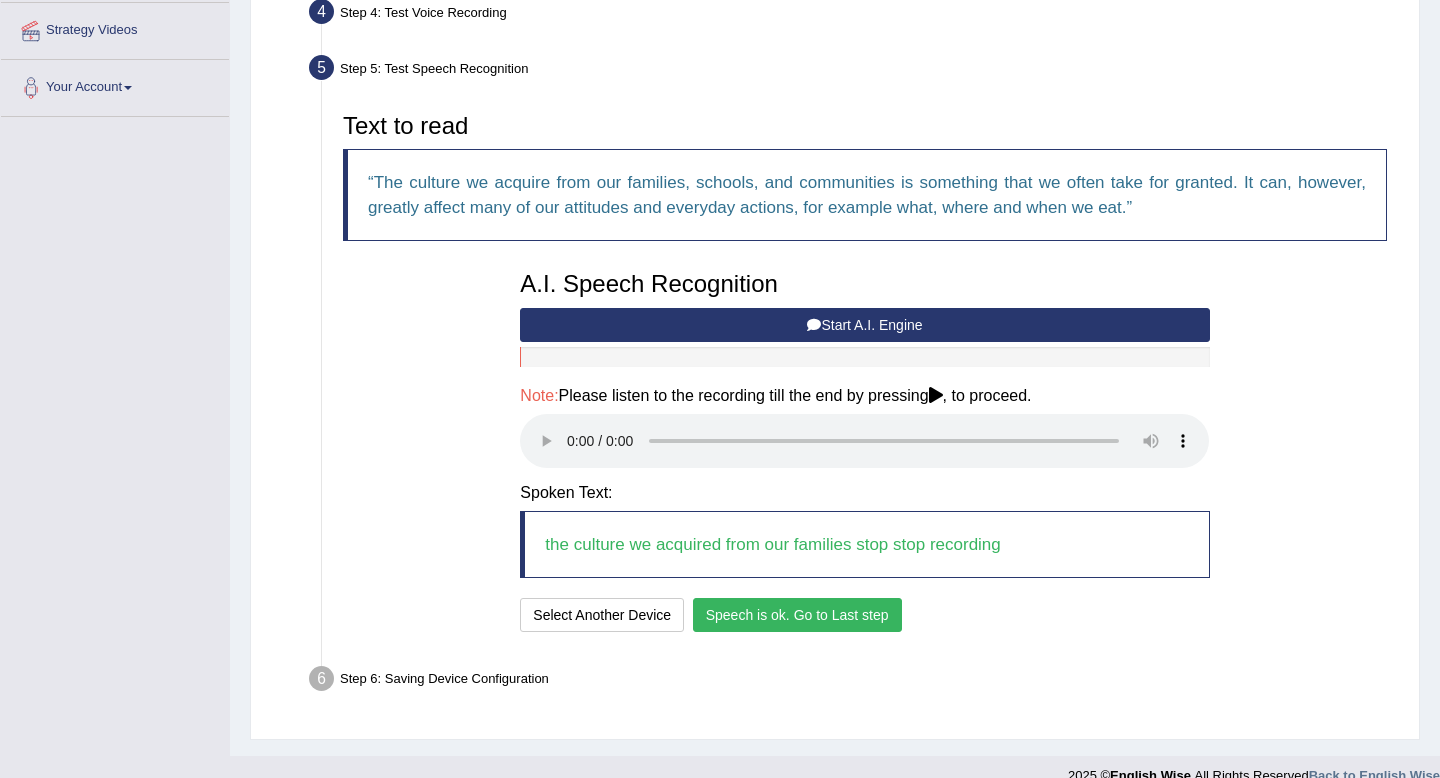 click on "Speech is ok. Go to Last step" at bounding box center (797, 615) 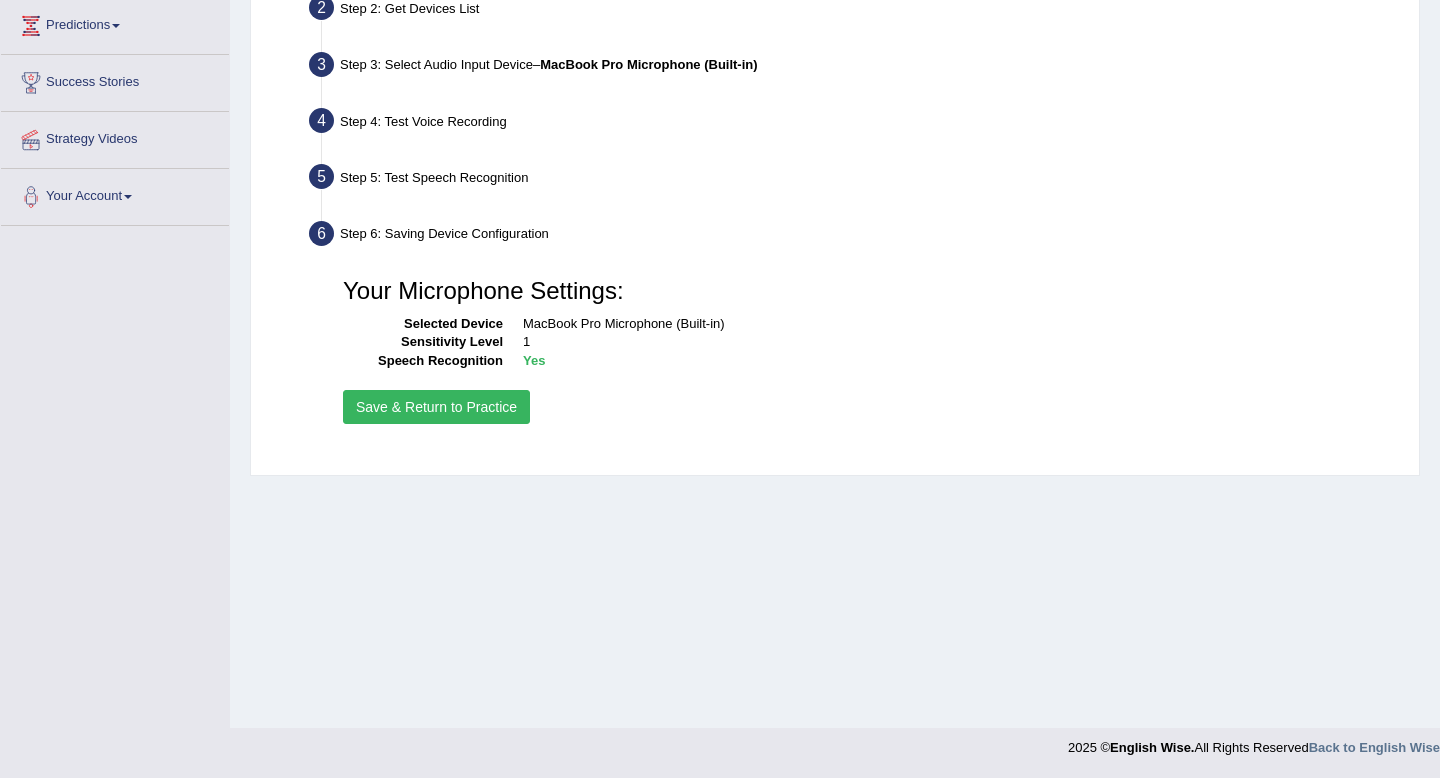 click on "Save & Return to Practice" at bounding box center (436, 407) 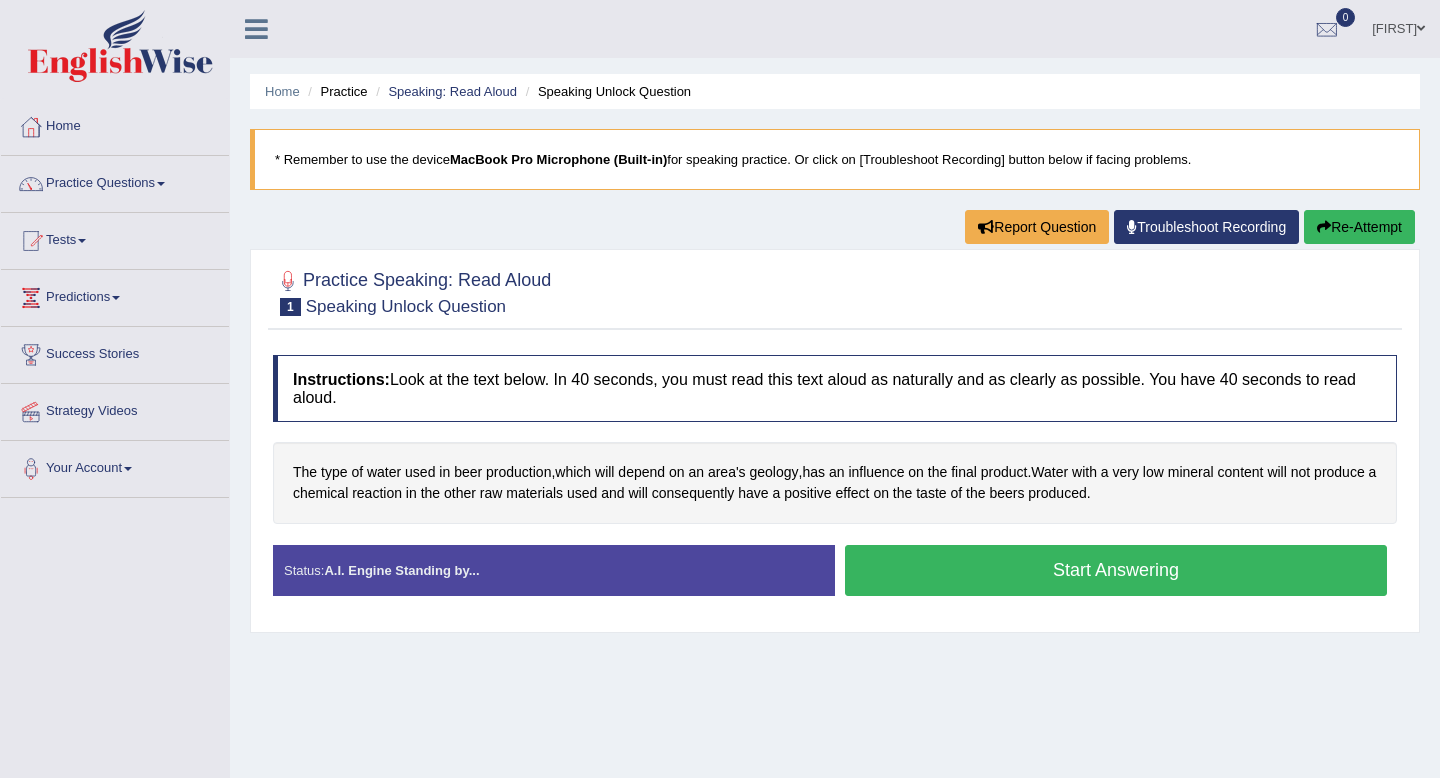 scroll, scrollTop: 0, scrollLeft: 0, axis: both 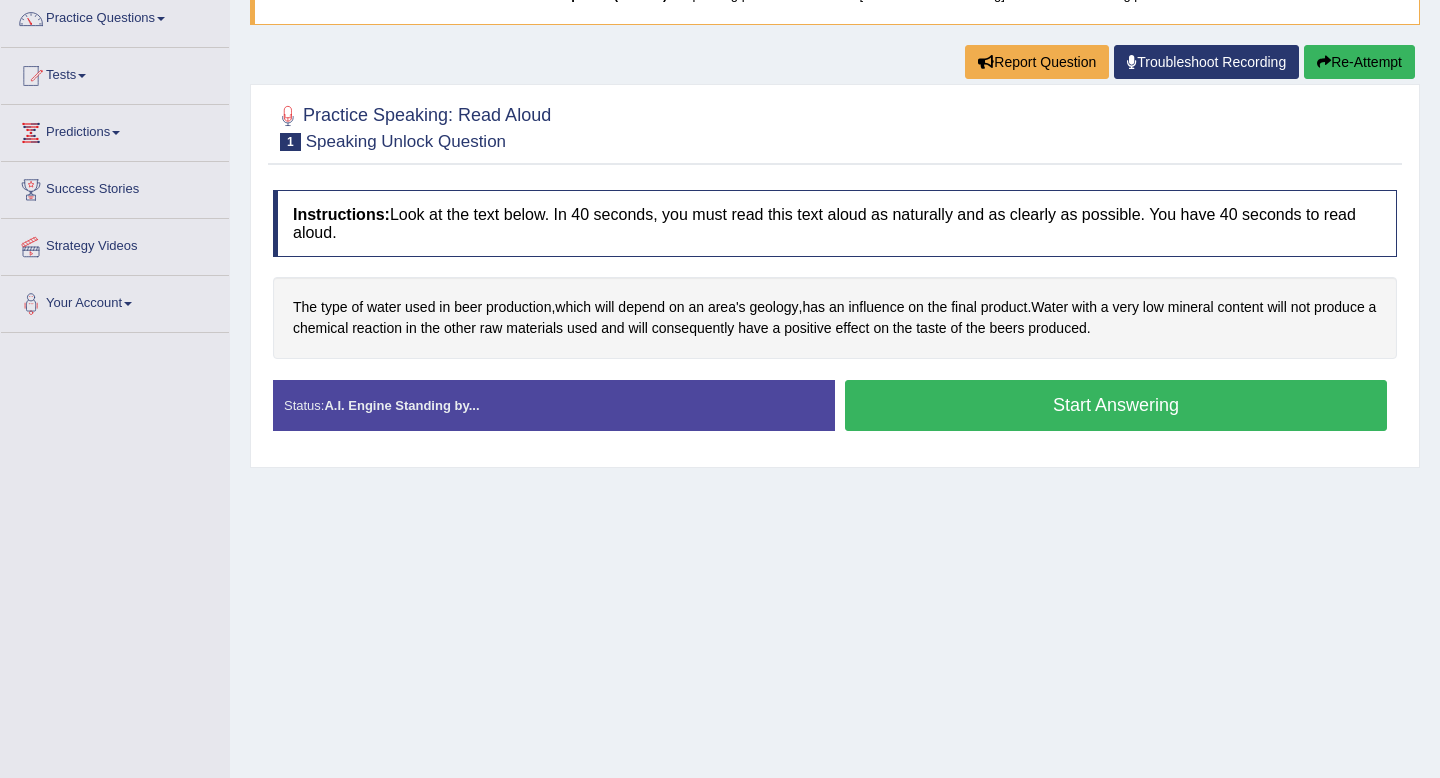 click on "Start Answering" at bounding box center [1116, 405] 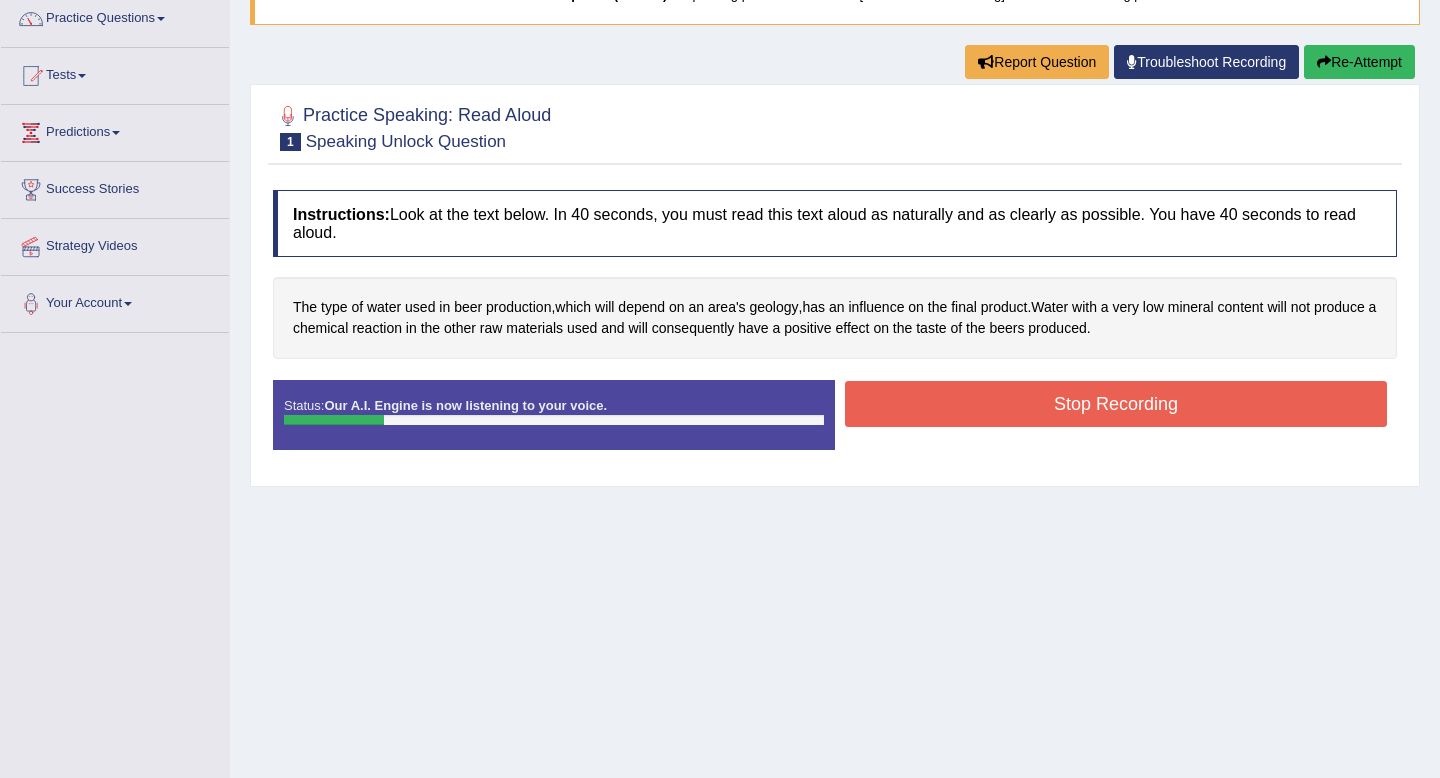 click on "Stop Recording" at bounding box center [1116, 404] 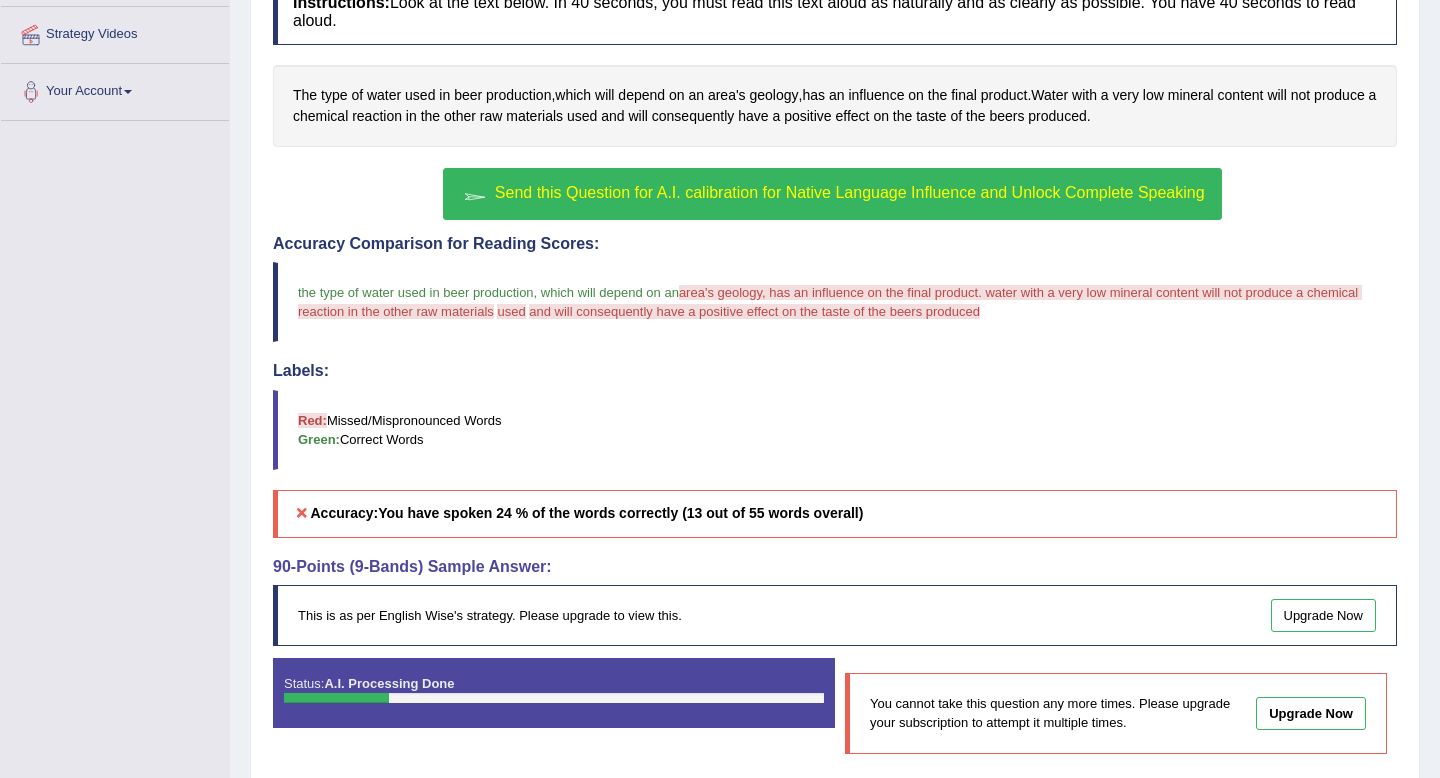 scroll, scrollTop: 387, scrollLeft: 0, axis: vertical 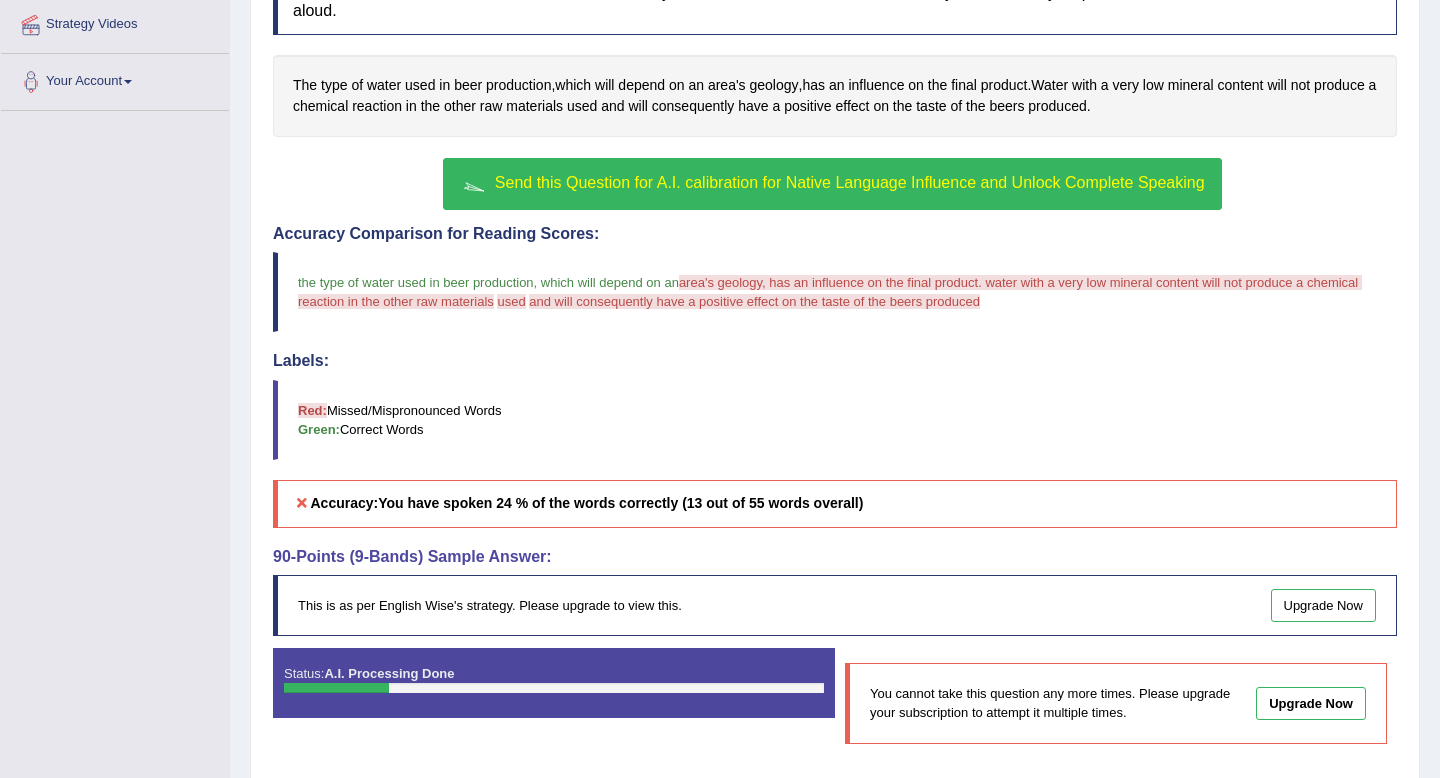 click on "Send this Question for A.I. calibration for Native Language Influence and Unlock Complete Speaking" at bounding box center (850, 182) 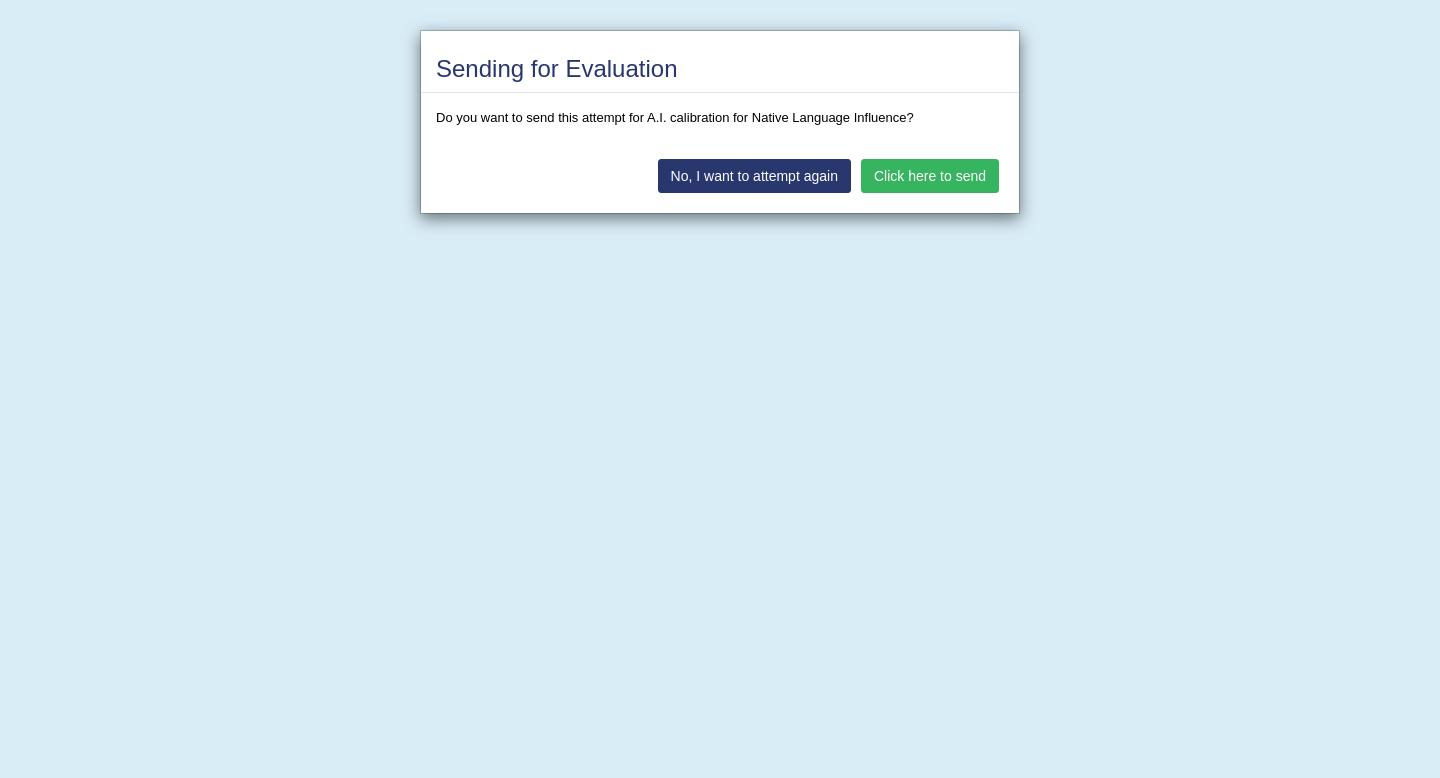 click on "Click here to send" at bounding box center (930, 176) 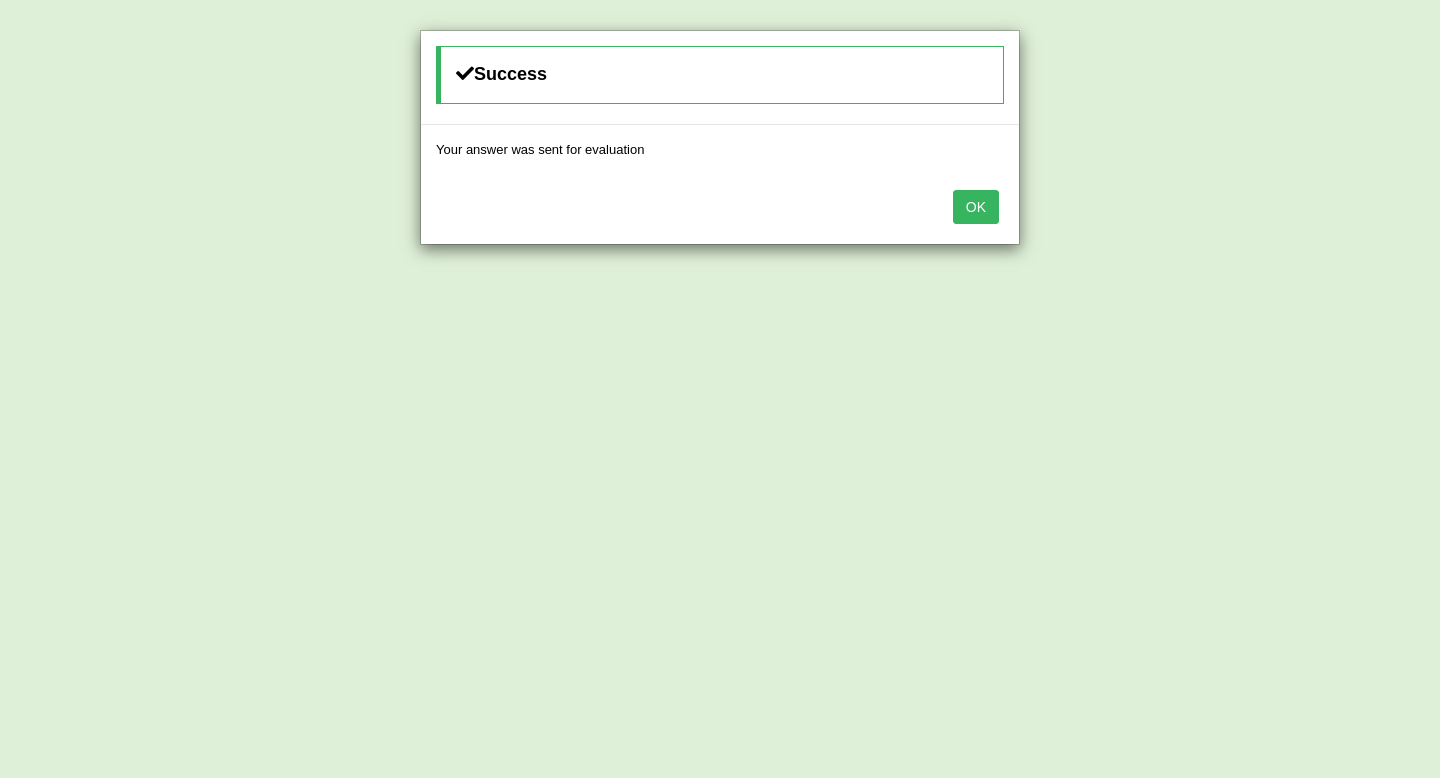 click on "OK" at bounding box center [976, 207] 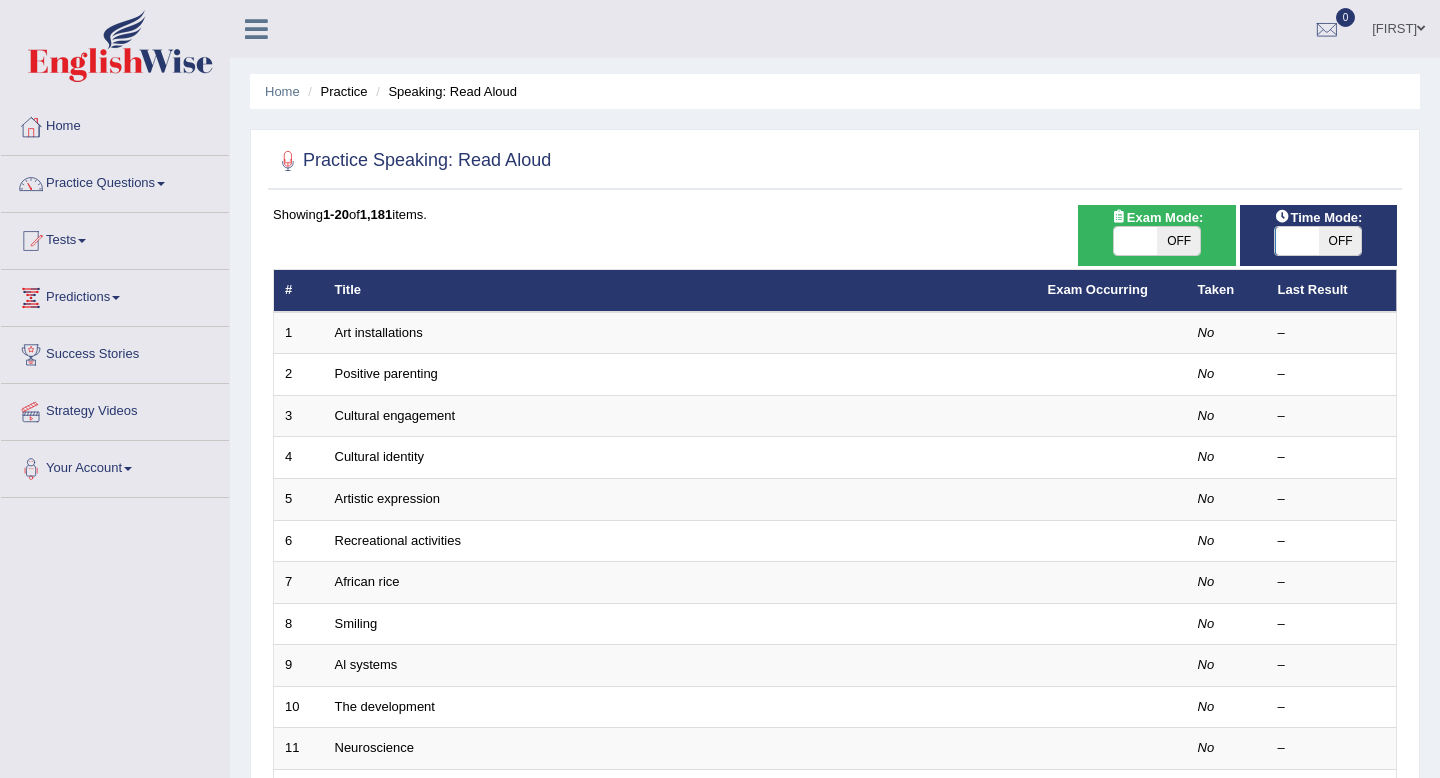 scroll, scrollTop: 0, scrollLeft: 0, axis: both 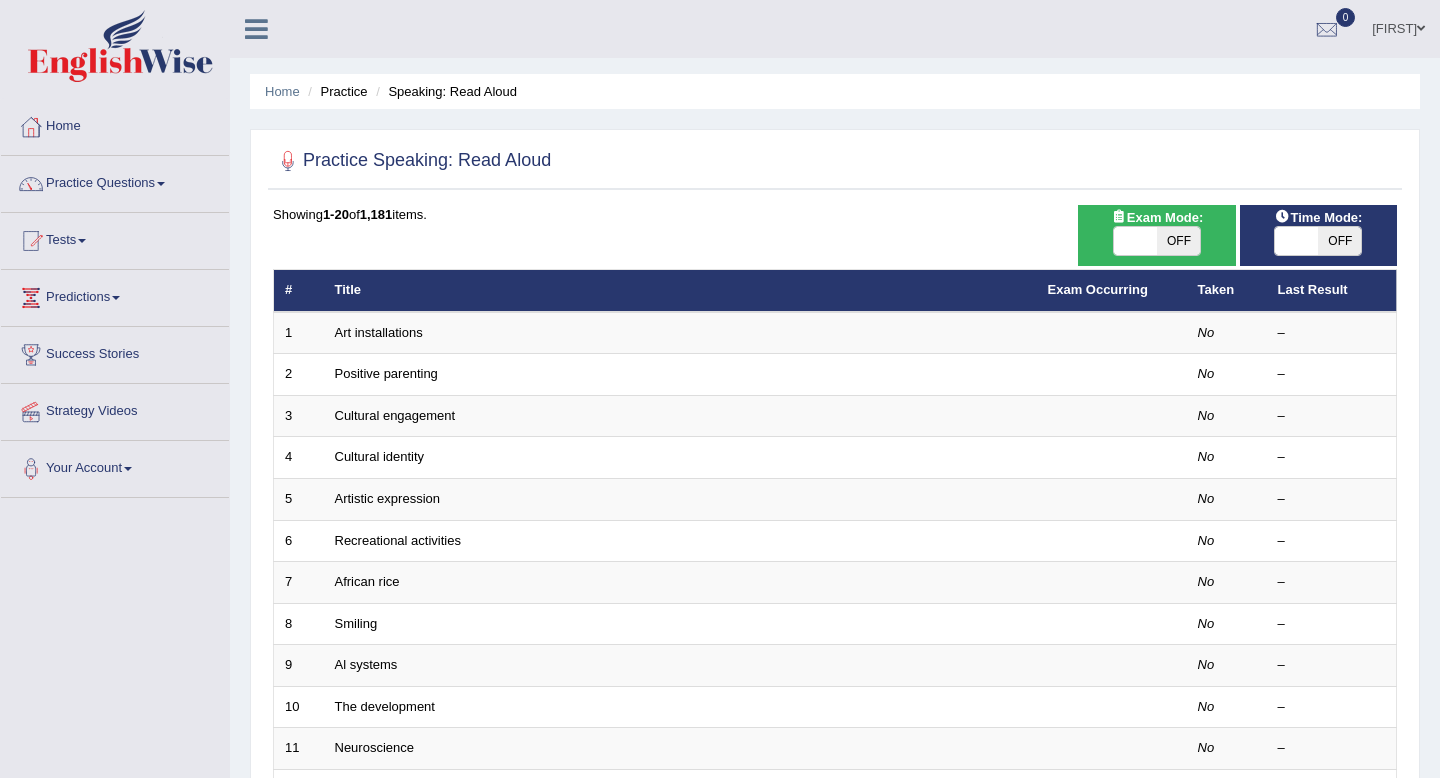 click on "OFF" at bounding box center [1339, 241] 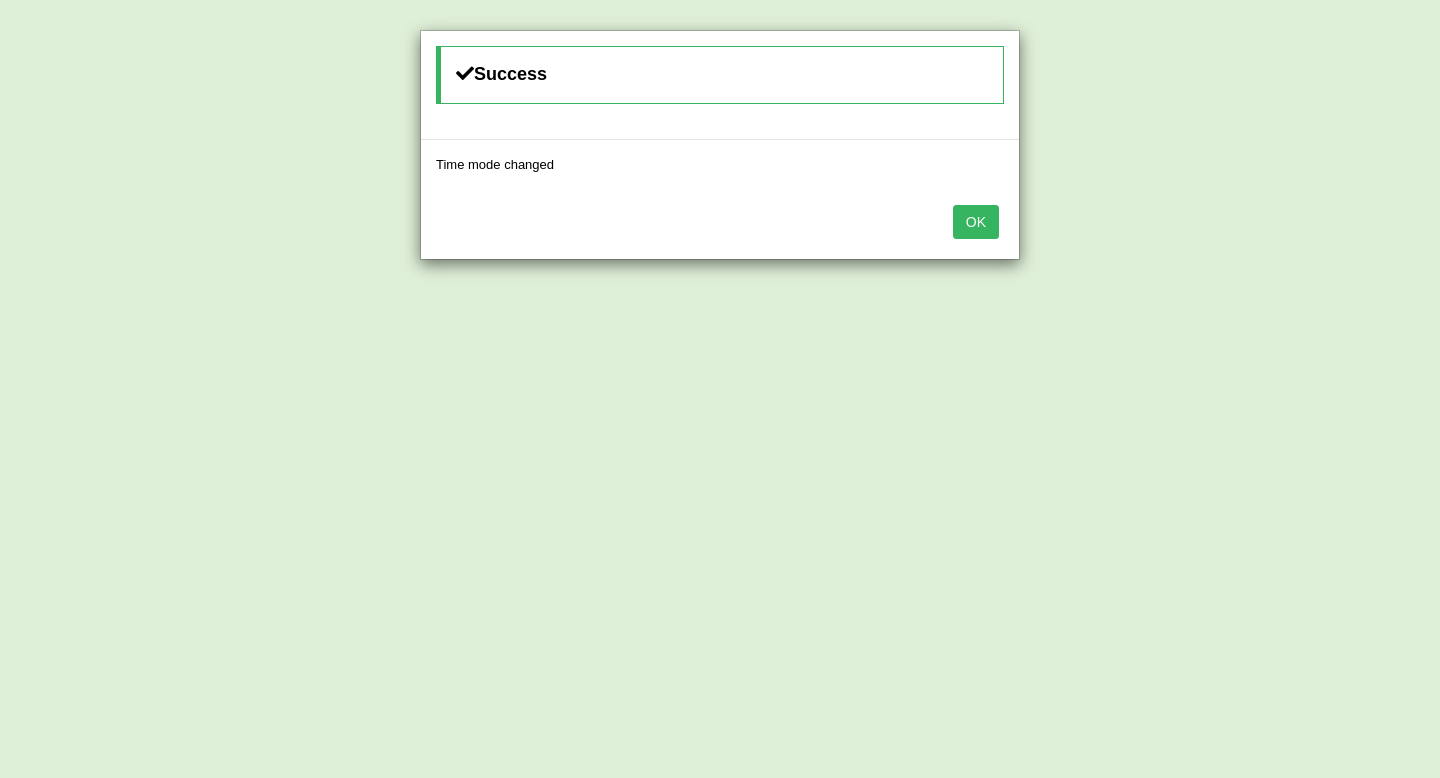 click on "OK" at bounding box center [976, 222] 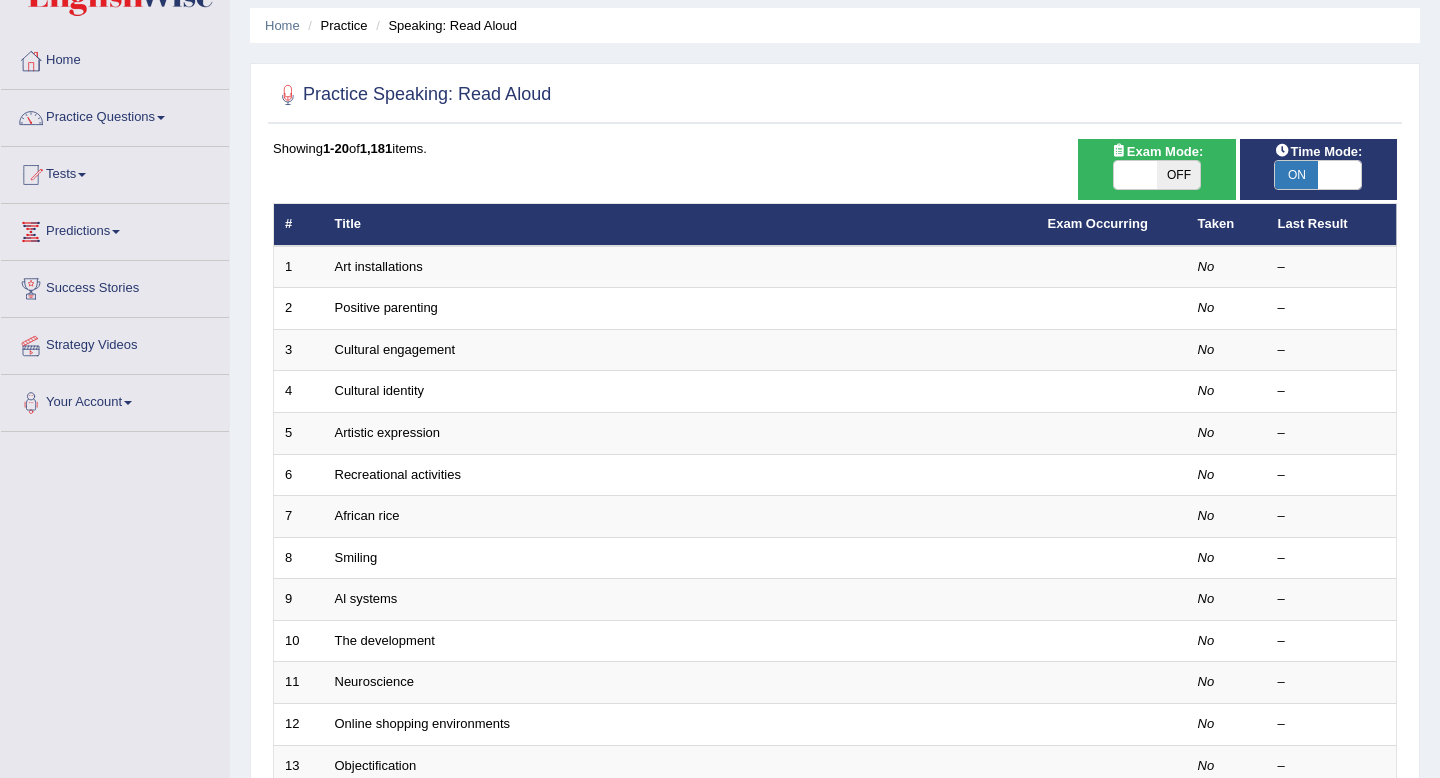 scroll, scrollTop: 70, scrollLeft: 0, axis: vertical 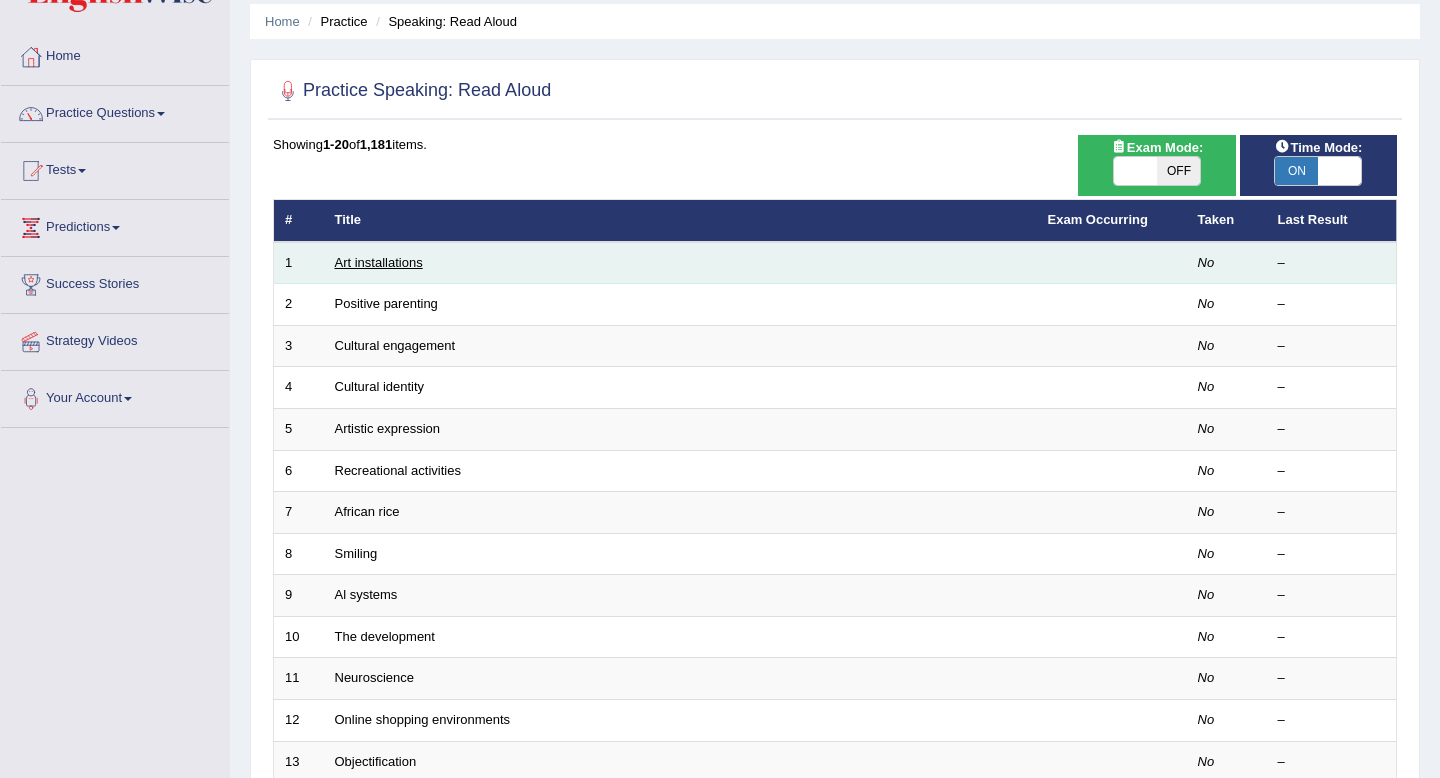 click on "Art installations" at bounding box center (379, 262) 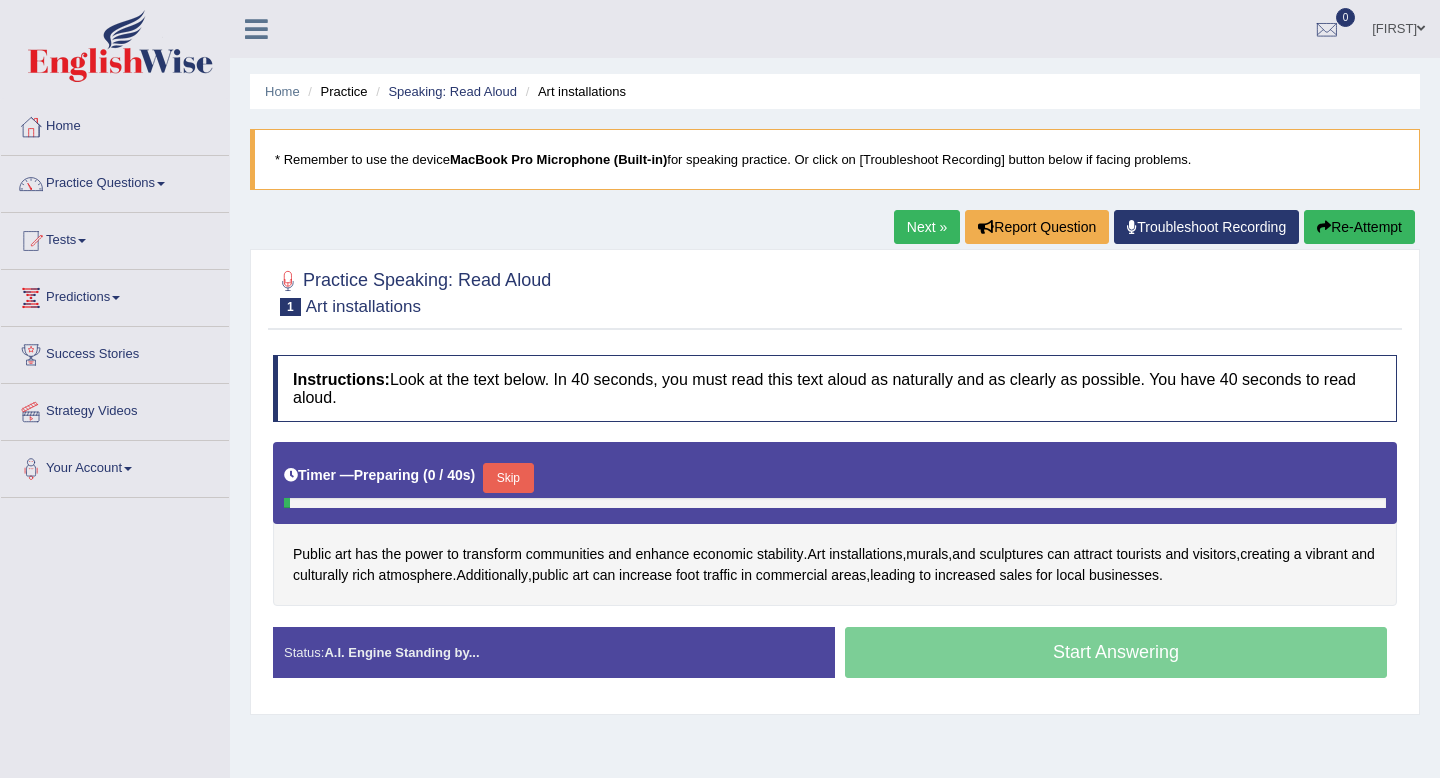 scroll, scrollTop: 0, scrollLeft: 0, axis: both 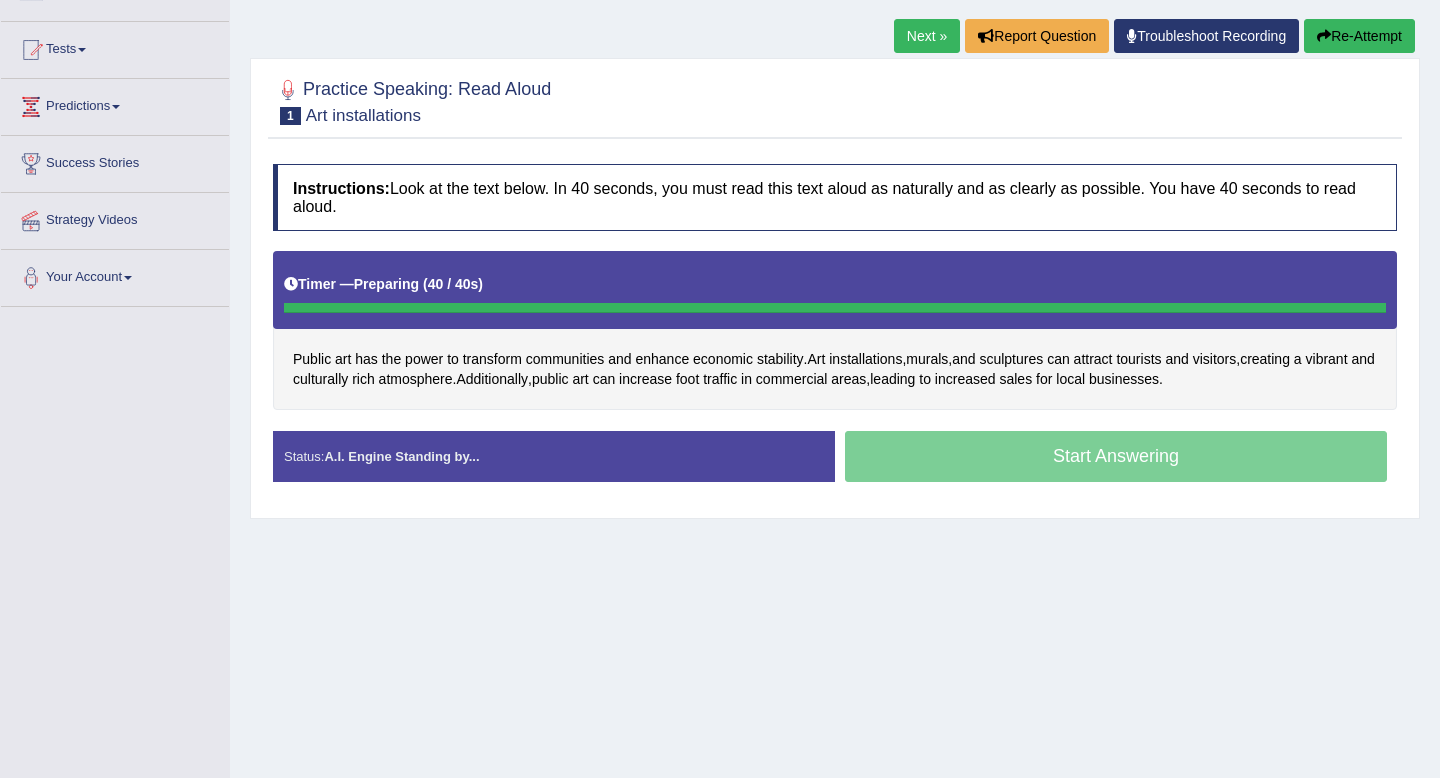 click on "Stop Recording" at bounding box center [0, 0] 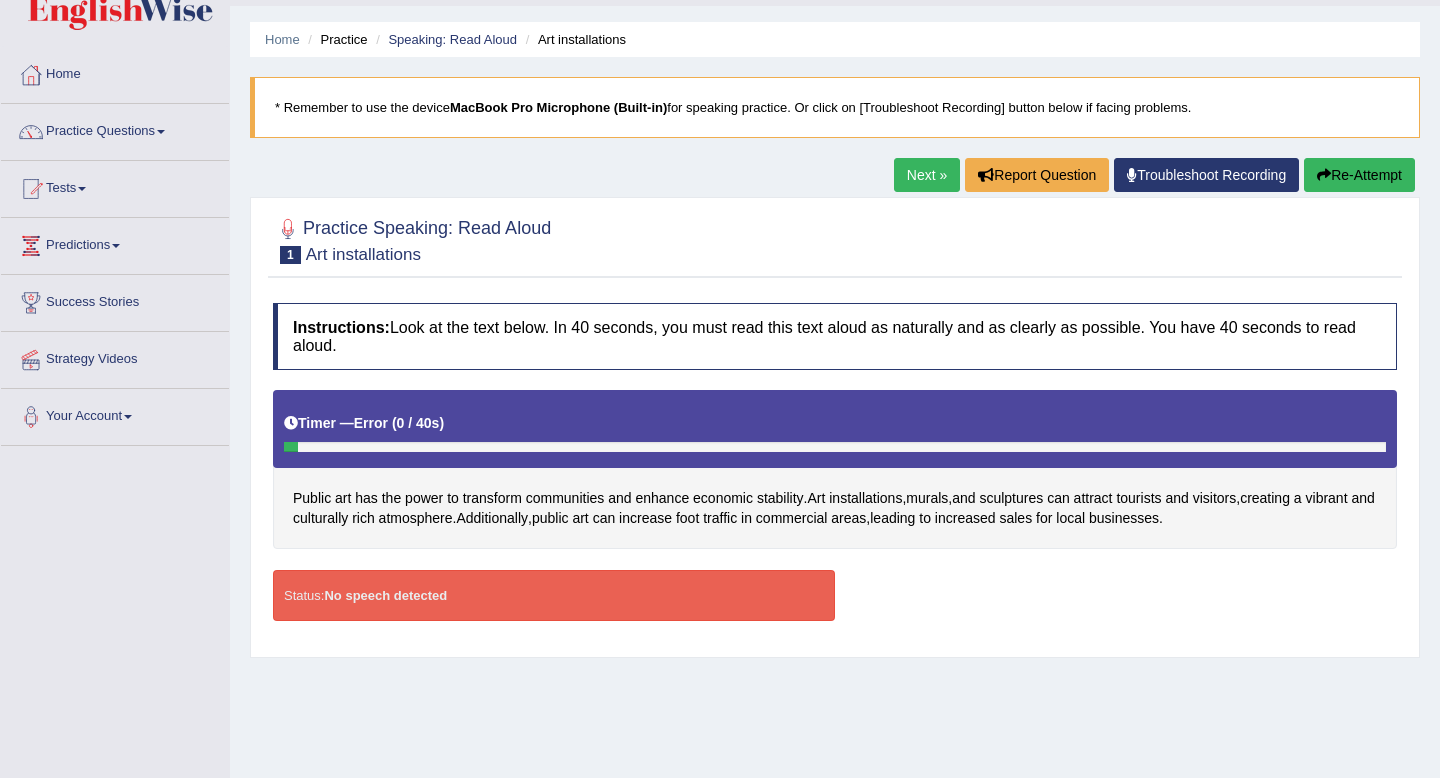 scroll, scrollTop: 49, scrollLeft: 0, axis: vertical 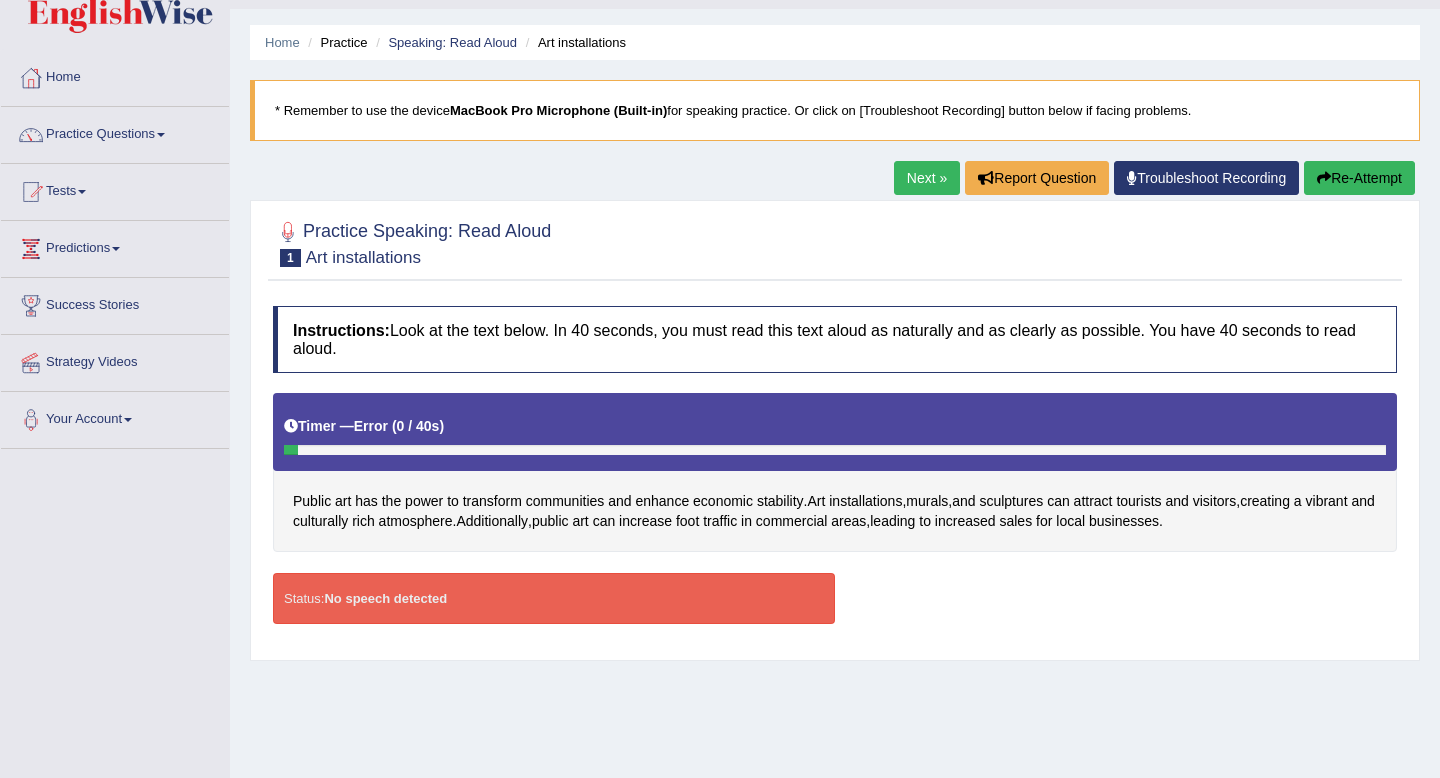 click at bounding box center (1324, 178) 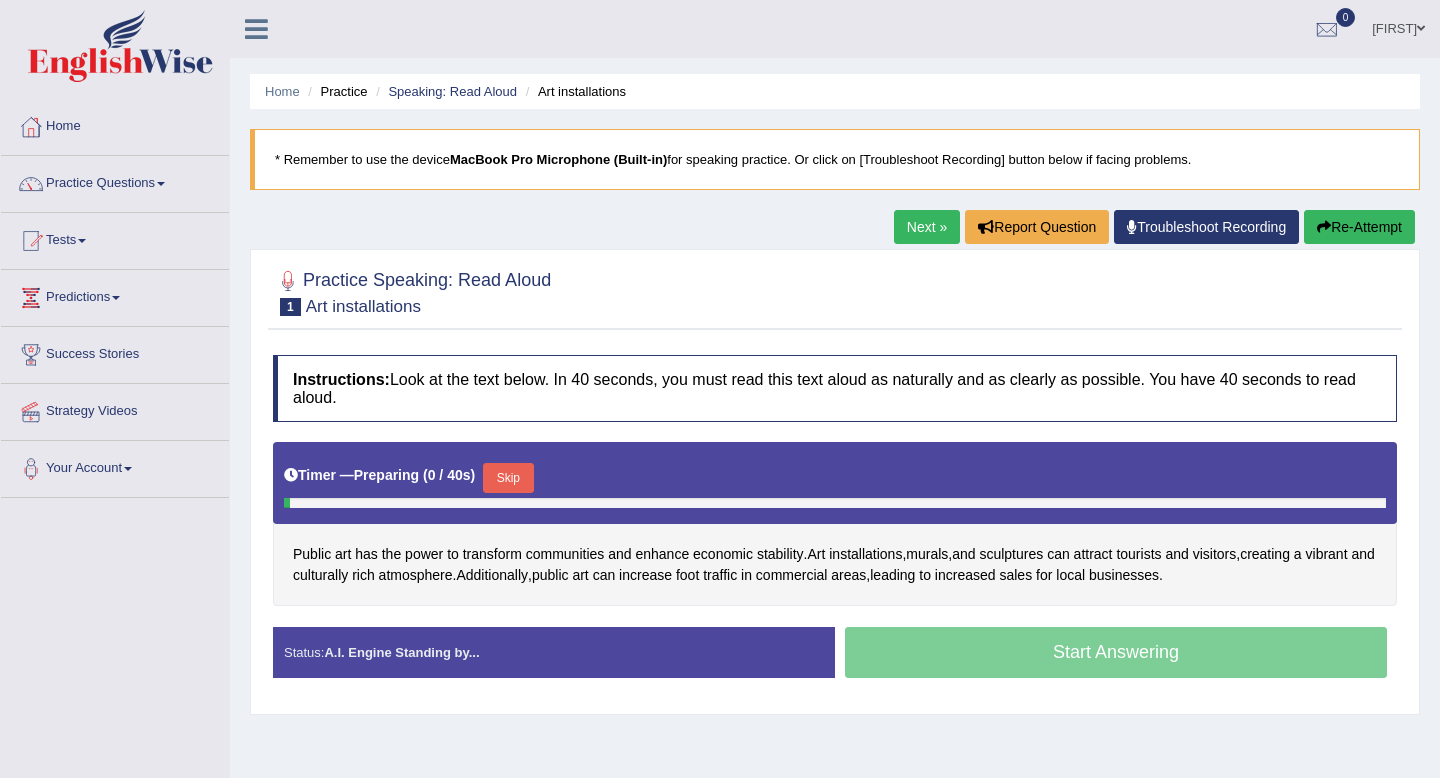 scroll, scrollTop: 49, scrollLeft: 0, axis: vertical 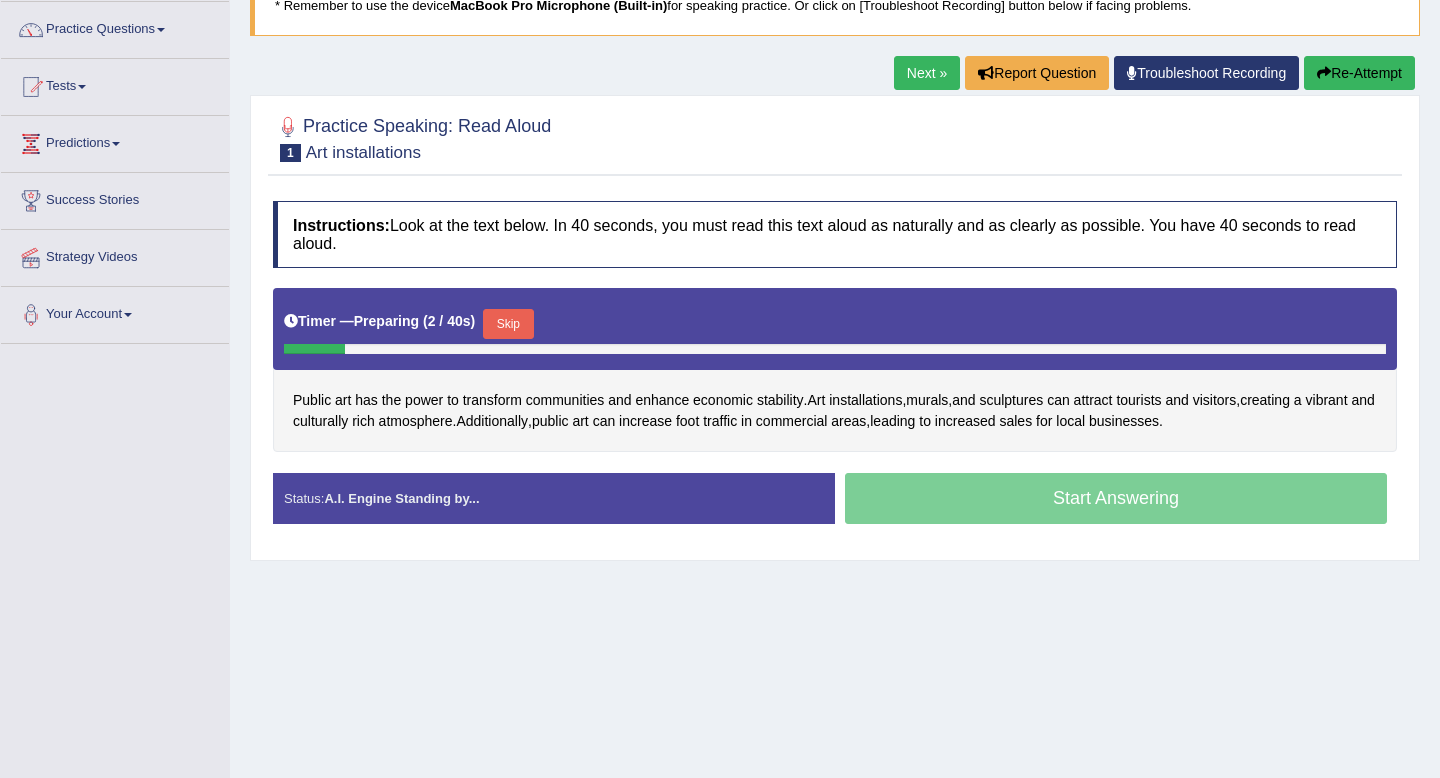 click on "Start Answering" at bounding box center [1116, 501] 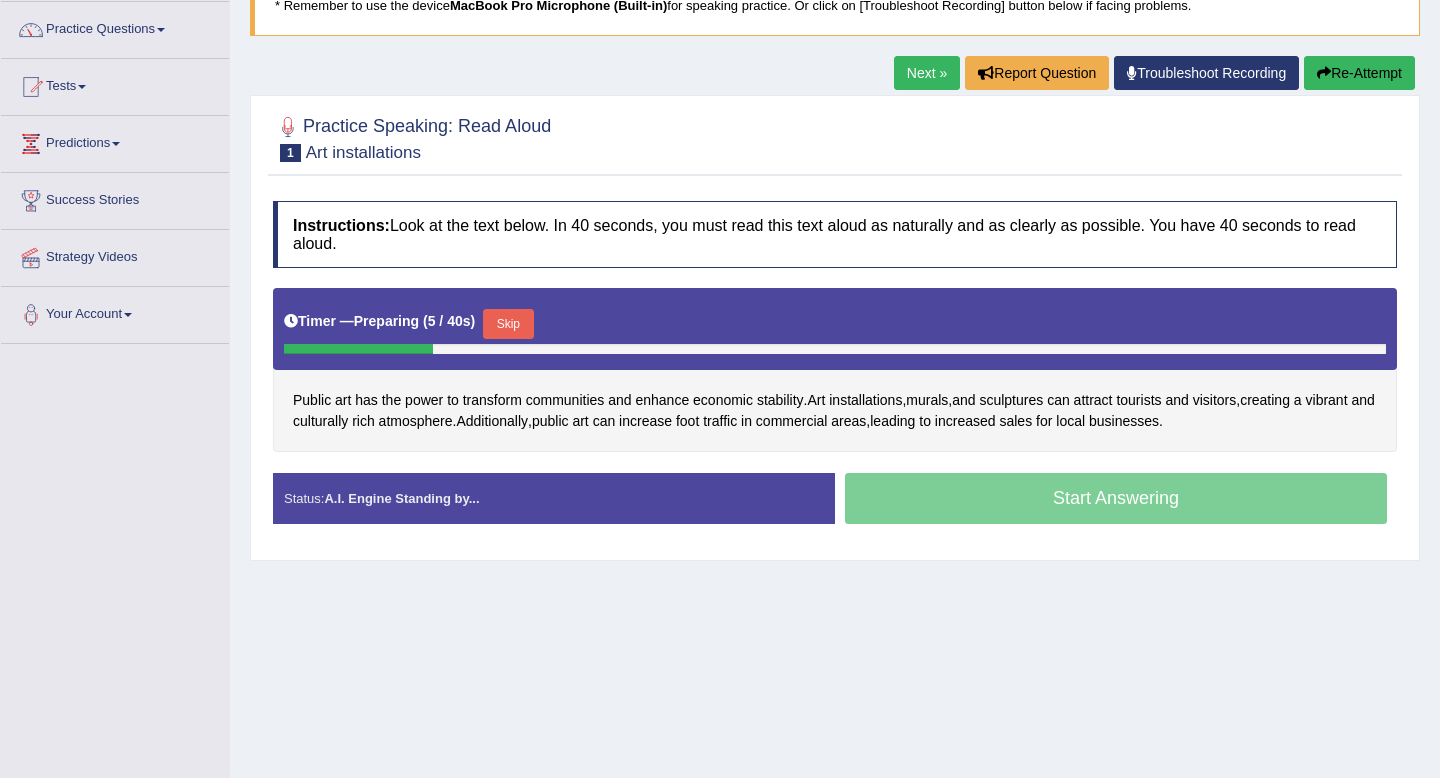 click on "Skip" at bounding box center (508, 324) 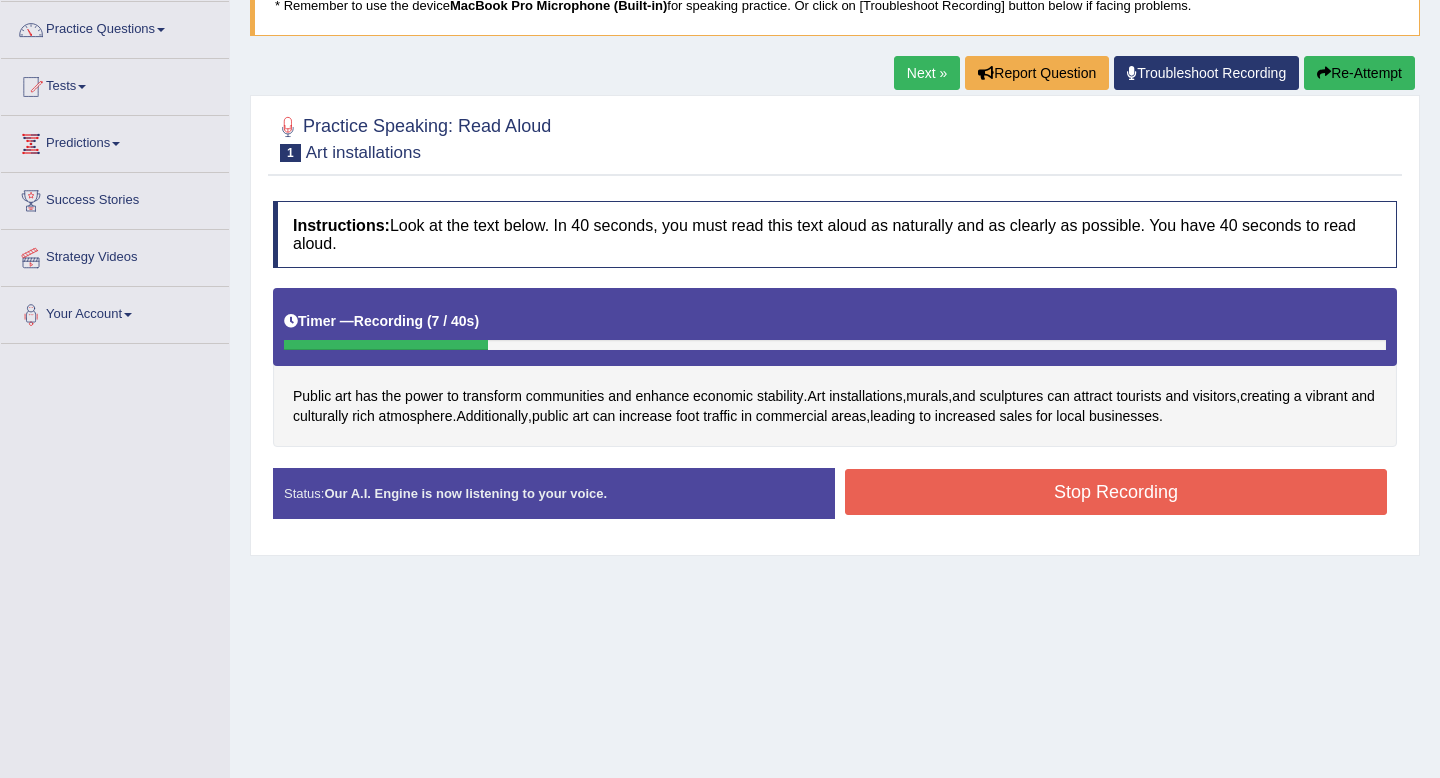 click on "Stop Recording" at bounding box center [1116, 492] 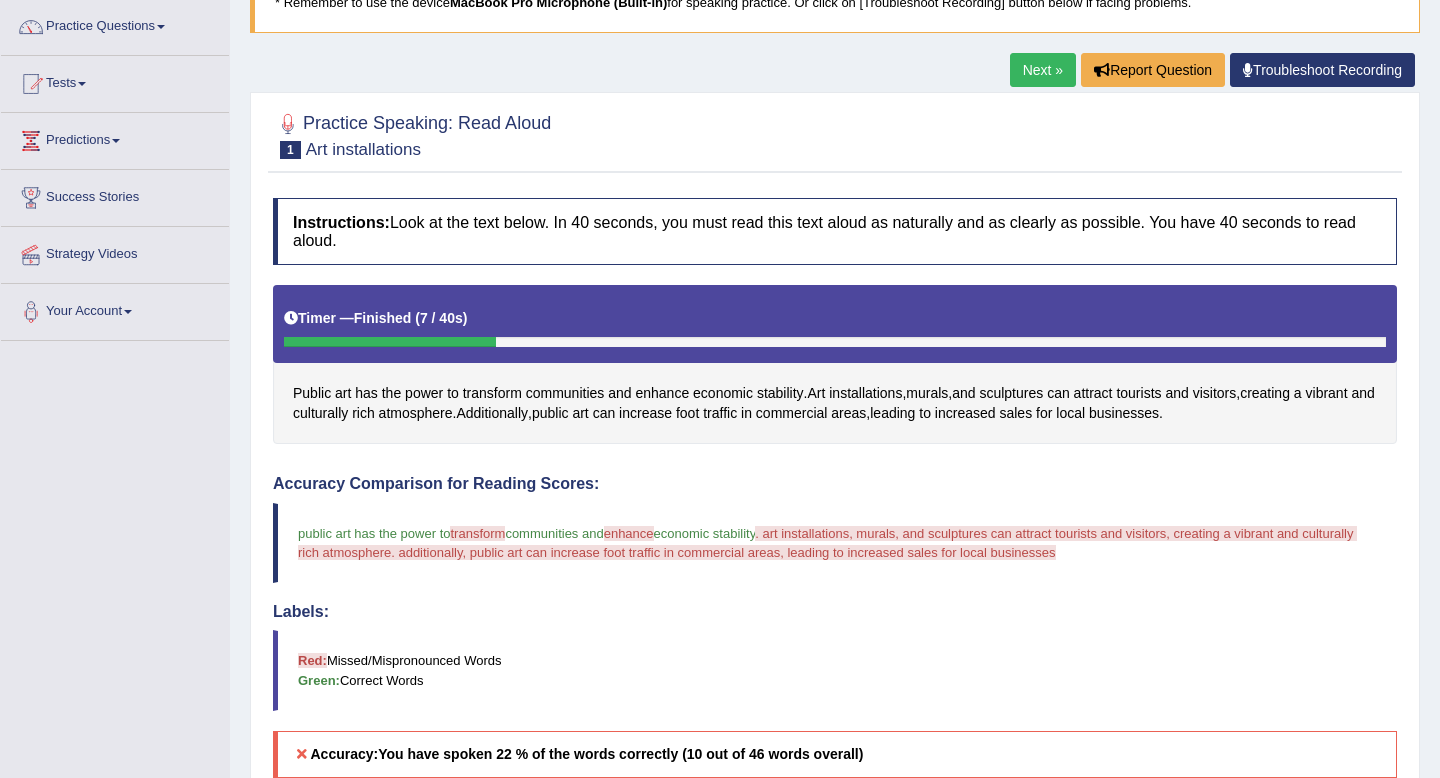 scroll, scrollTop: 140, scrollLeft: 0, axis: vertical 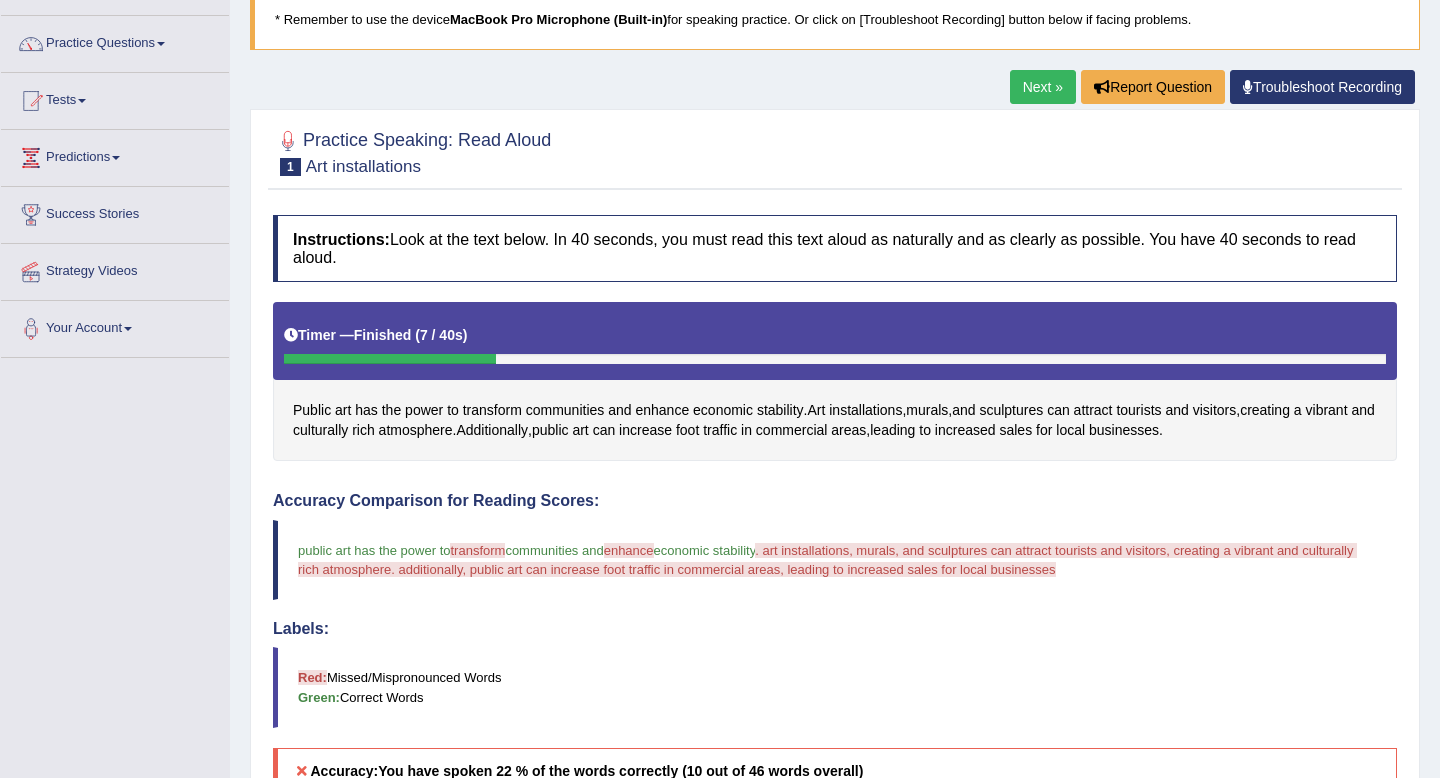click on "Next »" at bounding box center (1043, 87) 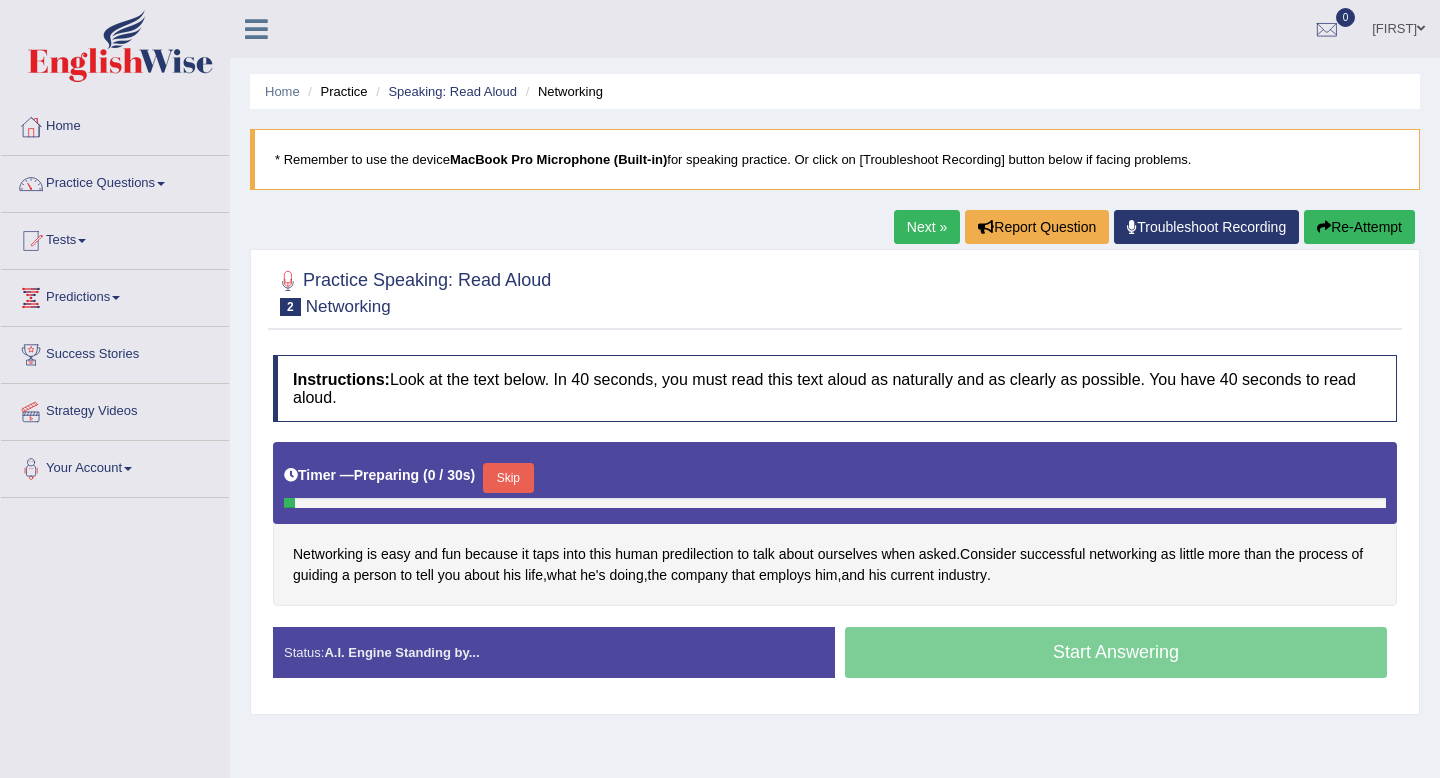 scroll, scrollTop: 0, scrollLeft: 0, axis: both 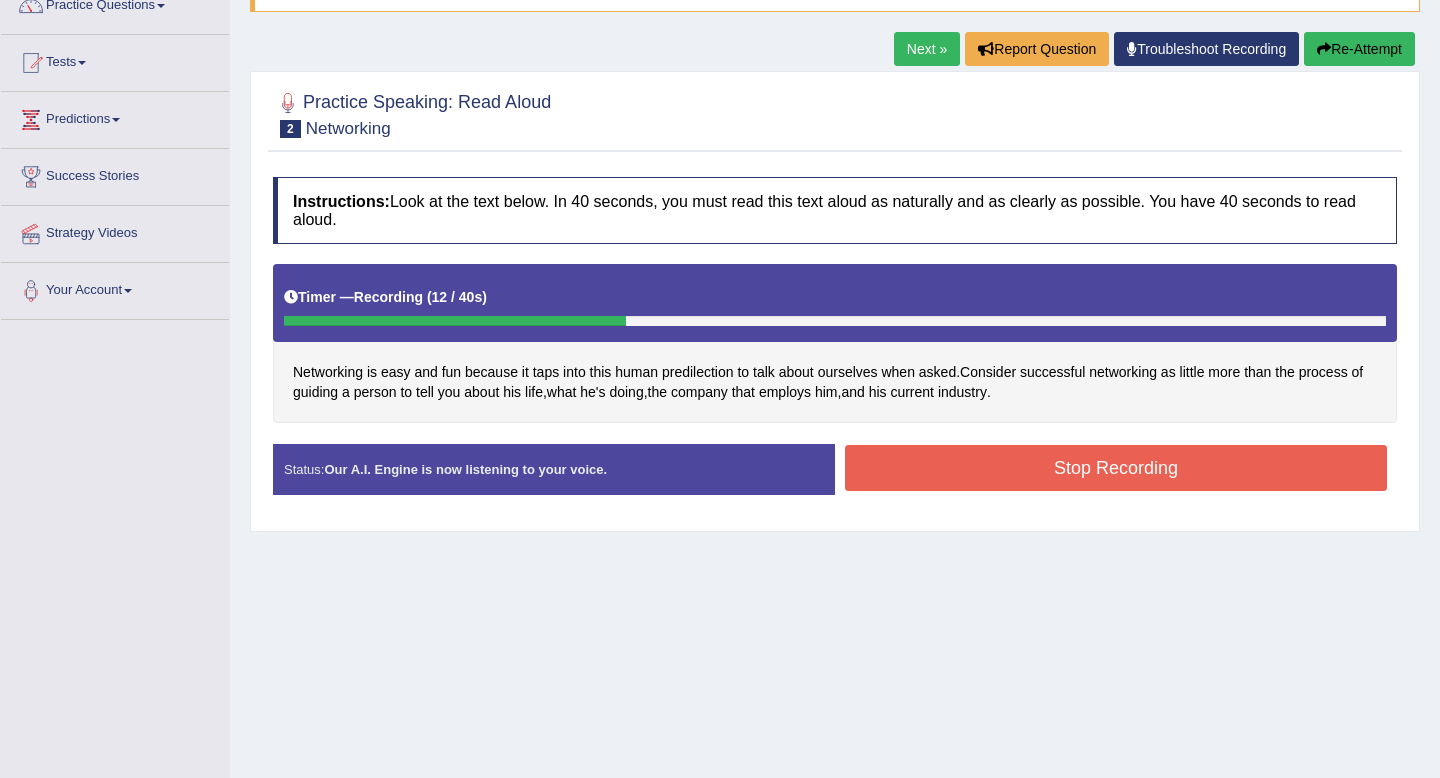 click on "Stop Recording" at bounding box center (1116, 468) 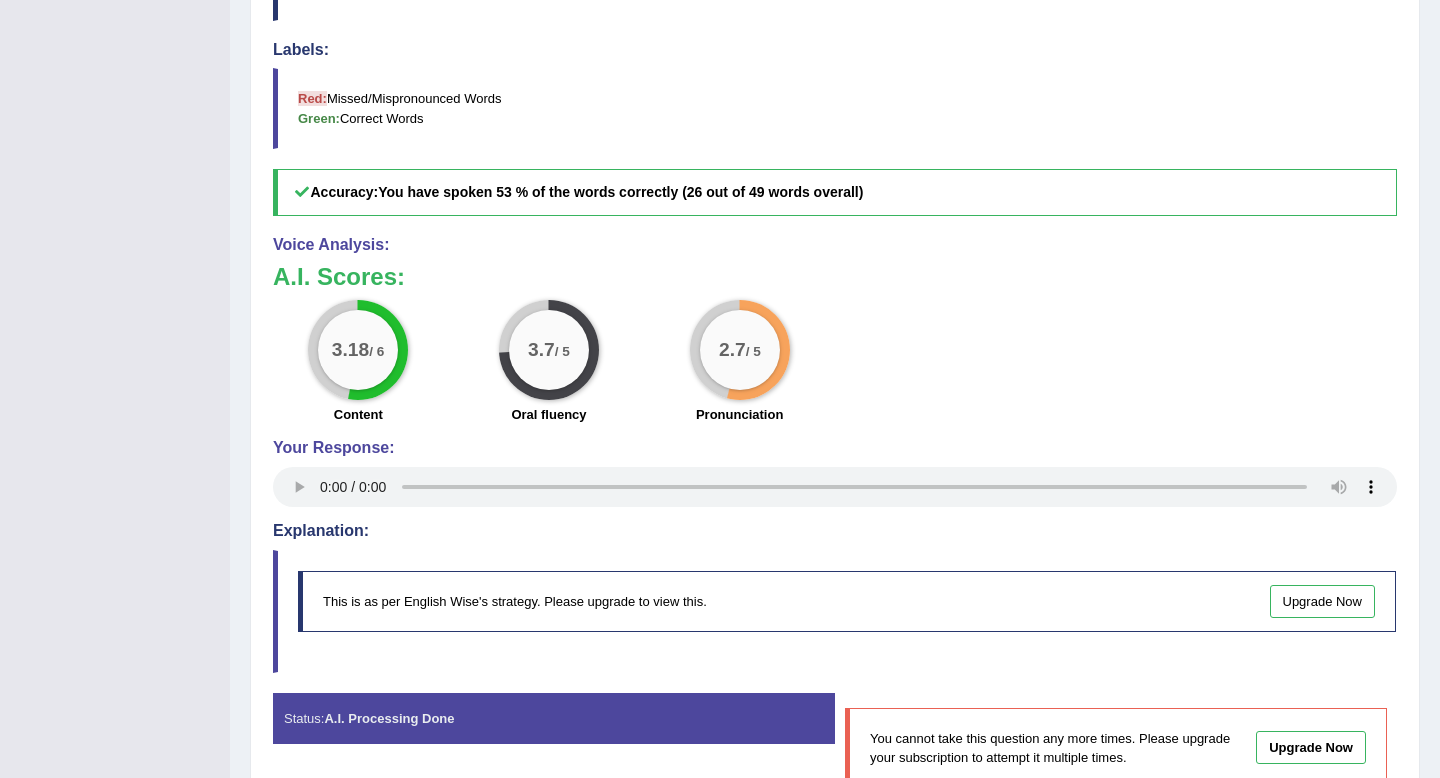 scroll, scrollTop: 832, scrollLeft: 0, axis: vertical 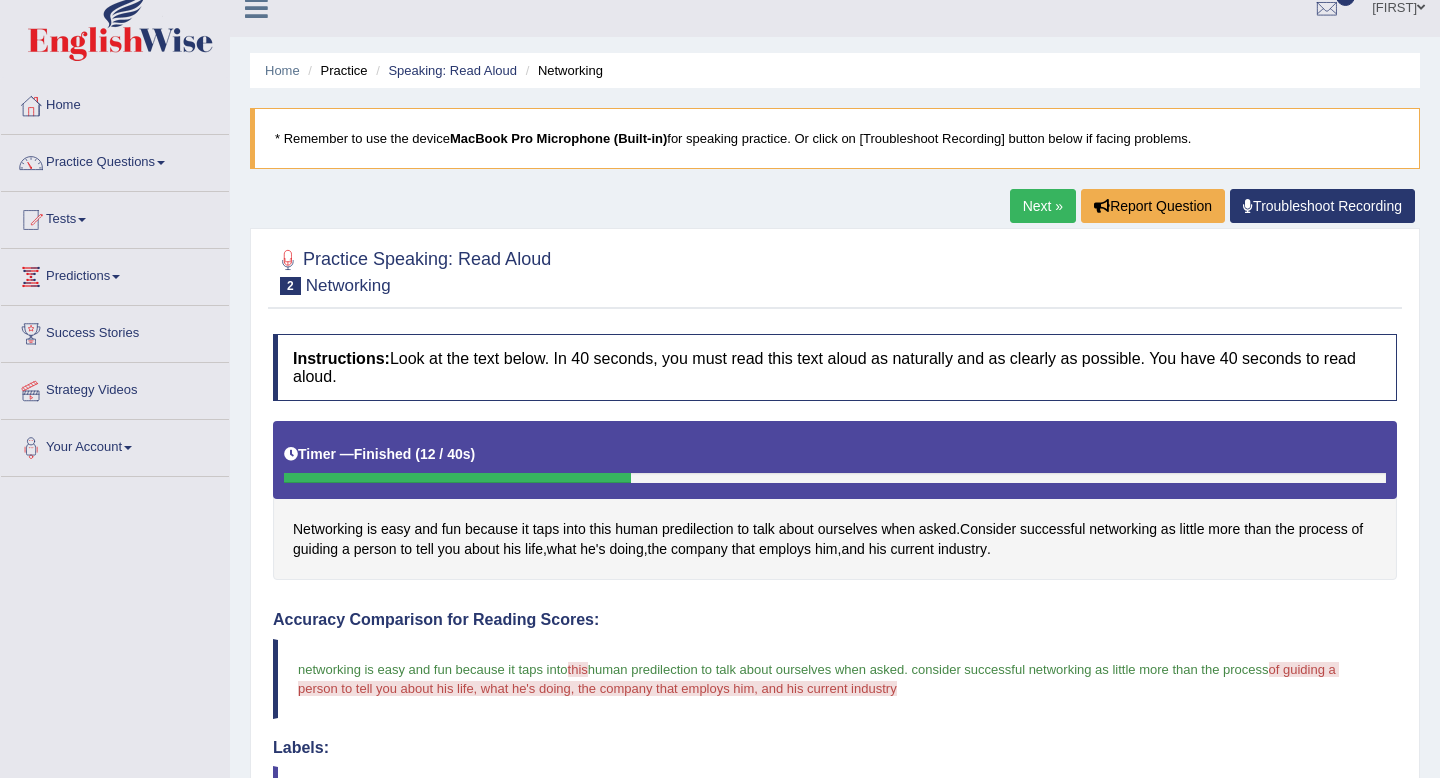 click on "Next »" at bounding box center (1043, 206) 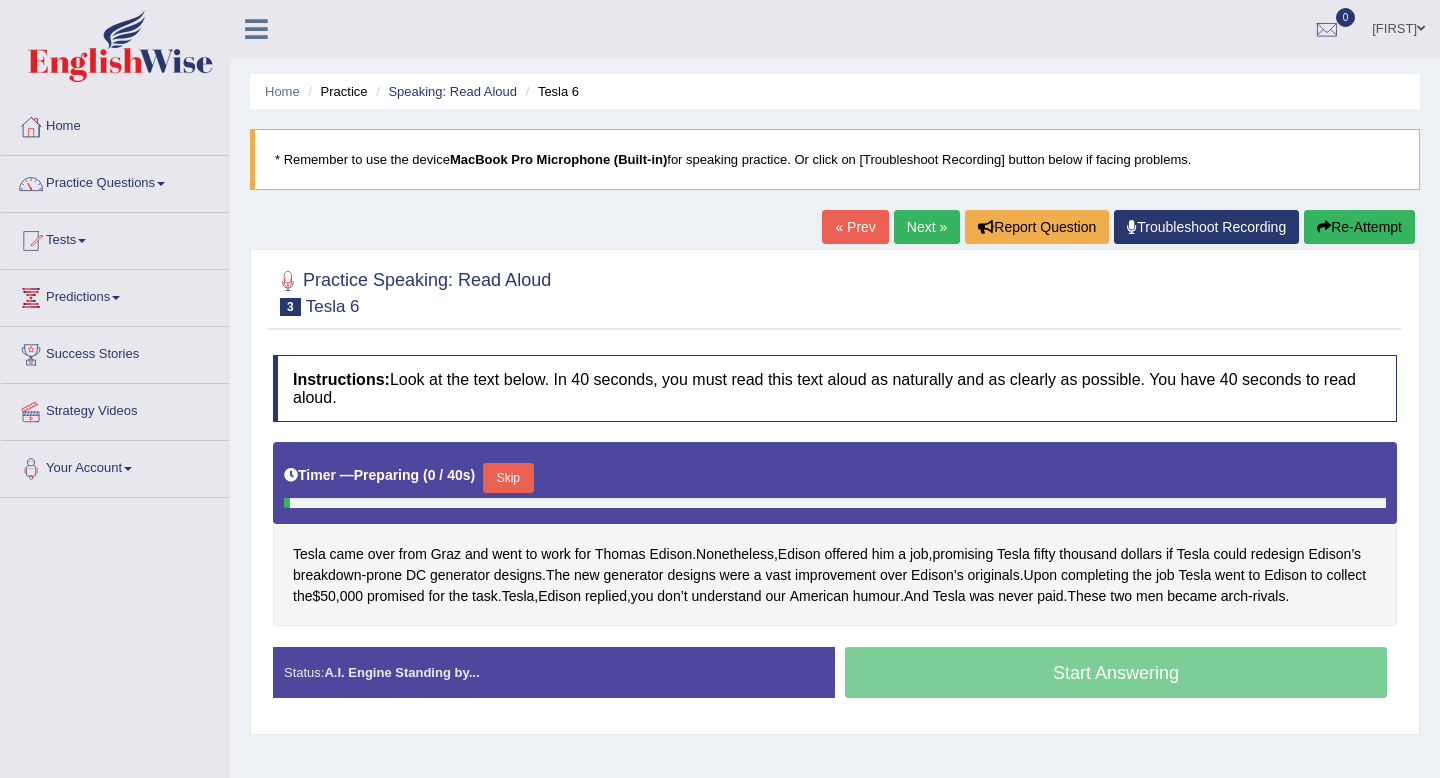 scroll, scrollTop: 0, scrollLeft: 0, axis: both 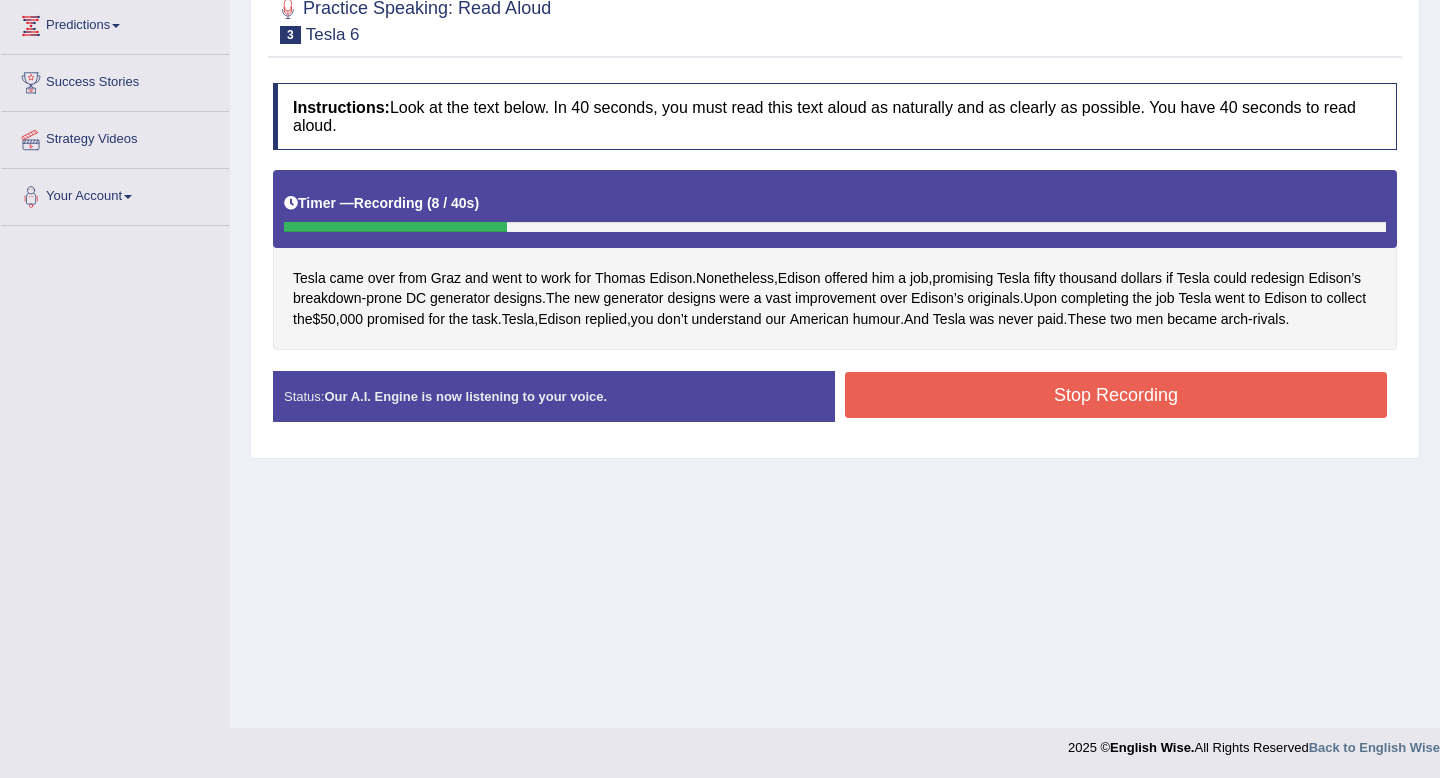click on "Stop Recording" at bounding box center [1116, 395] 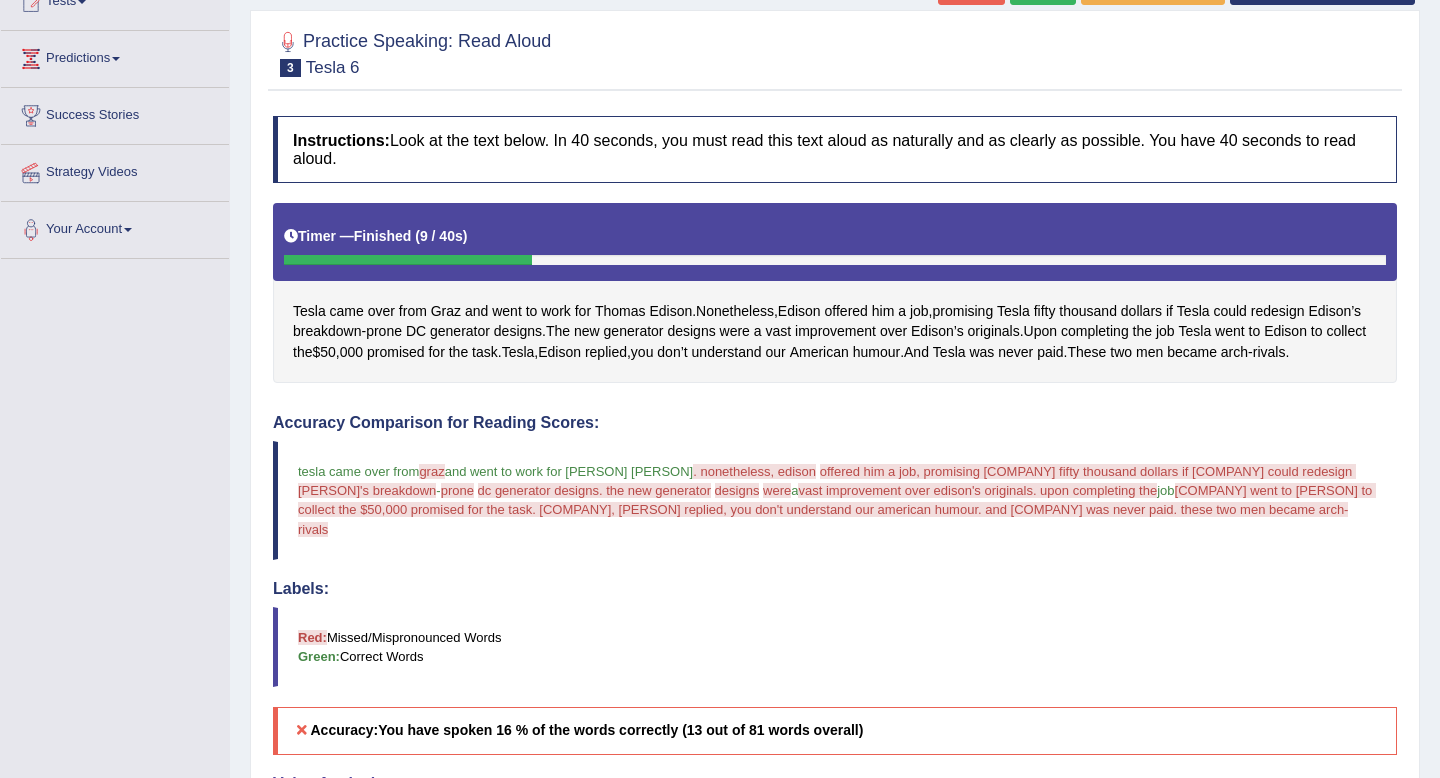 scroll, scrollTop: 133, scrollLeft: 0, axis: vertical 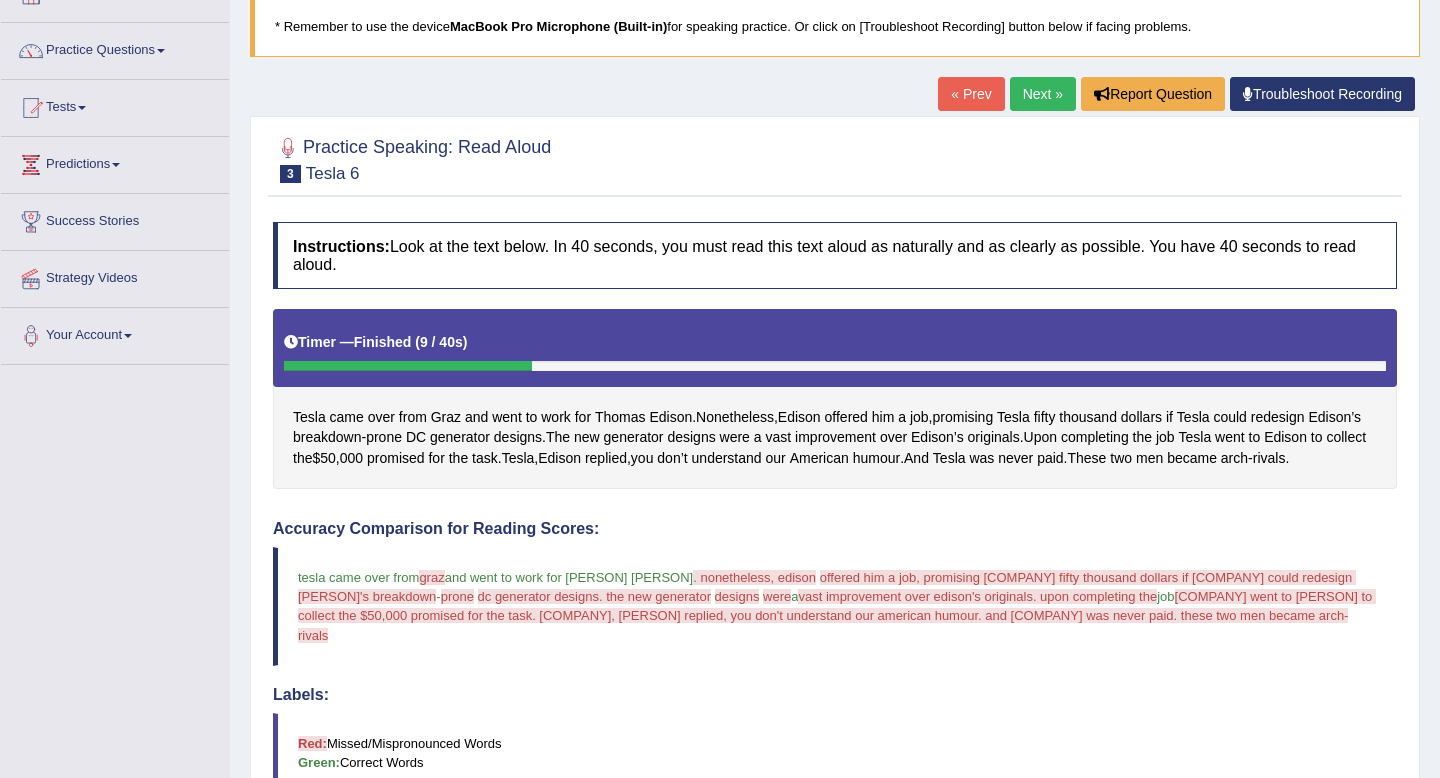 click on "Next »" at bounding box center (1043, 94) 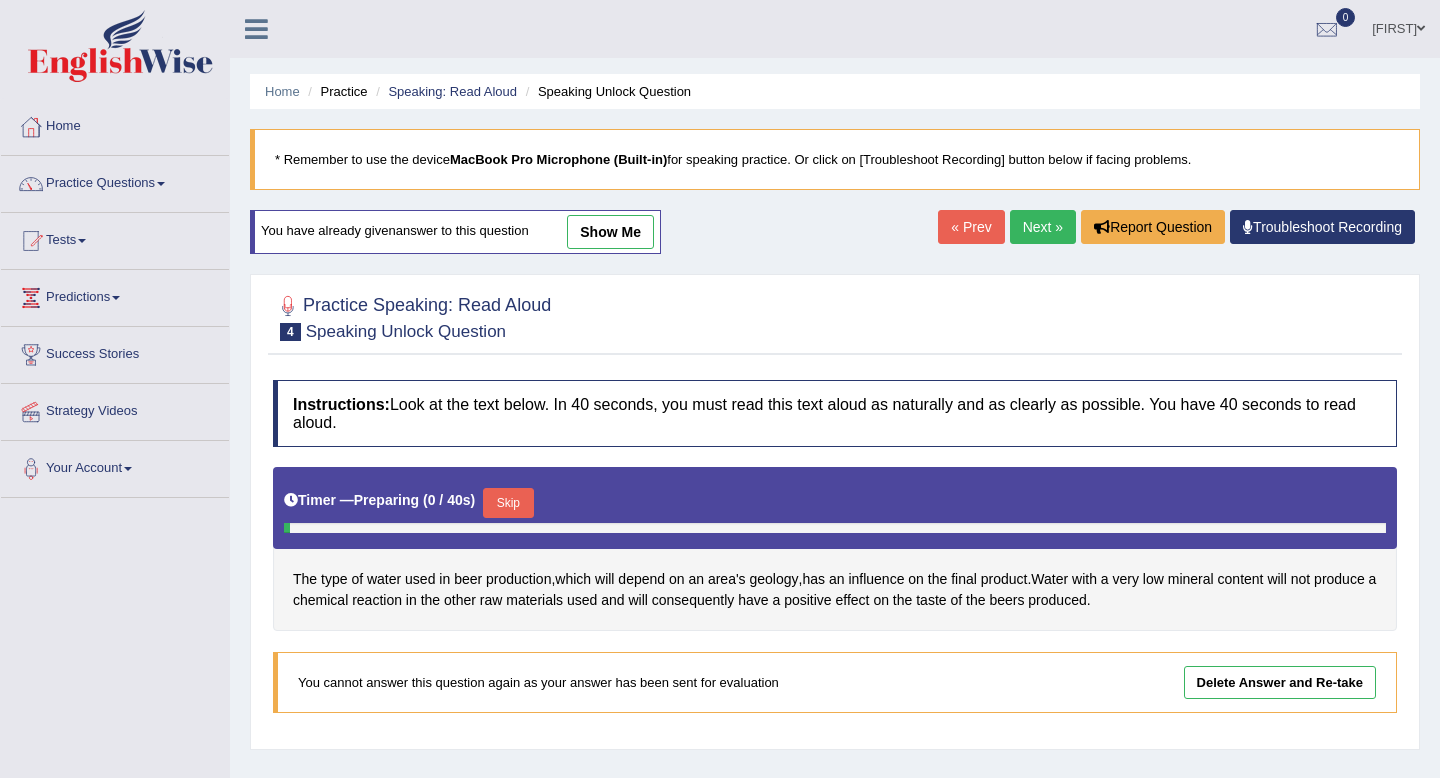 scroll, scrollTop: 228, scrollLeft: 0, axis: vertical 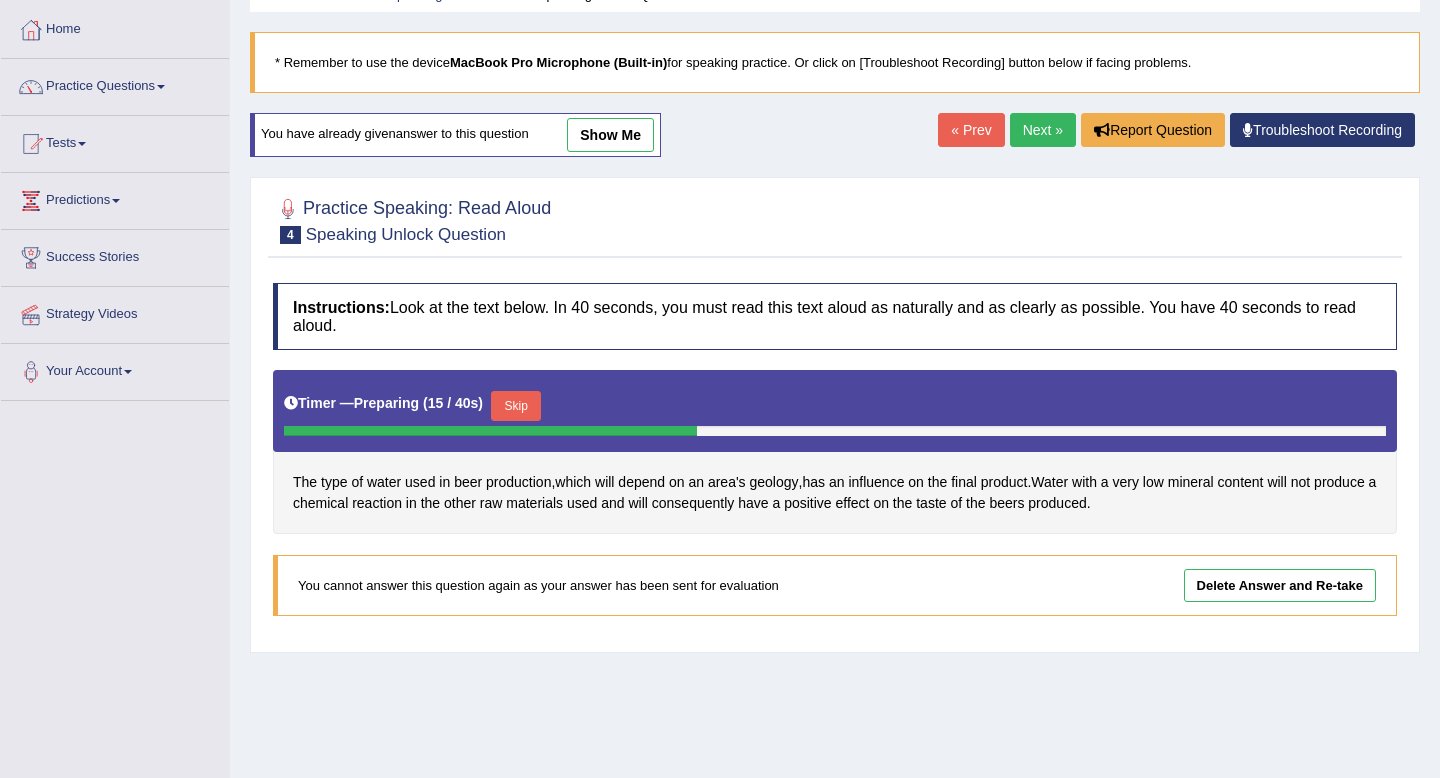 click on "Next »" at bounding box center (1043, 130) 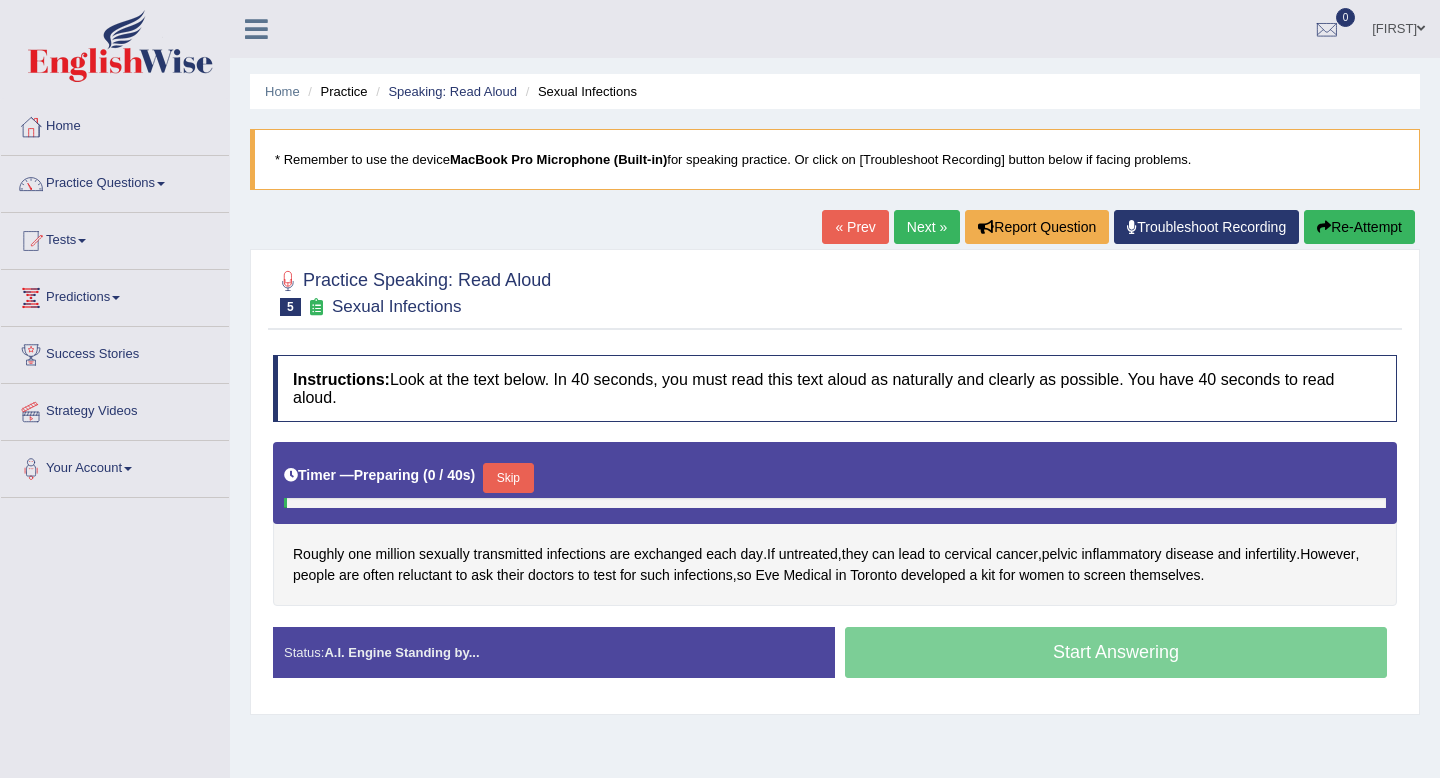 scroll, scrollTop: 194, scrollLeft: 0, axis: vertical 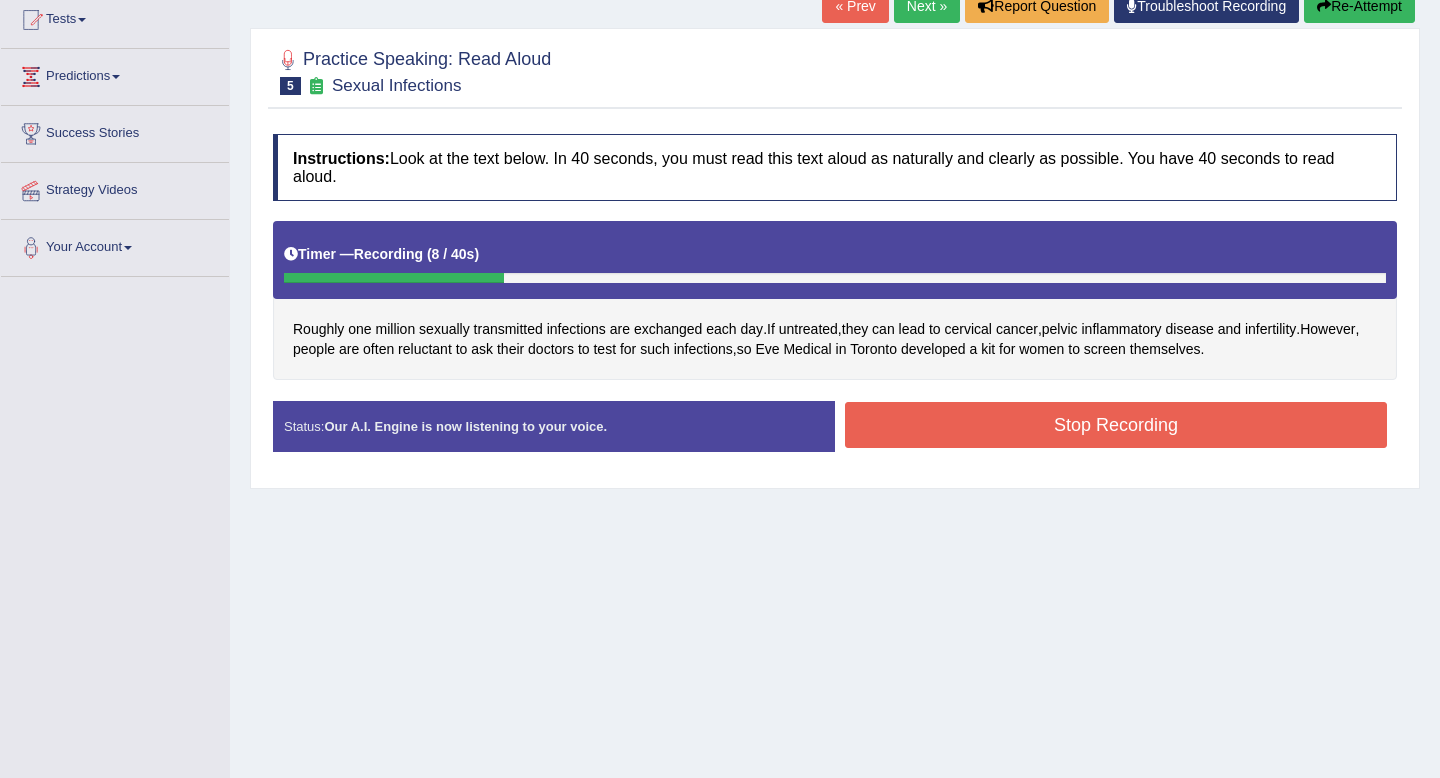 click on "Stop Recording" at bounding box center [1116, 425] 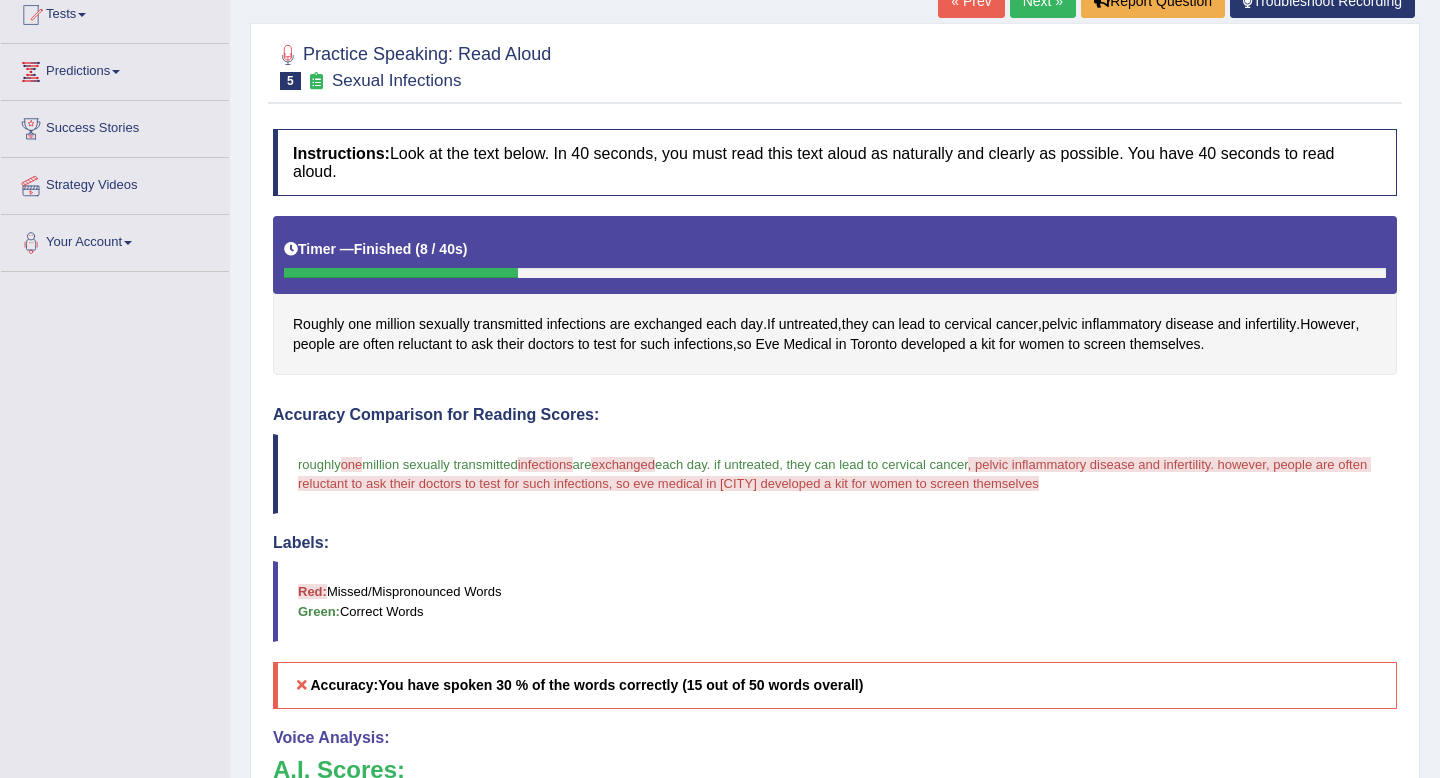 scroll, scrollTop: 183, scrollLeft: 0, axis: vertical 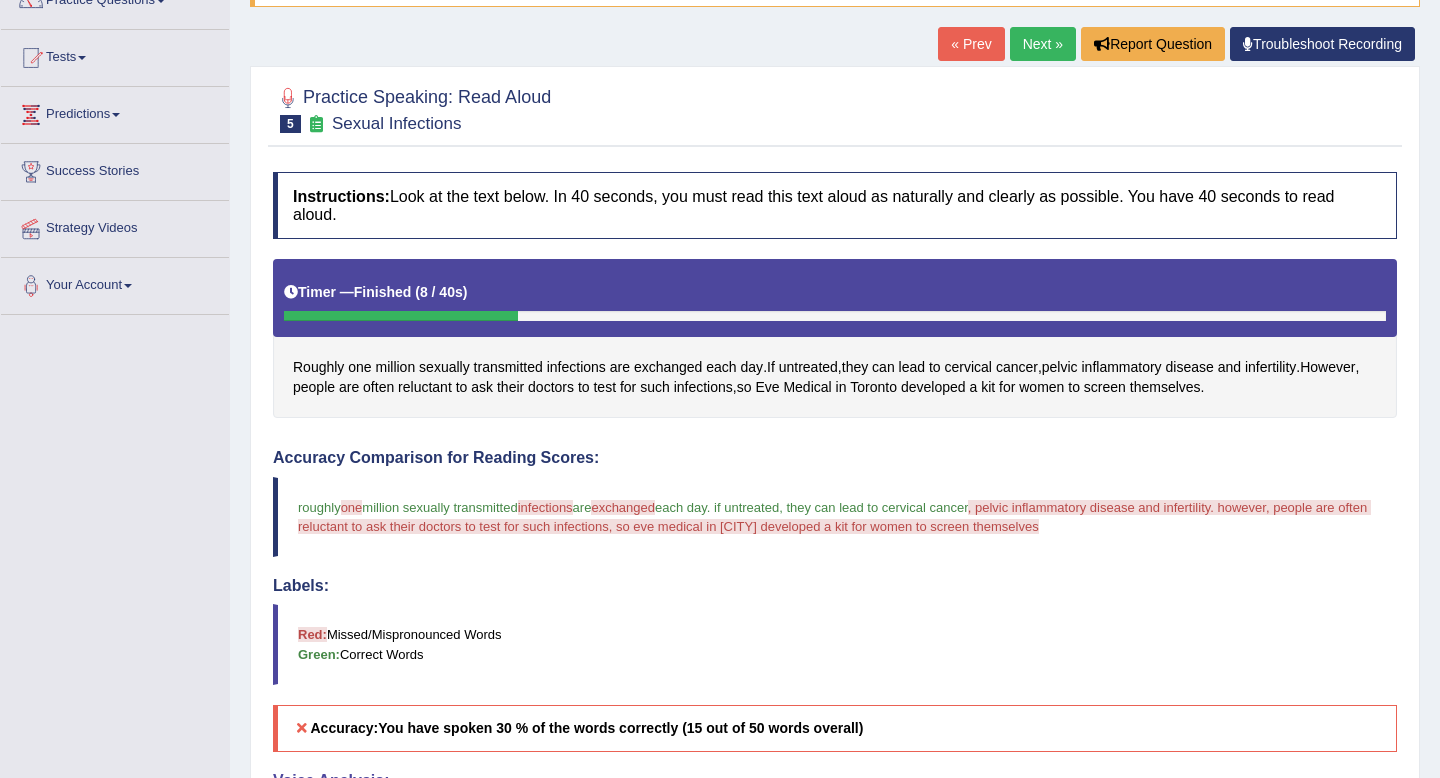 click on "Next »" at bounding box center [1043, 44] 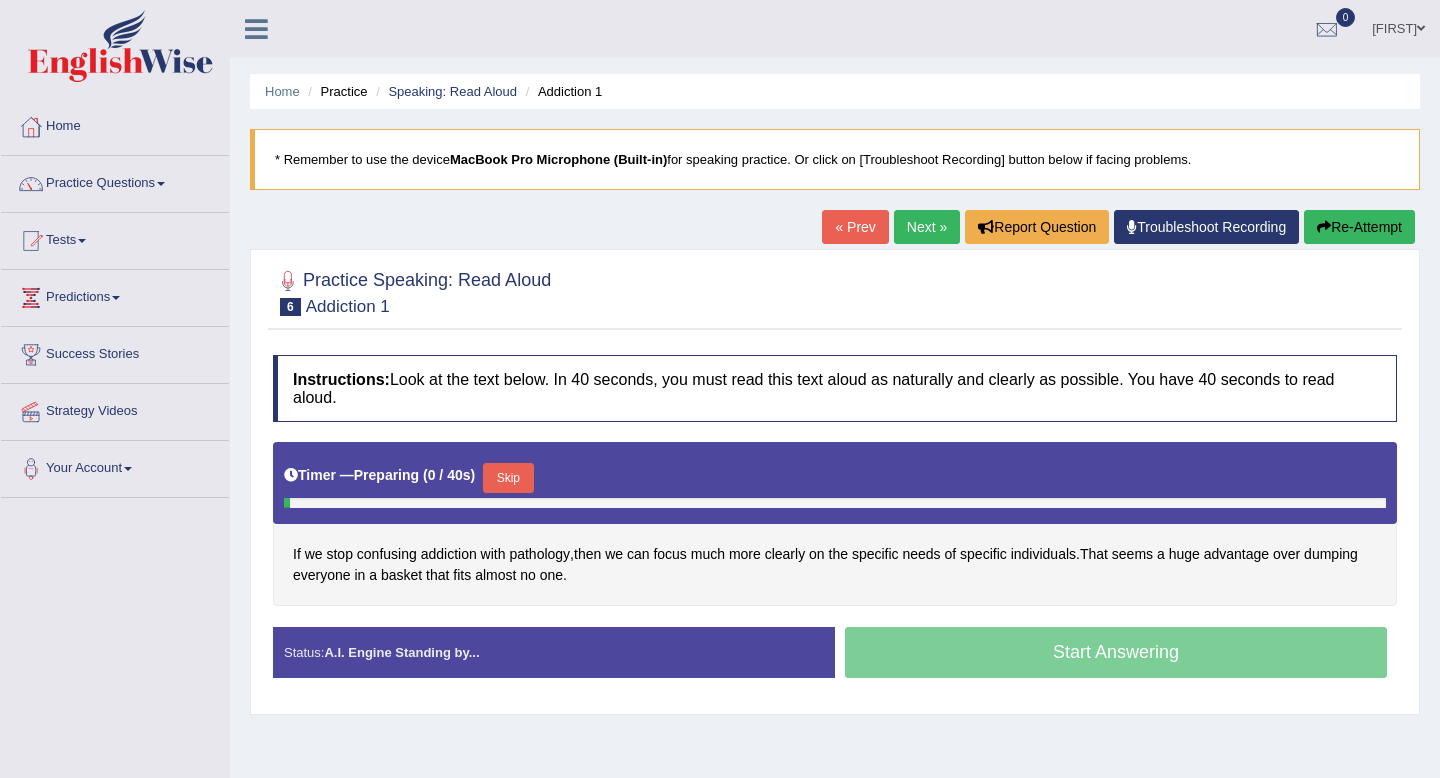 scroll, scrollTop: 0, scrollLeft: 0, axis: both 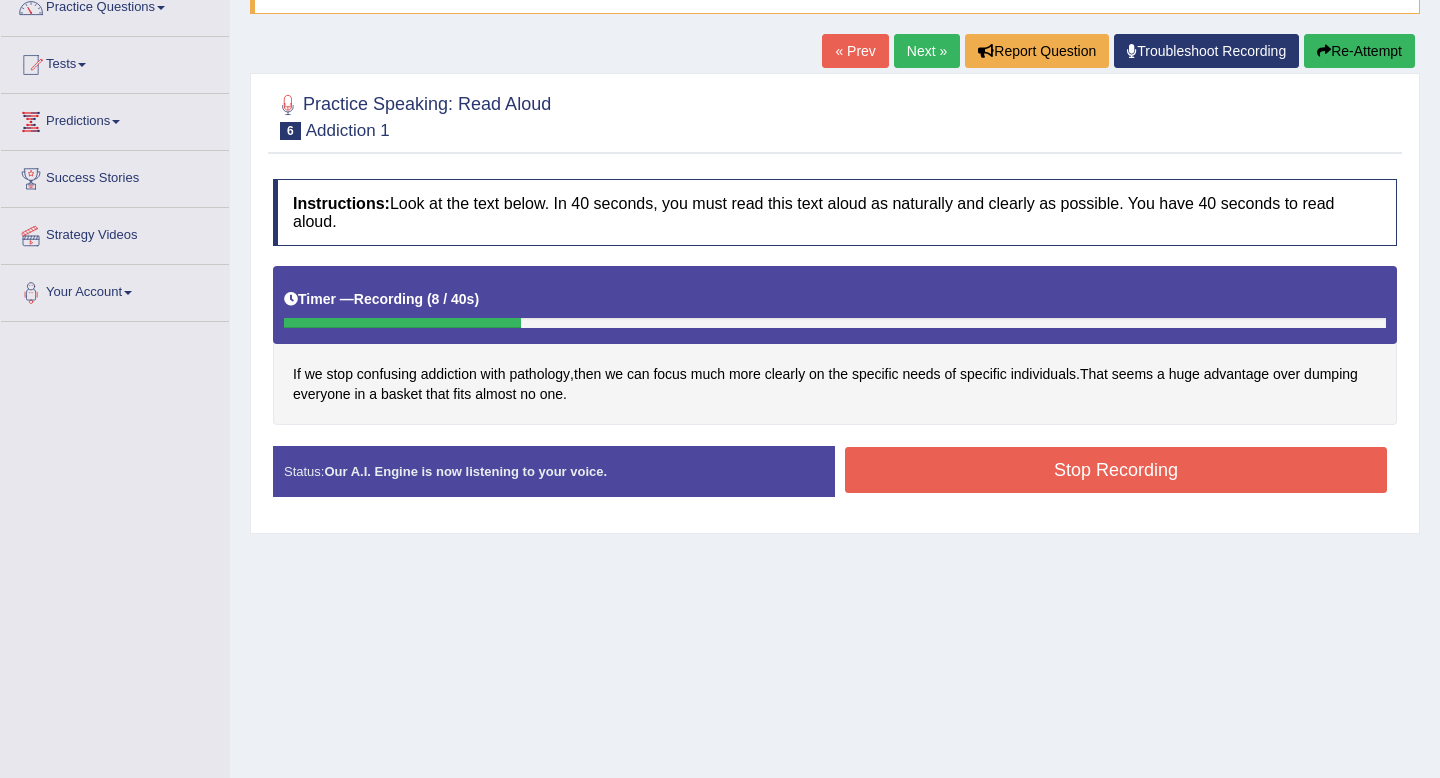 click on "Stop Recording" at bounding box center (1116, 470) 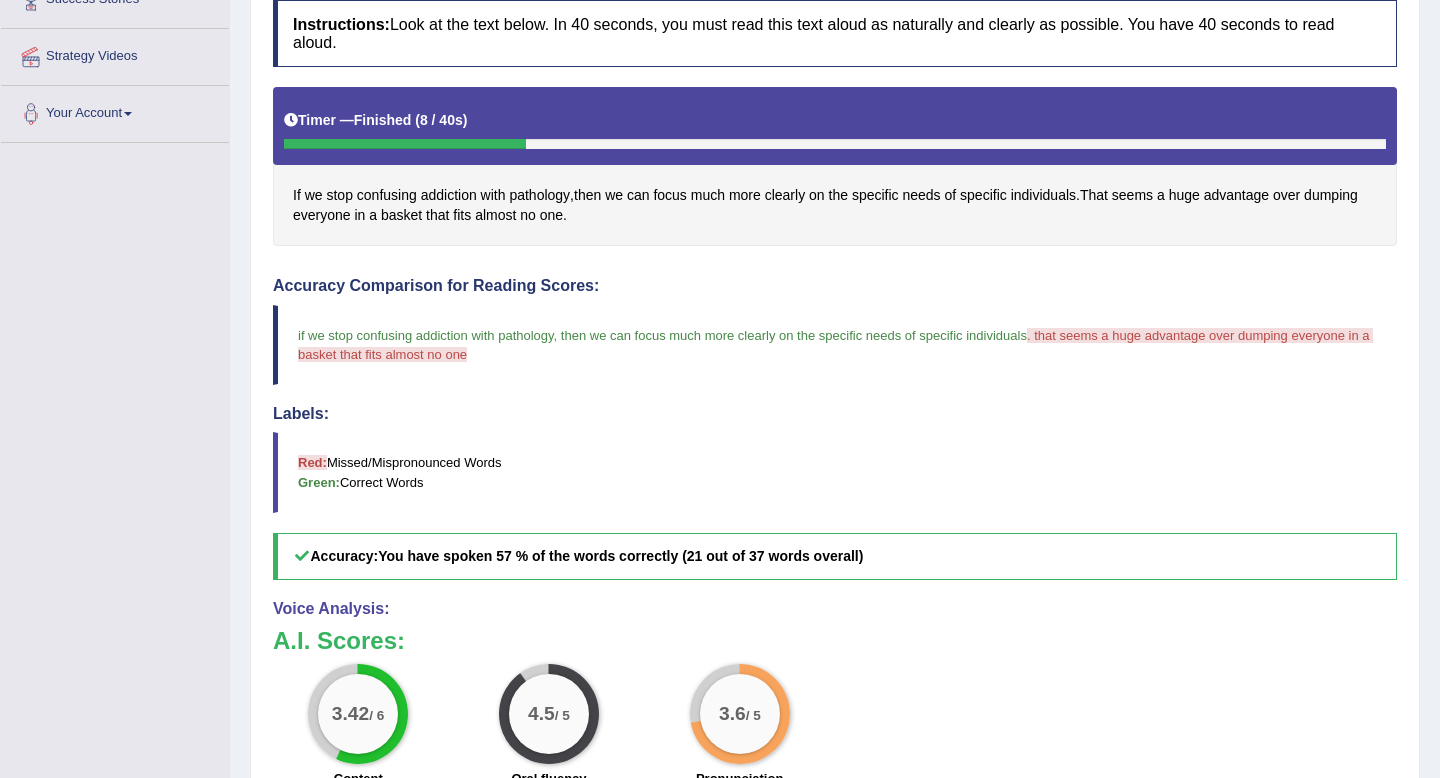 scroll, scrollTop: 0, scrollLeft: 0, axis: both 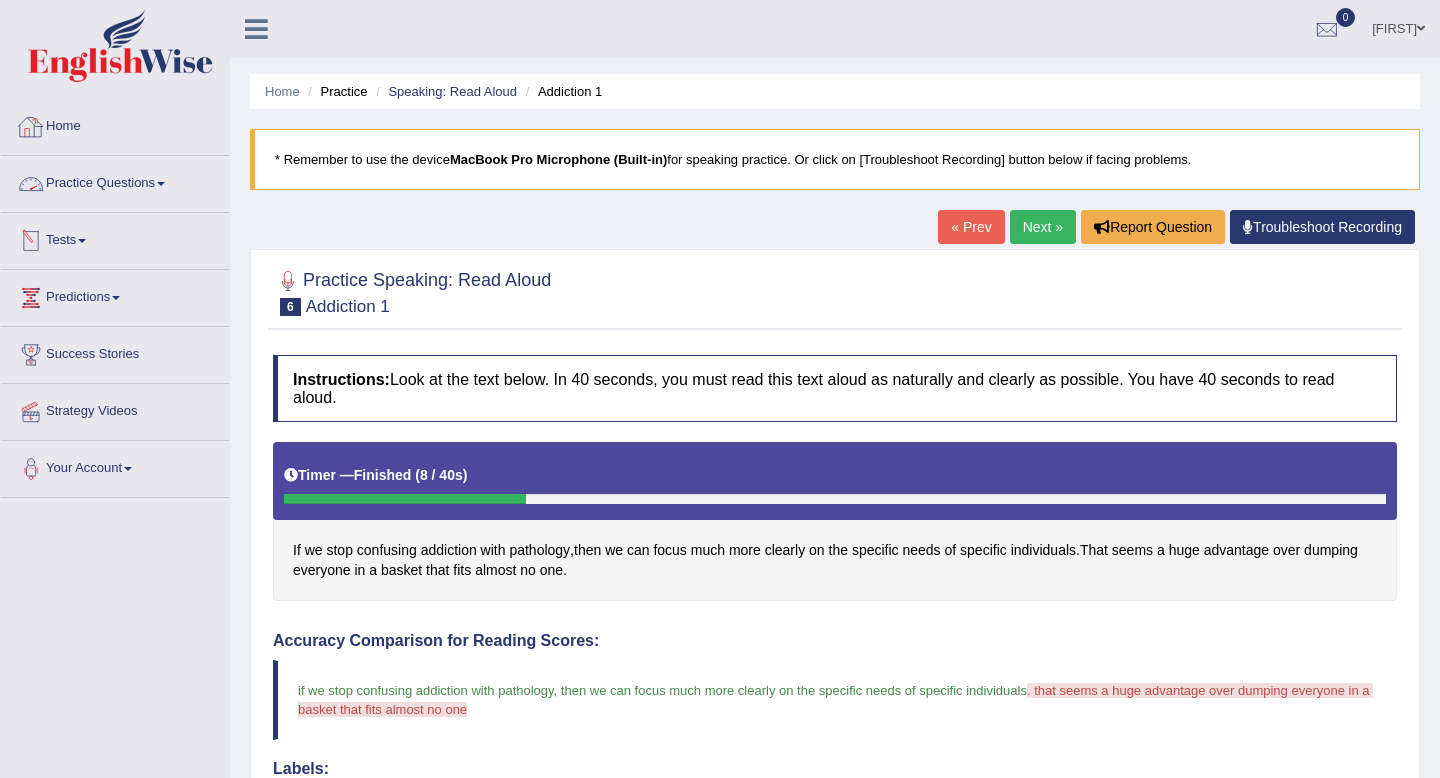 click on "Practice Questions" at bounding box center [115, 181] 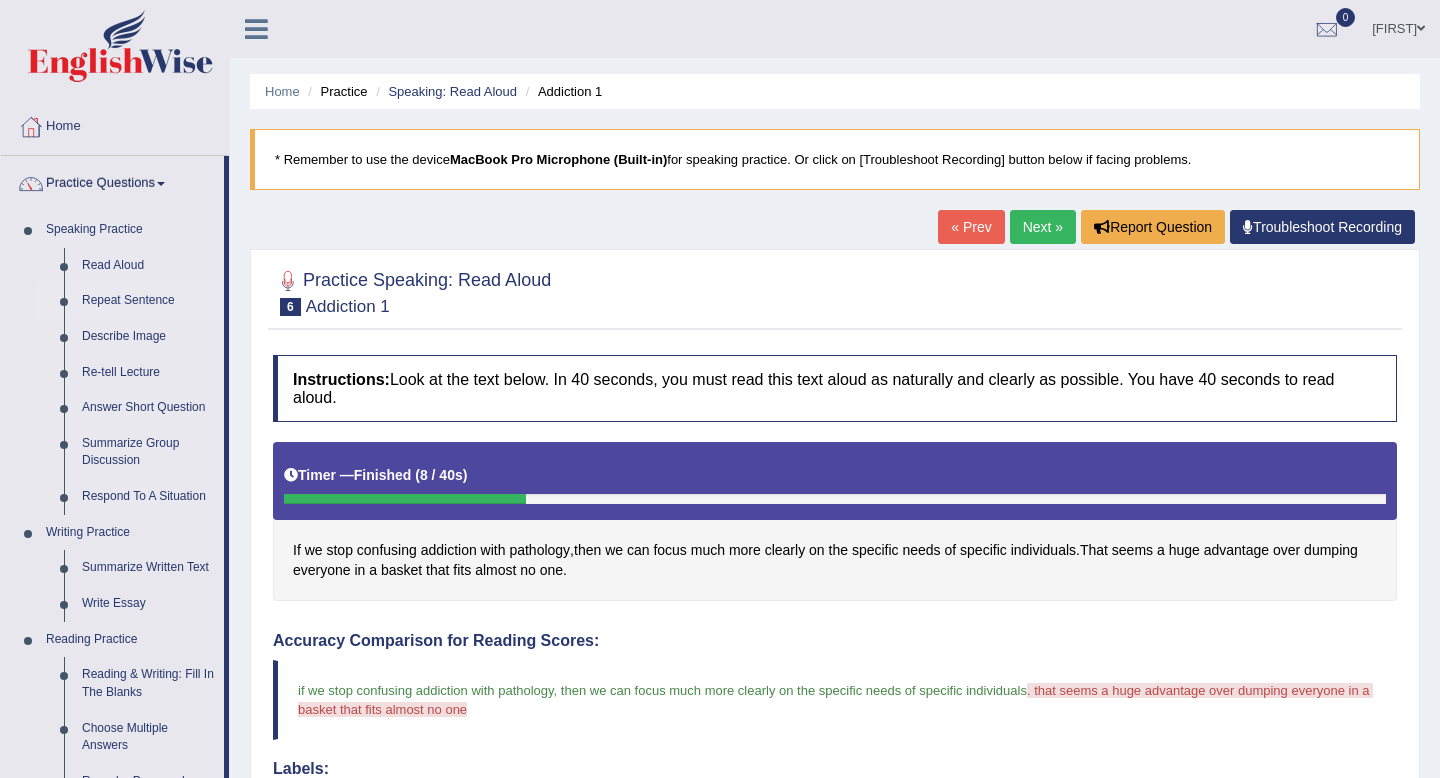 click on "Repeat Sentence" at bounding box center (148, 301) 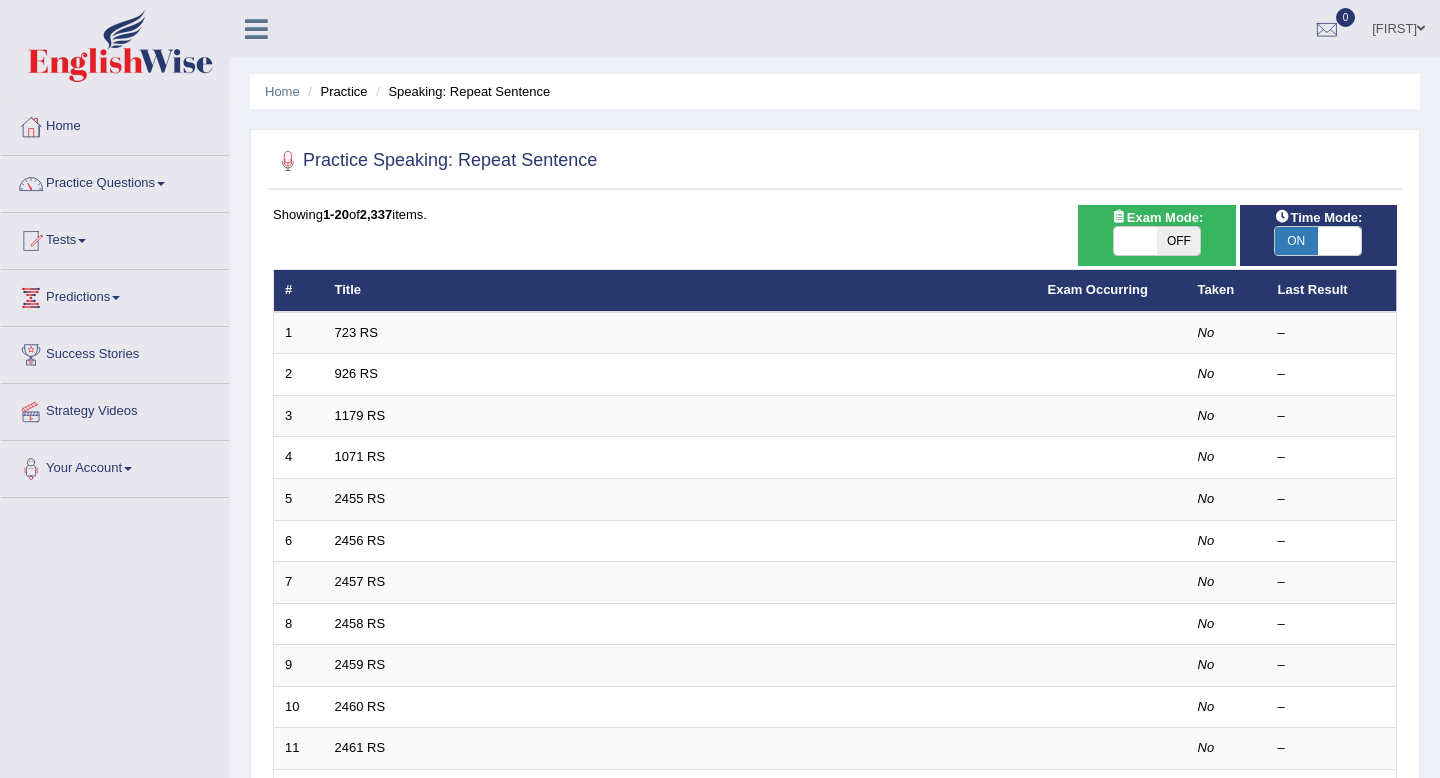 scroll, scrollTop: 0, scrollLeft: 0, axis: both 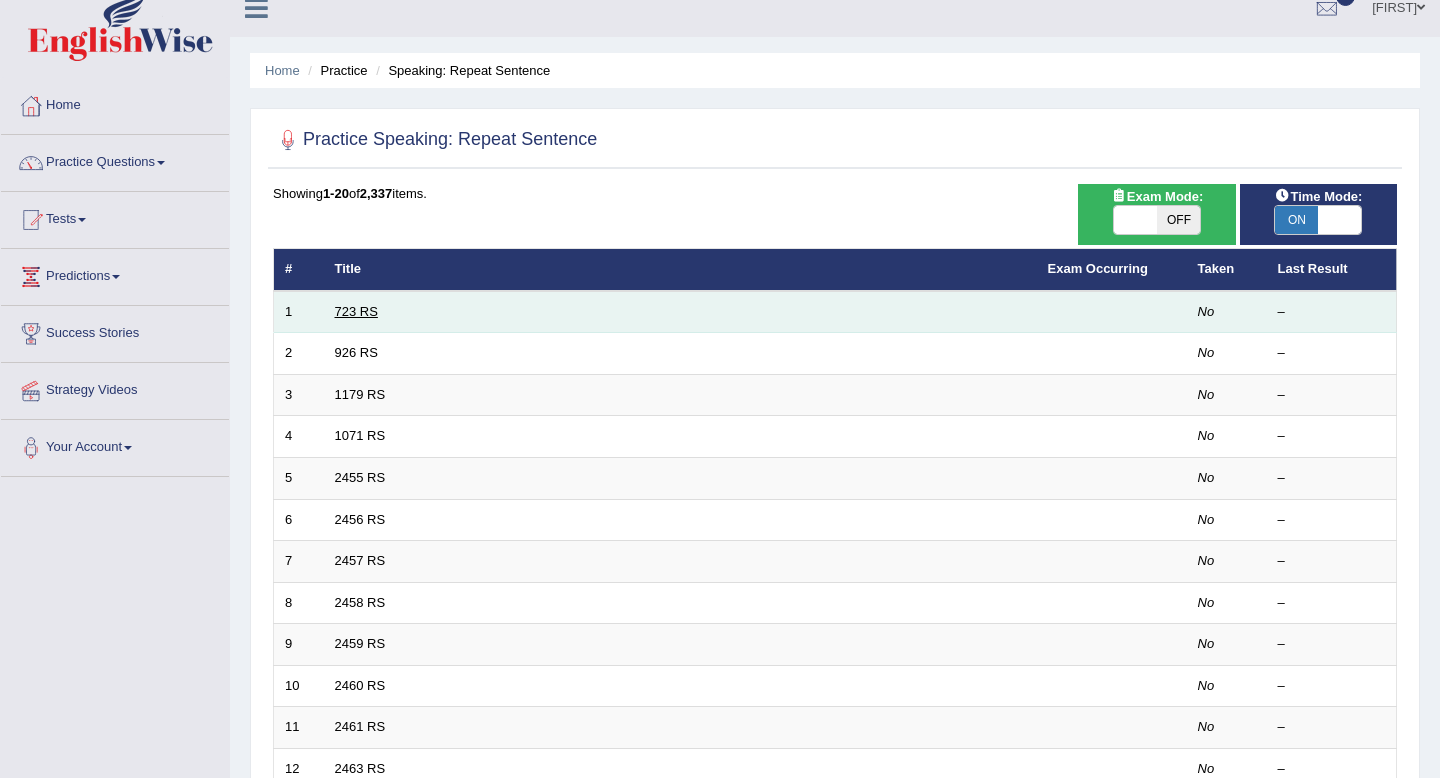 click on "723 RS" at bounding box center [356, 311] 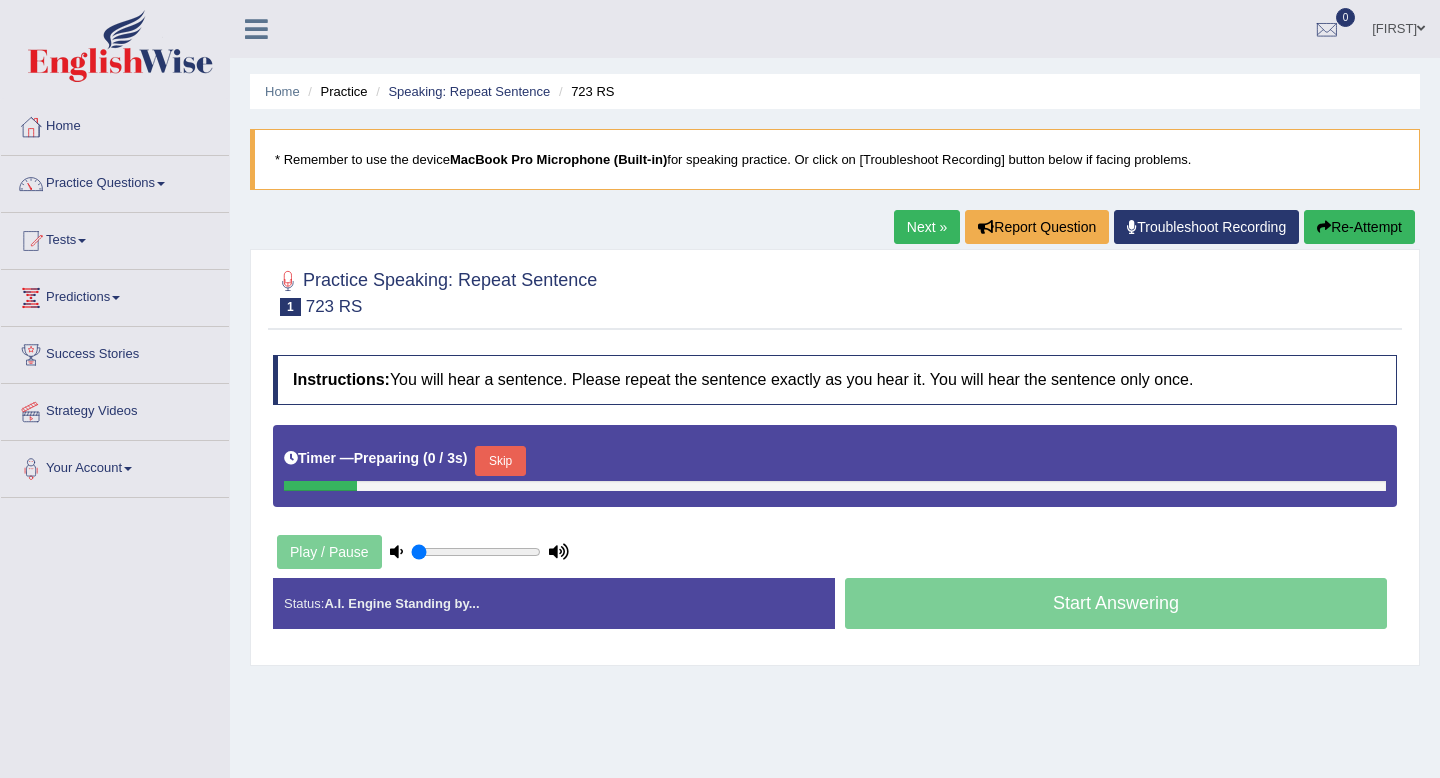 scroll, scrollTop: 0, scrollLeft: 0, axis: both 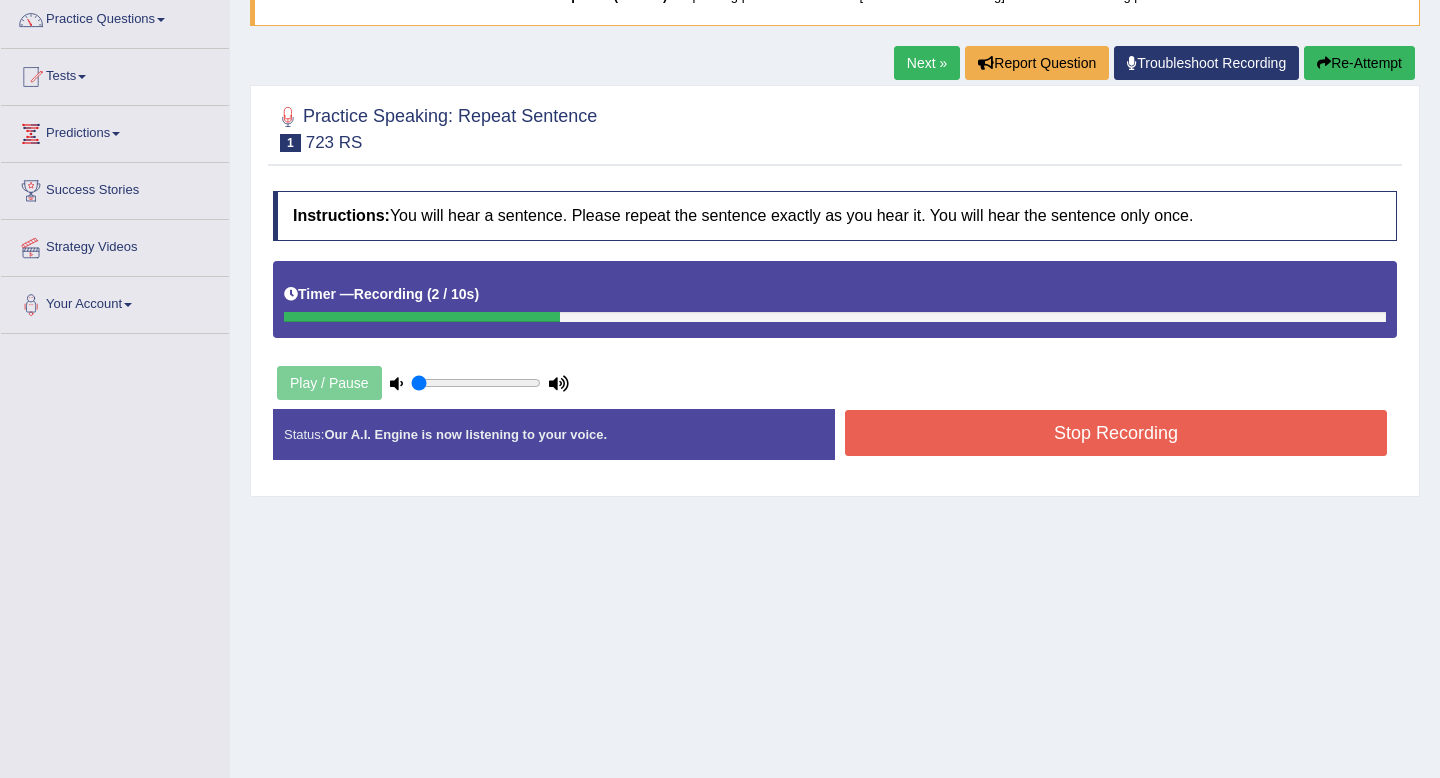 click on "Stop Recording" at bounding box center [1116, 433] 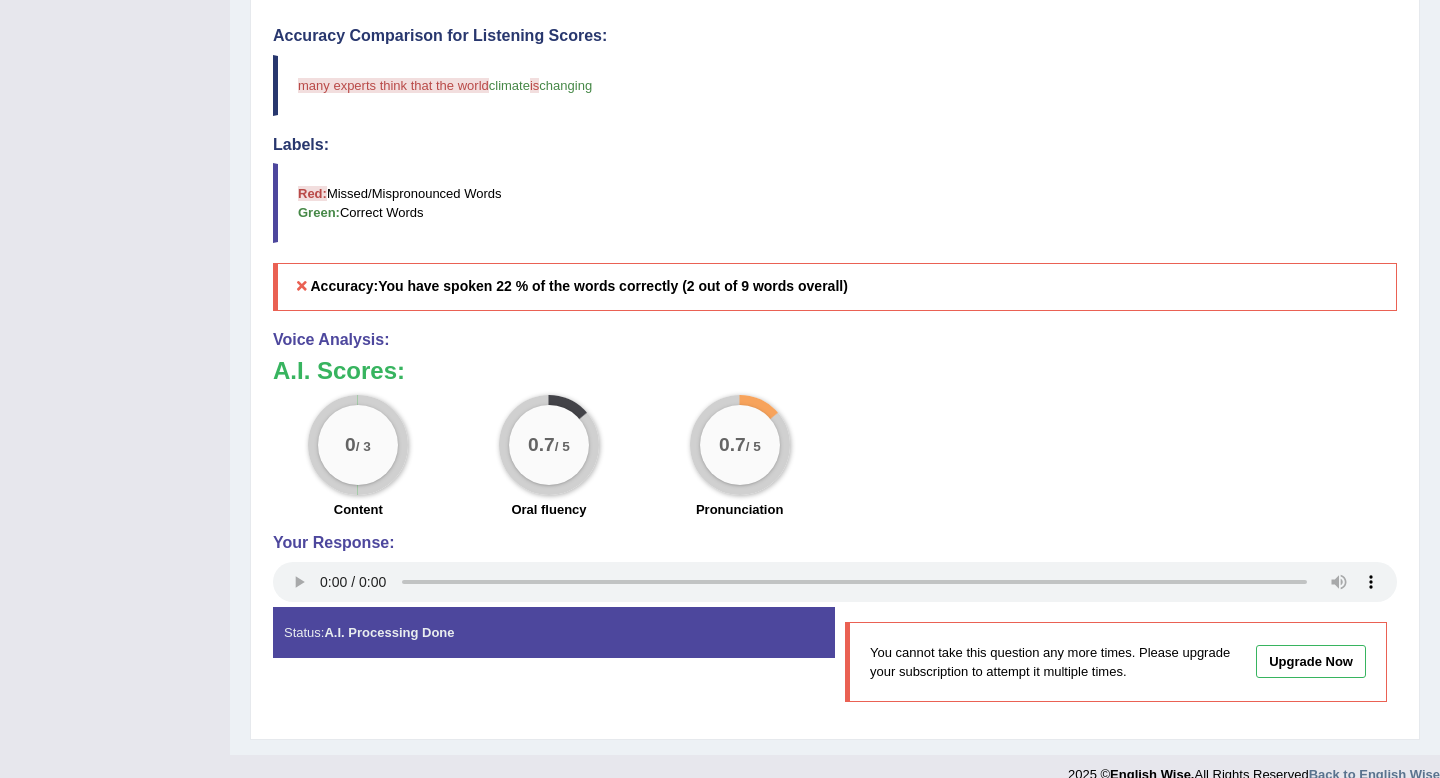 scroll, scrollTop: 702, scrollLeft: 0, axis: vertical 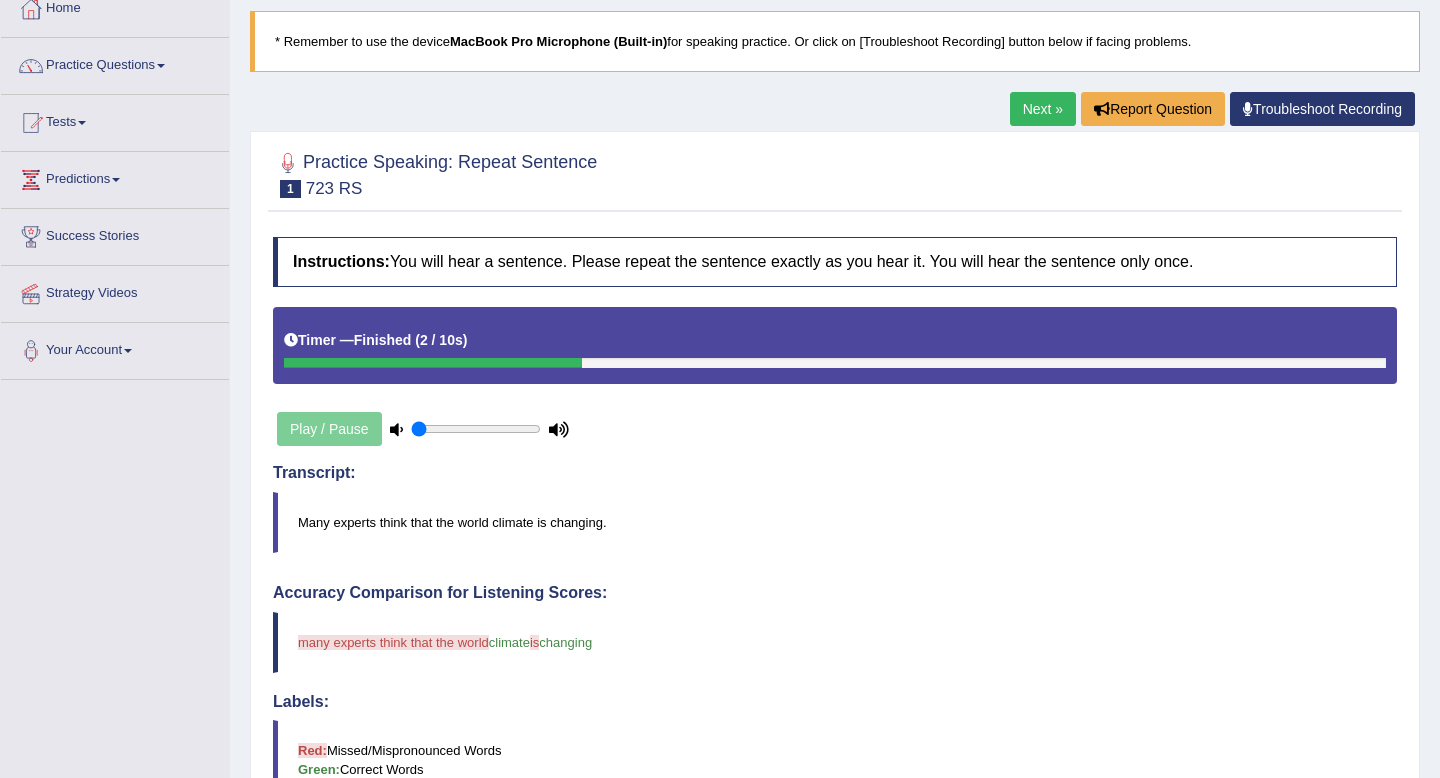 click on "Next »" at bounding box center [1043, 109] 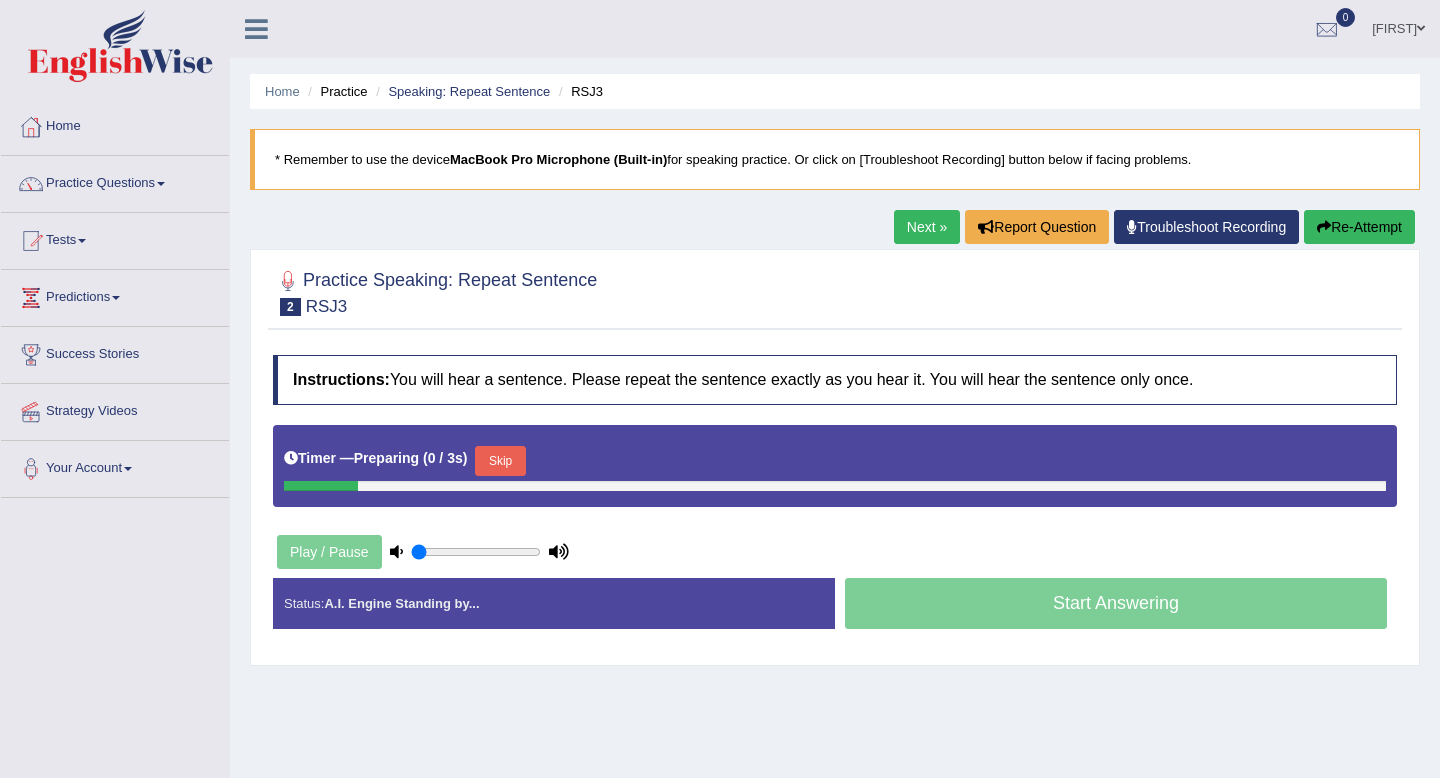 scroll, scrollTop: 0, scrollLeft: 0, axis: both 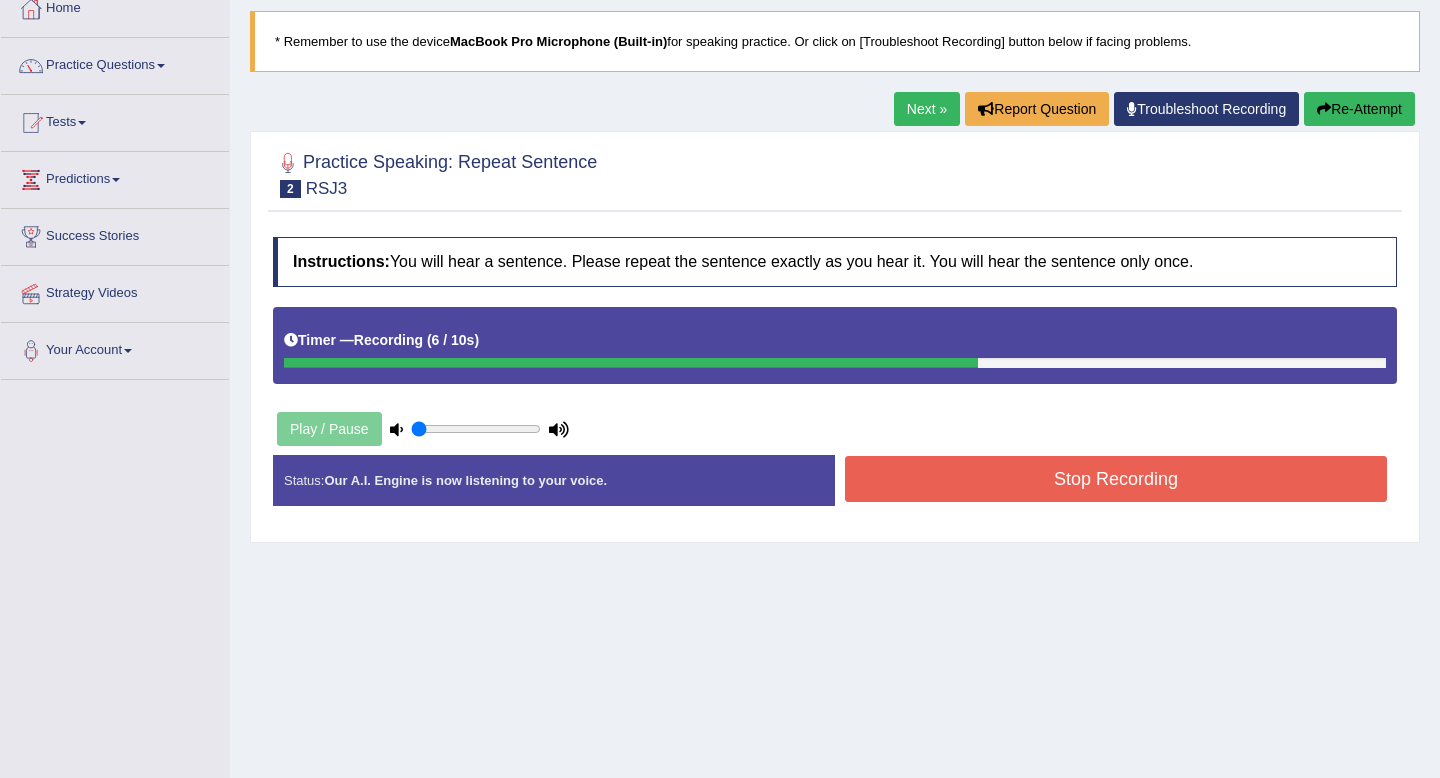 click on "Stop Recording" at bounding box center [1116, 479] 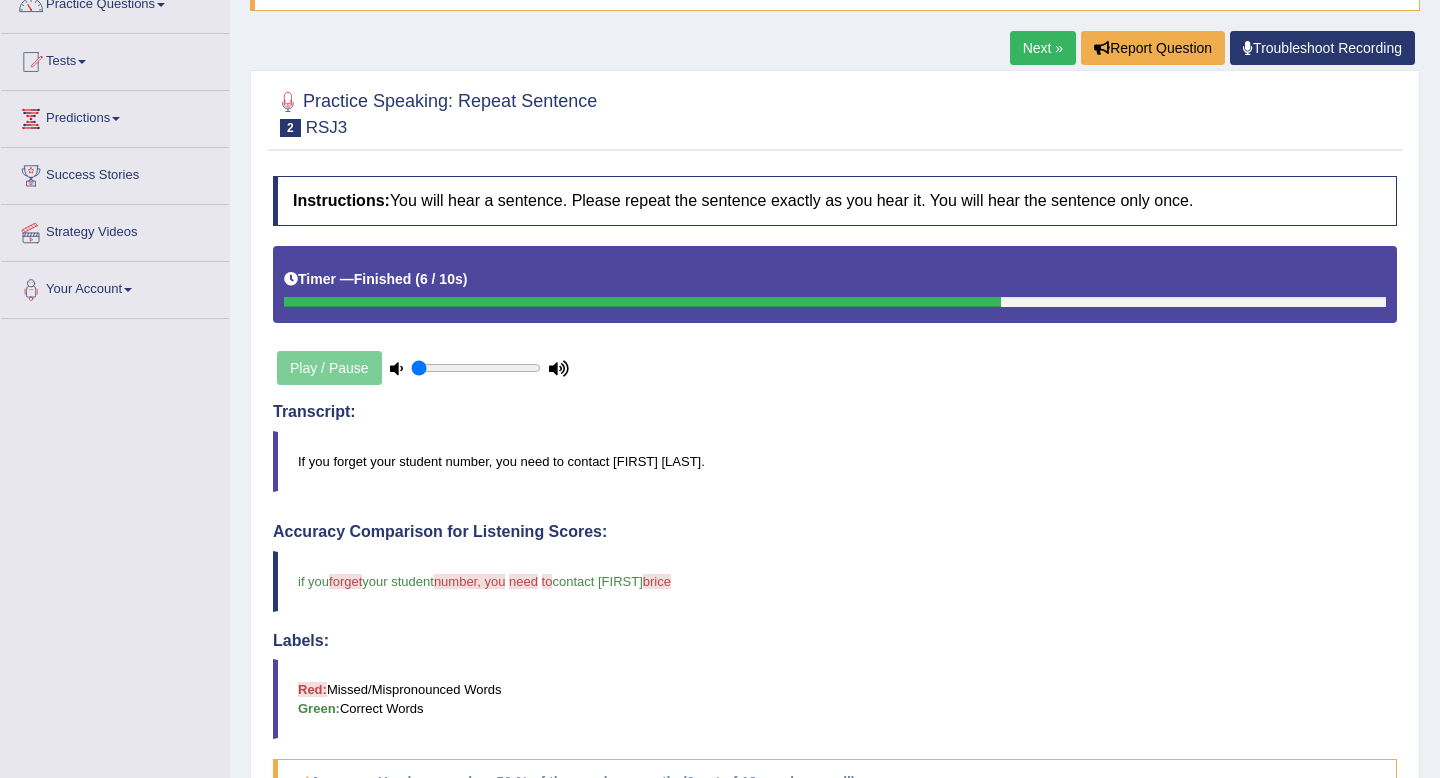 scroll, scrollTop: 33, scrollLeft: 0, axis: vertical 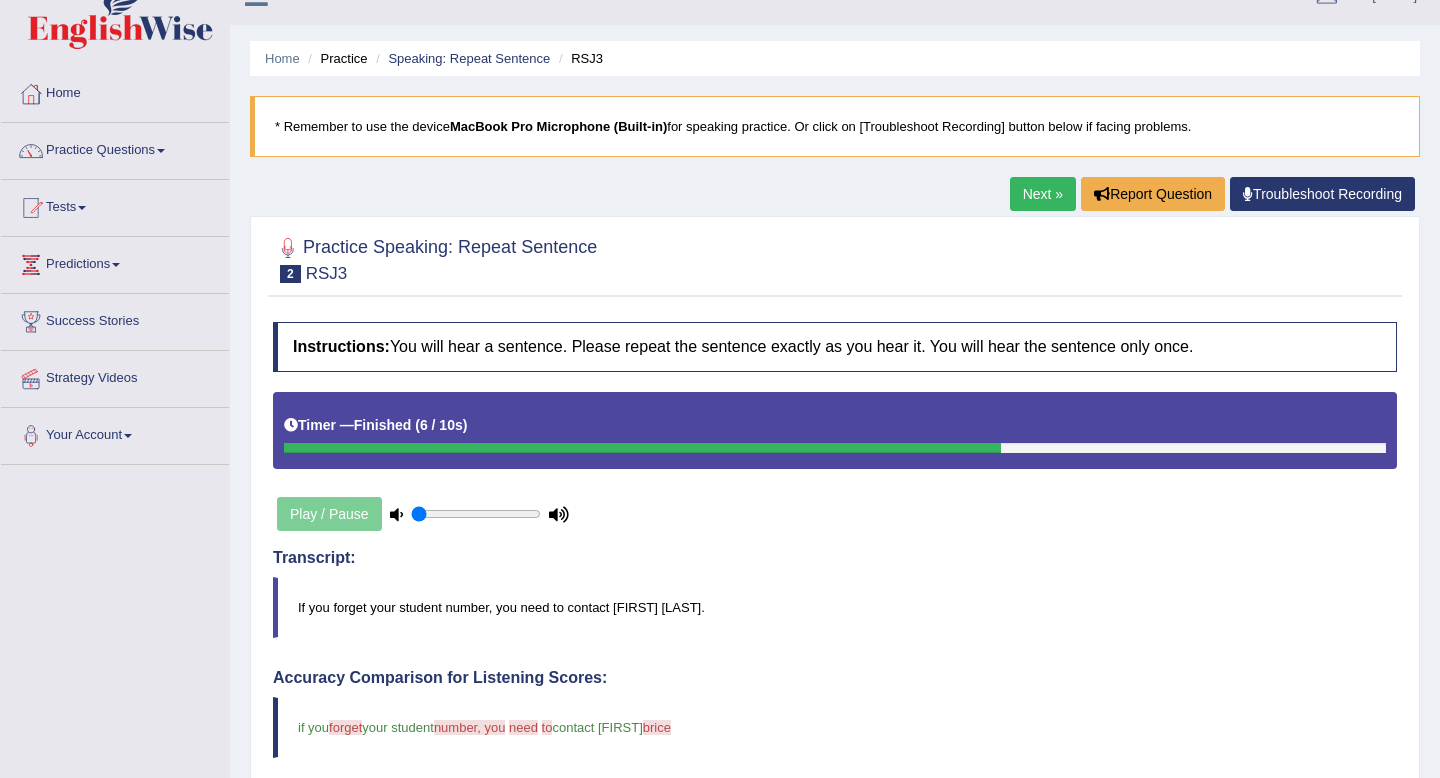click on "Next »" at bounding box center [1043, 194] 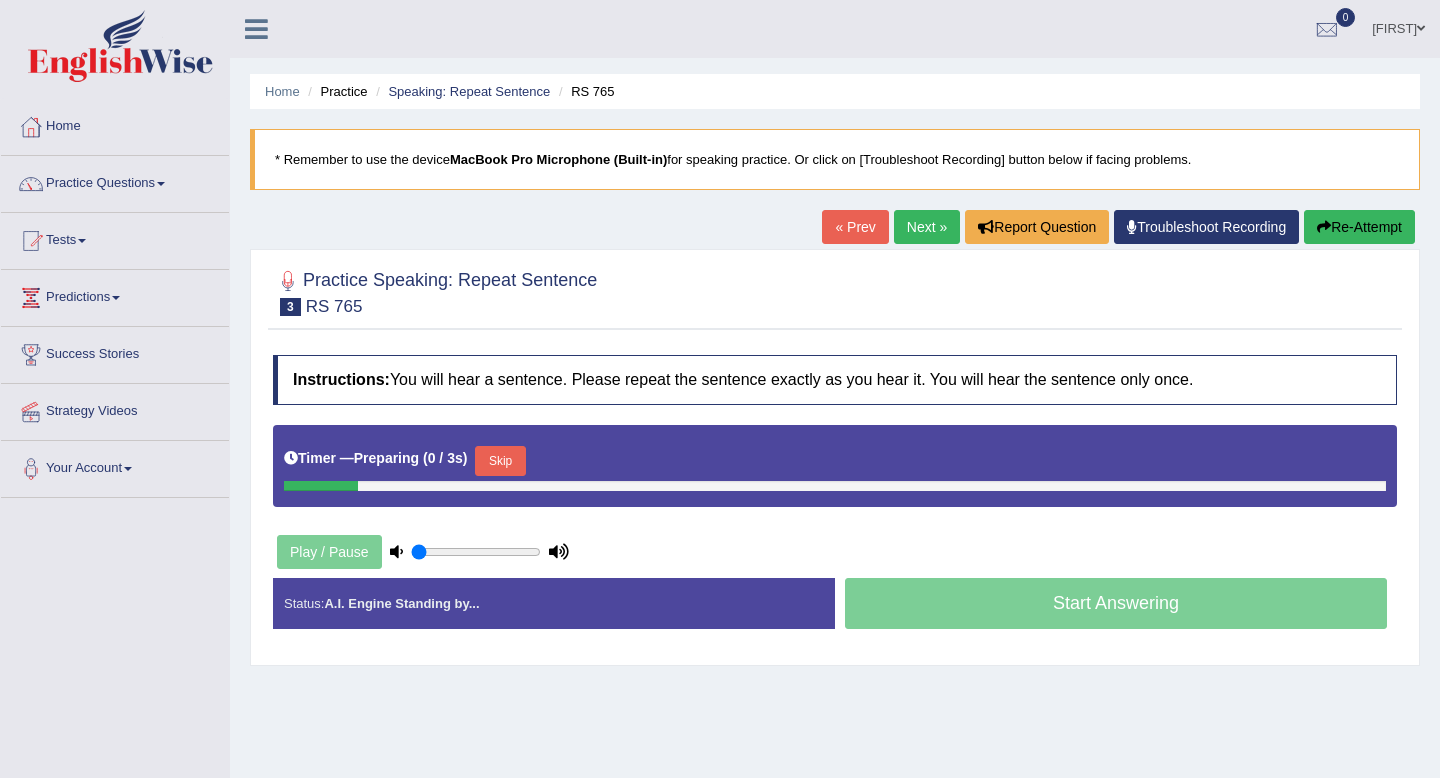 scroll, scrollTop: 272, scrollLeft: 0, axis: vertical 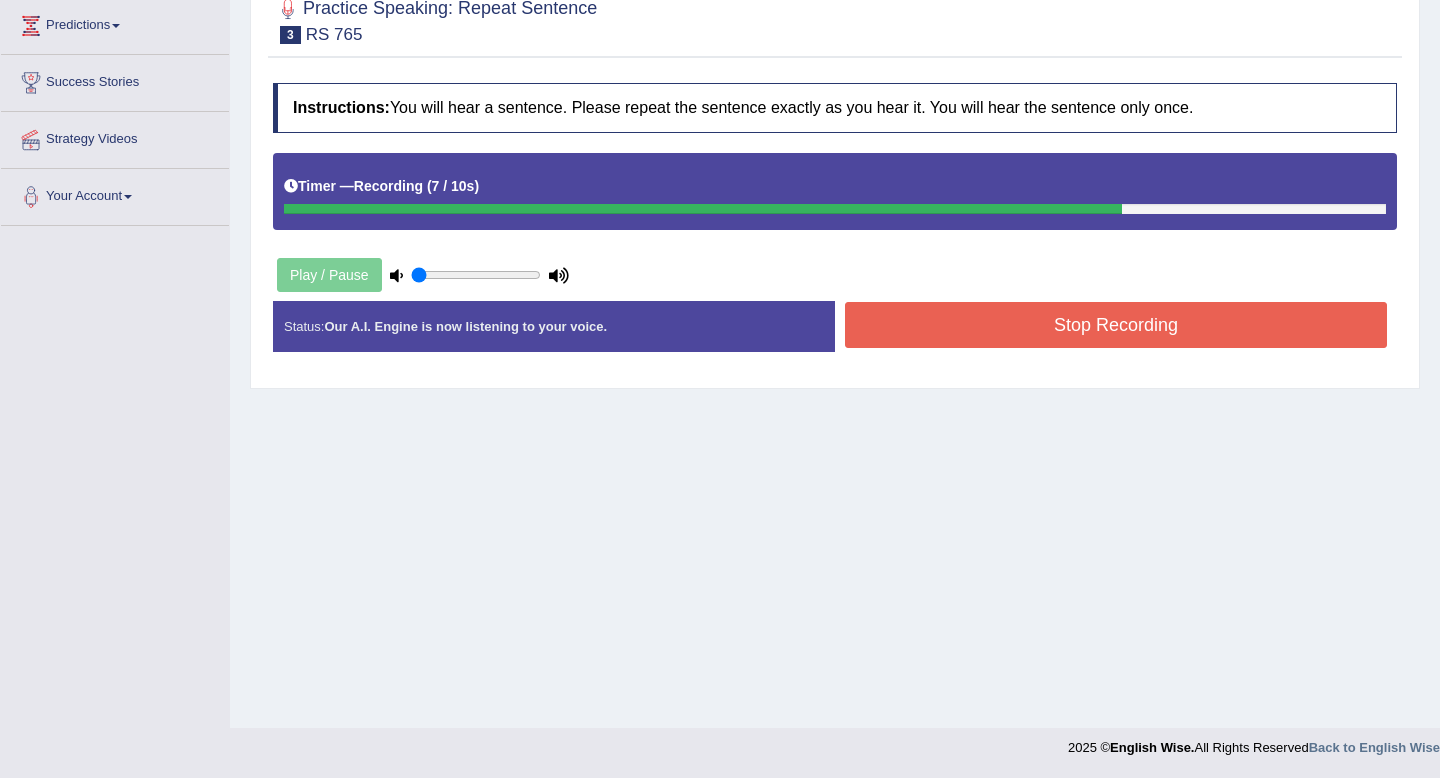click on "Stop Recording" at bounding box center (1116, 325) 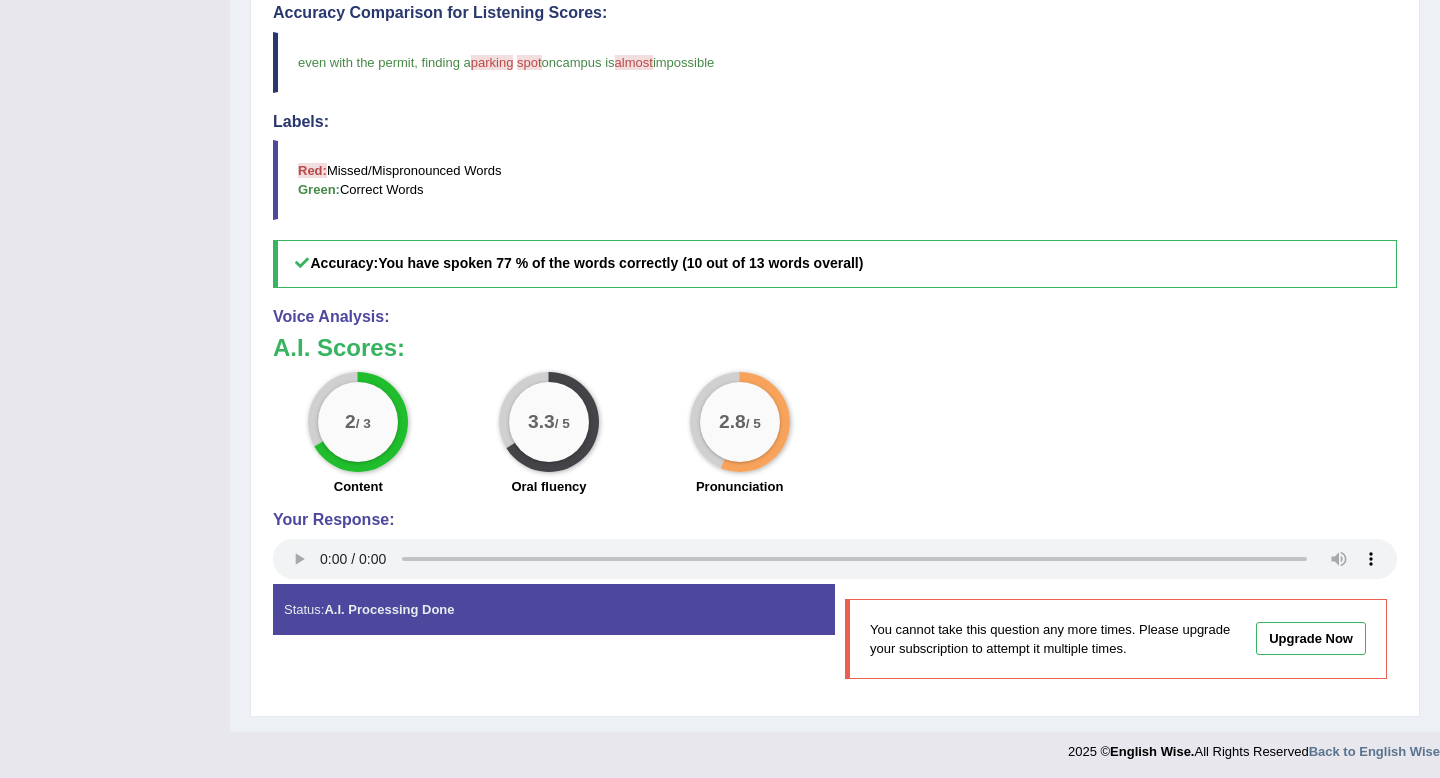 scroll, scrollTop: 702, scrollLeft: 0, axis: vertical 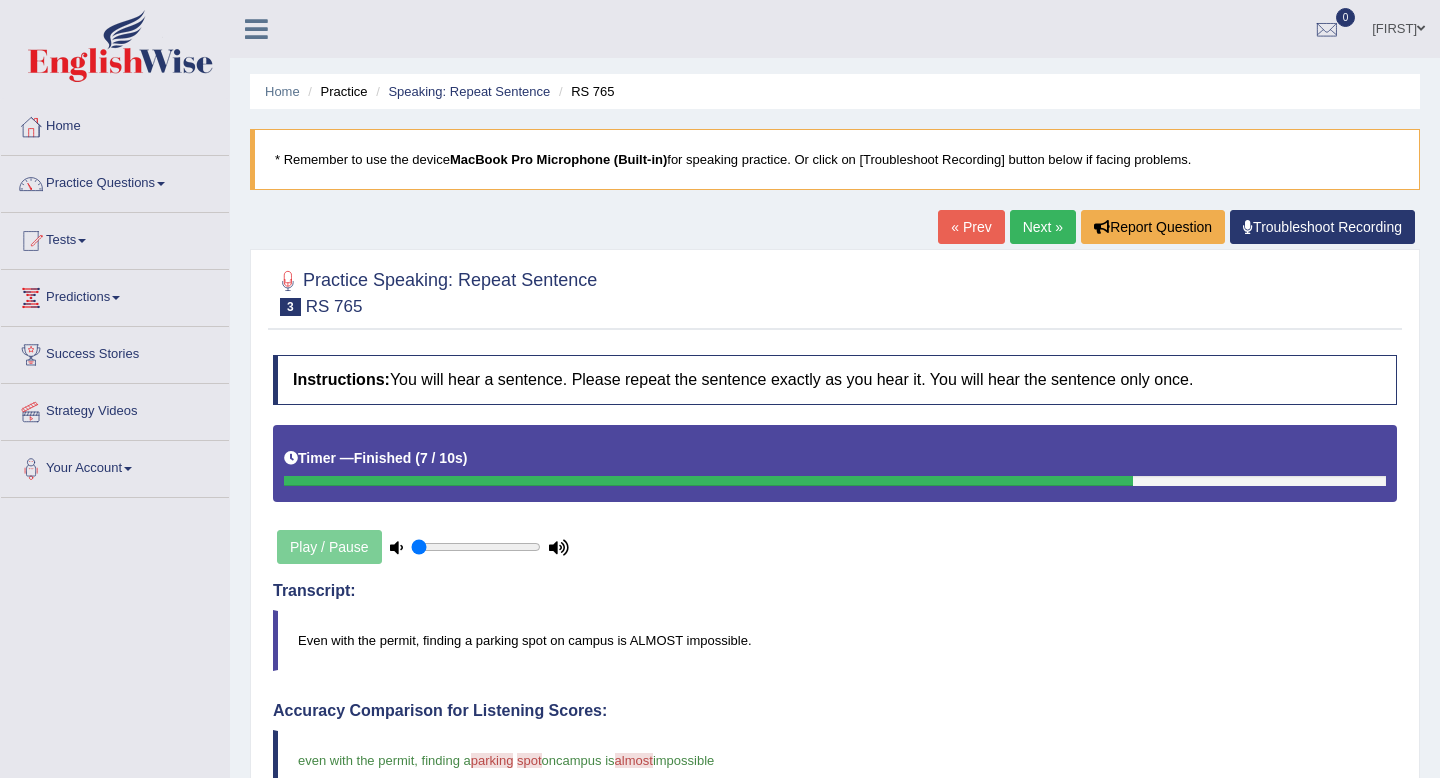 click on "Next »" at bounding box center [1043, 227] 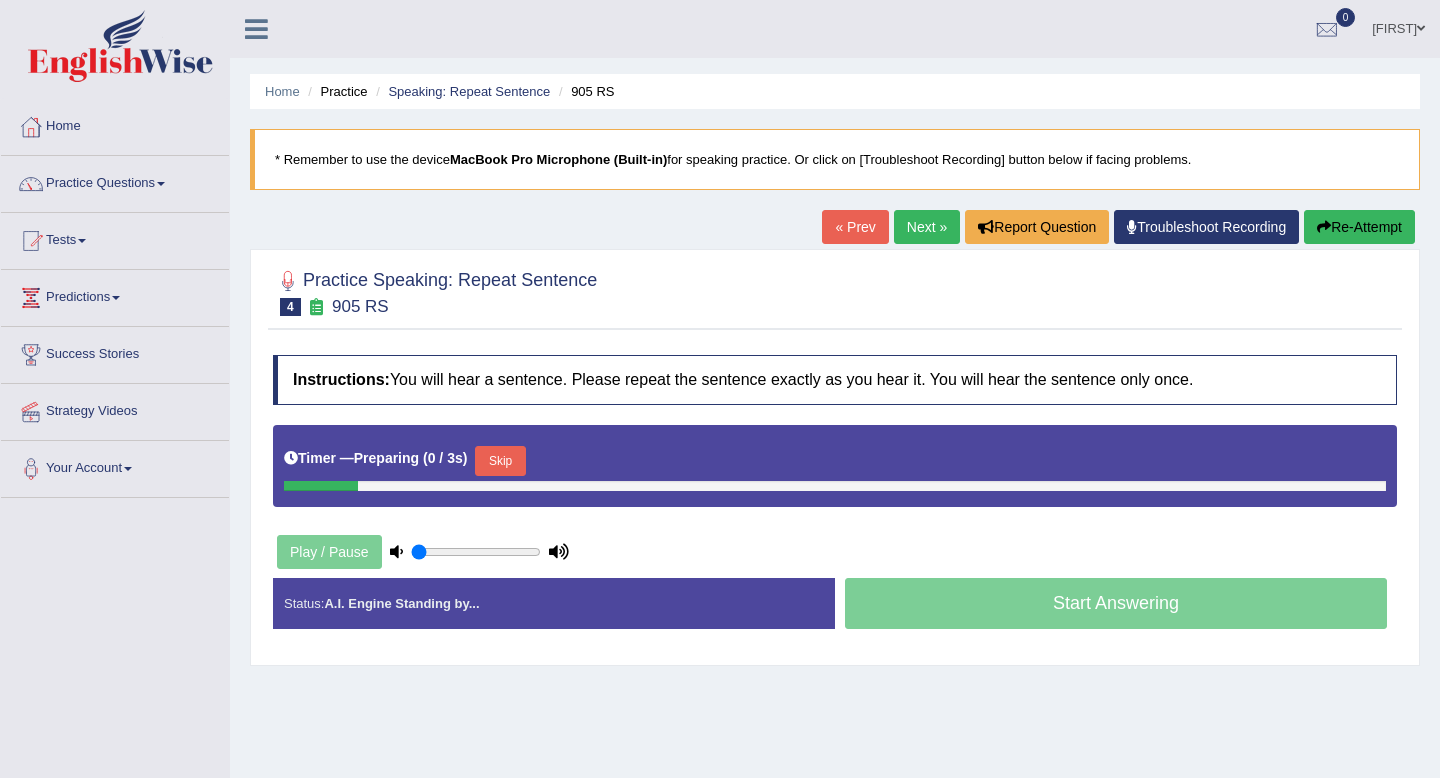 scroll, scrollTop: 0, scrollLeft: 0, axis: both 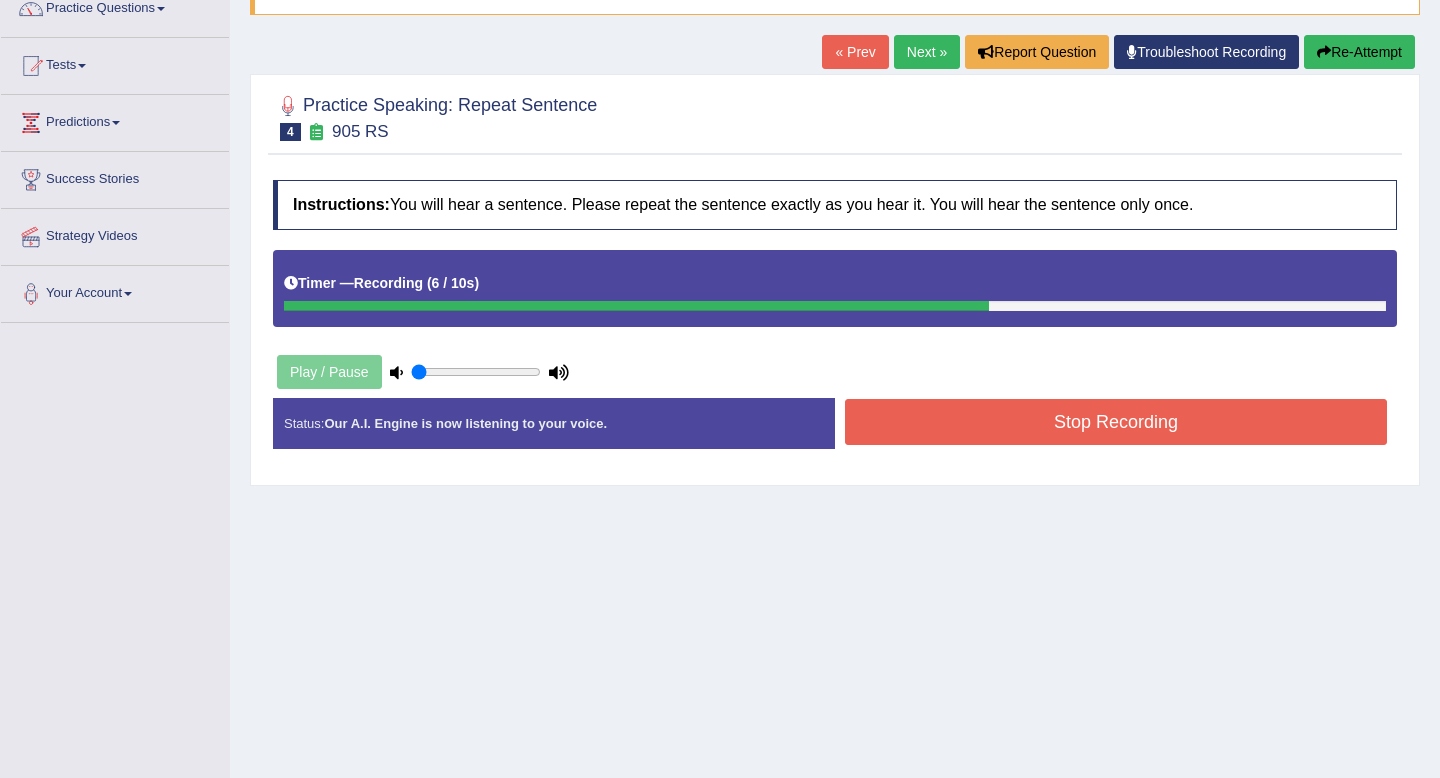 click on "Stop Recording" at bounding box center [1116, 422] 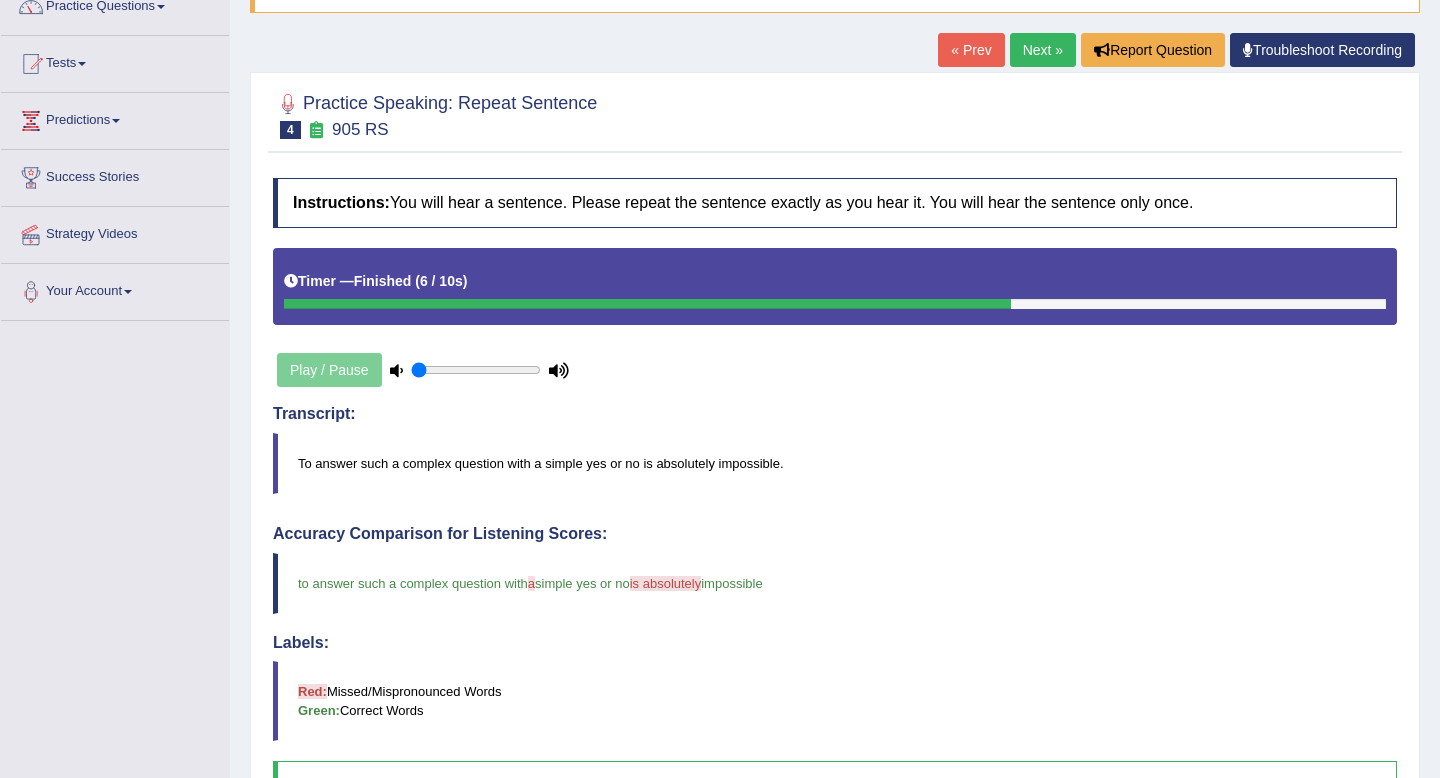 scroll, scrollTop: 0, scrollLeft: 0, axis: both 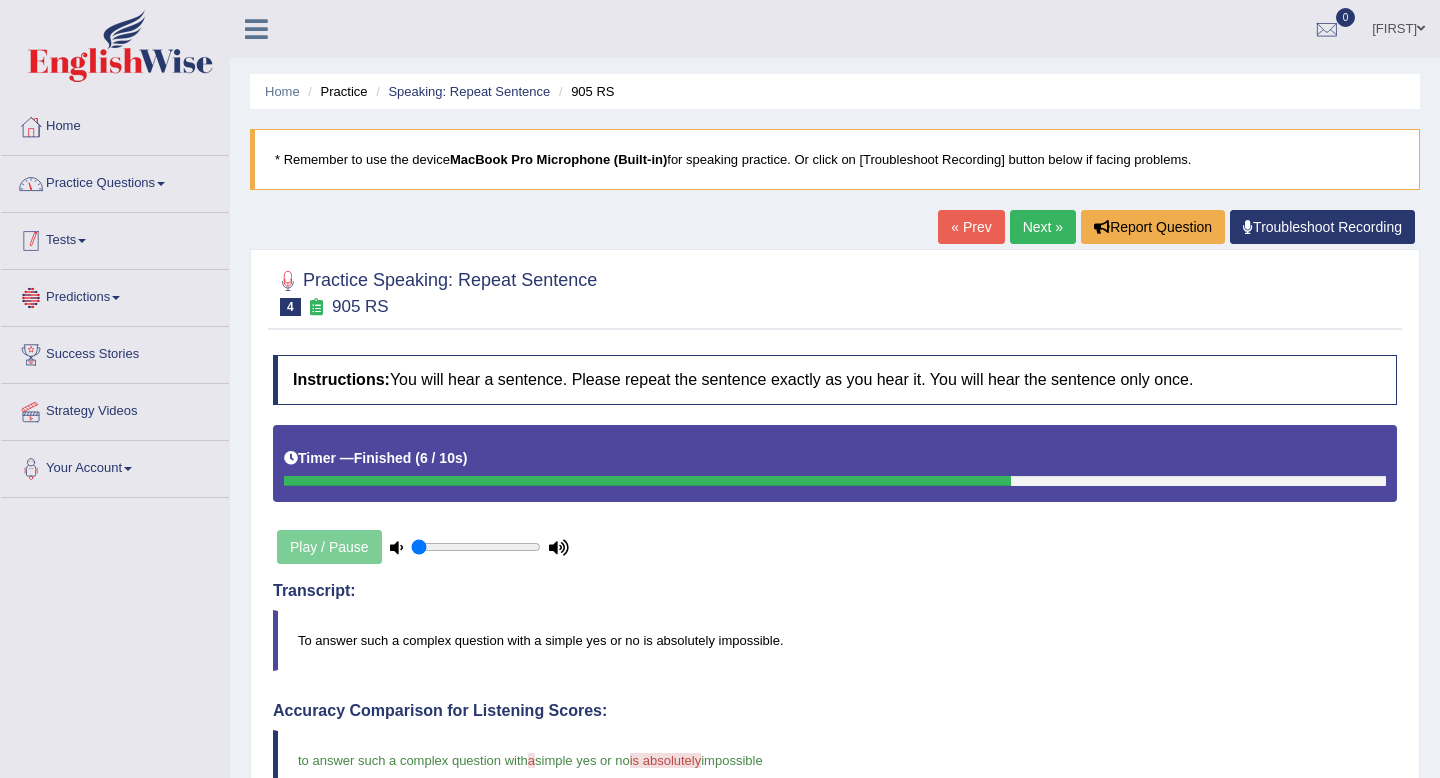 click on "Practice Questions" at bounding box center (115, 181) 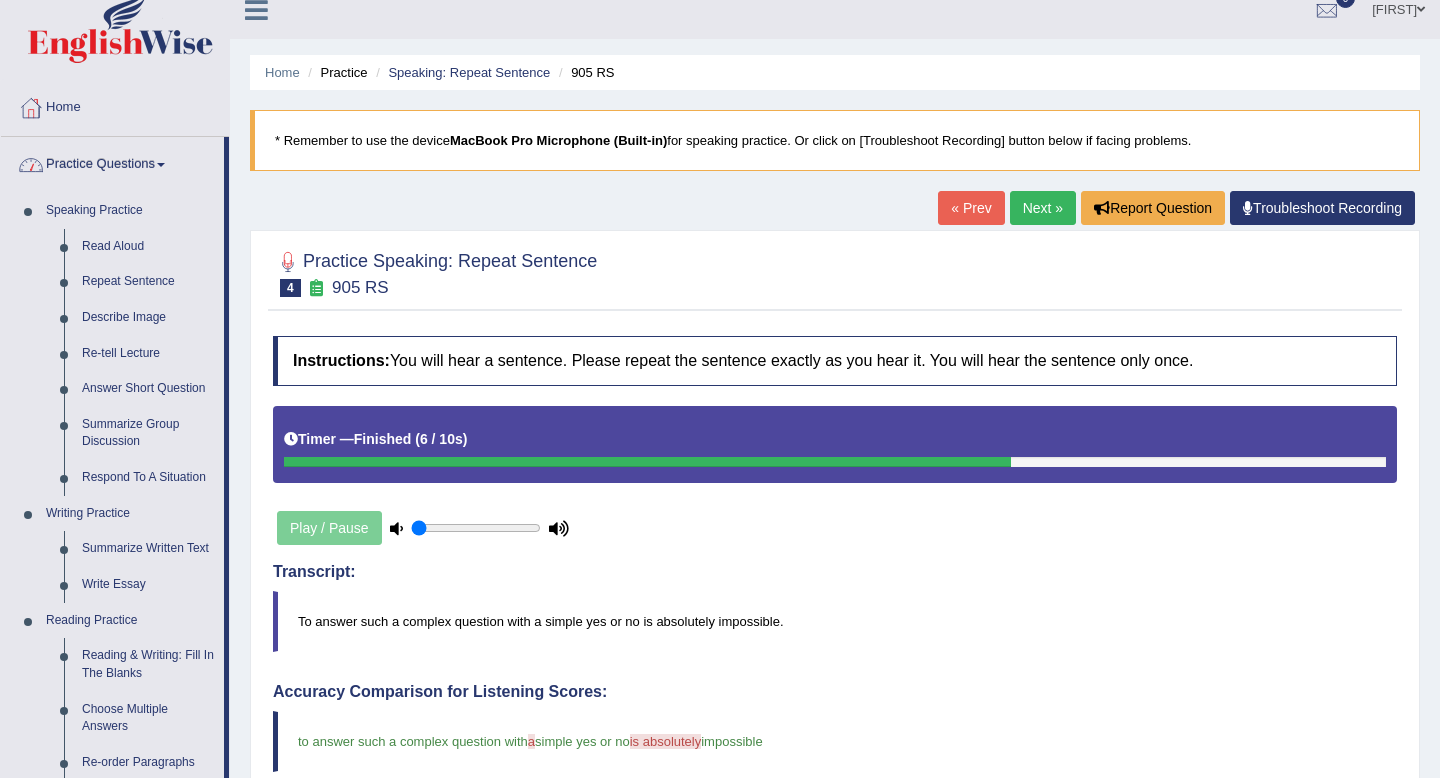 scroll, scrollTop: 20, scrollLeft: 0, axis: vertical 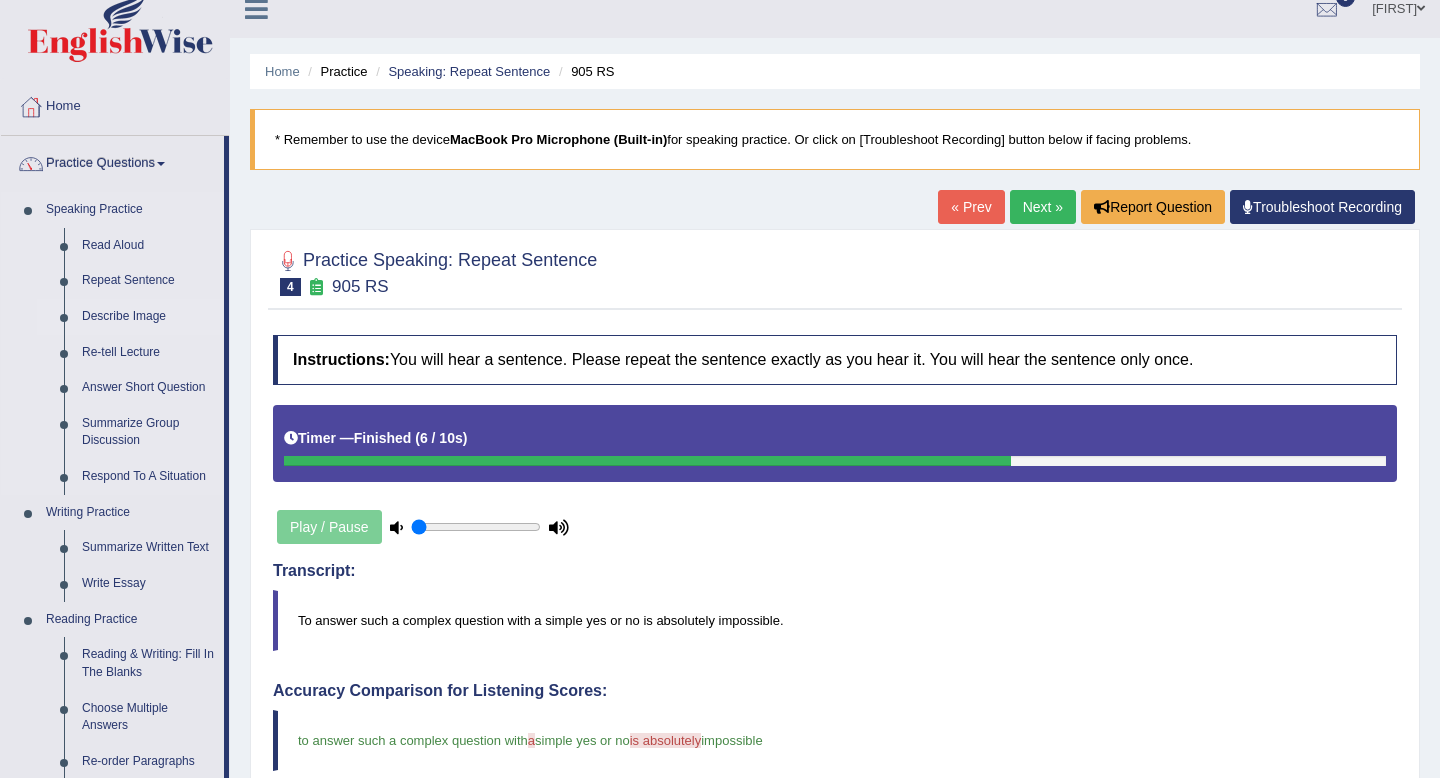 click on "Describe Image" at bounding box center [148, 317] 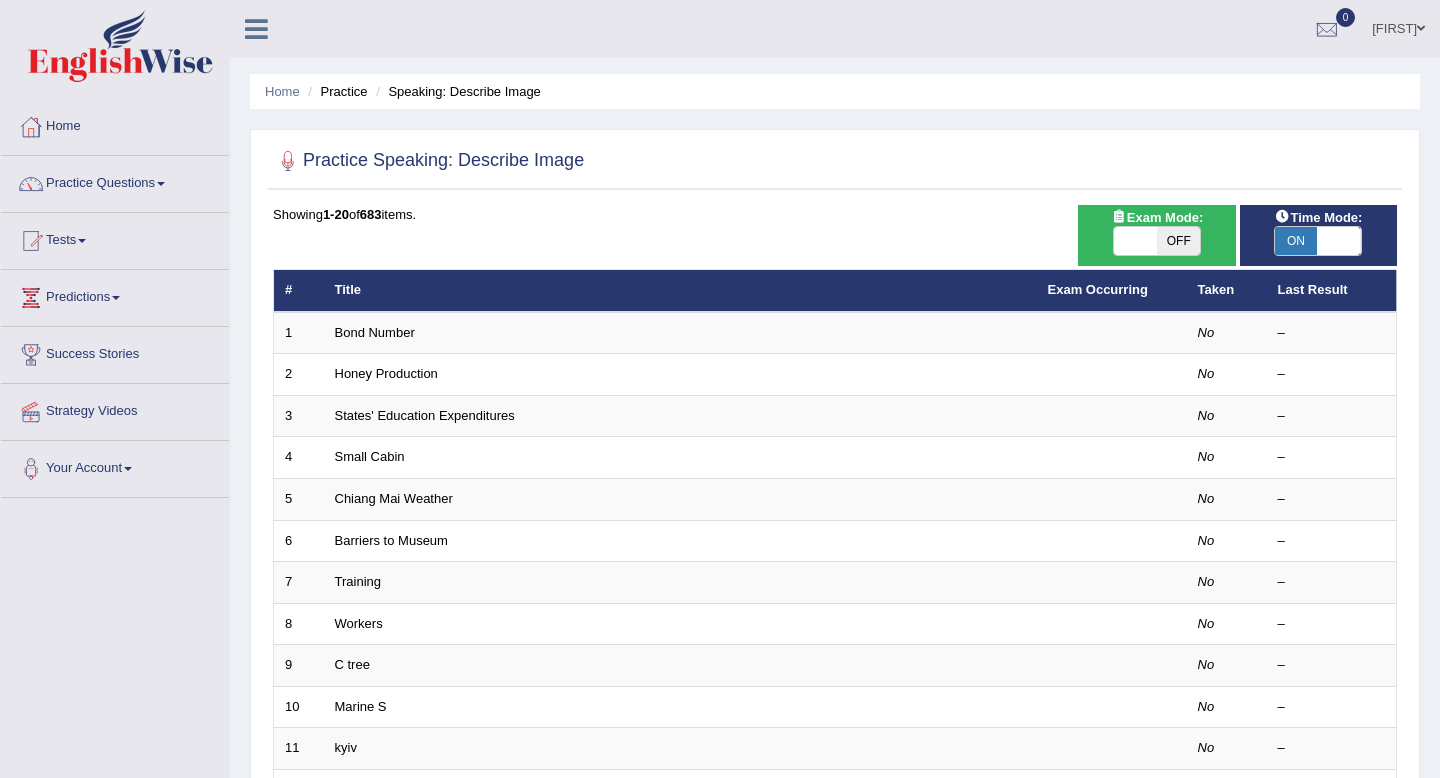 scroll, scrollTop: 0, scrollLeft: 0, axis: both 